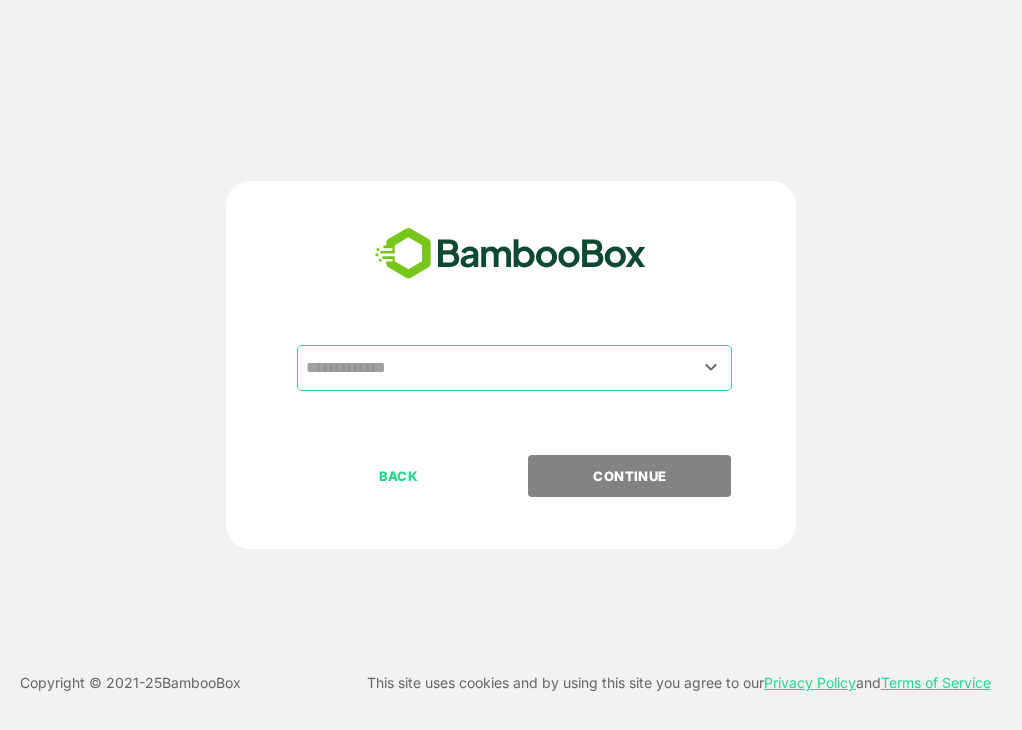 scroll, scrollTop: 0, scrollLeft: 0, axis: both 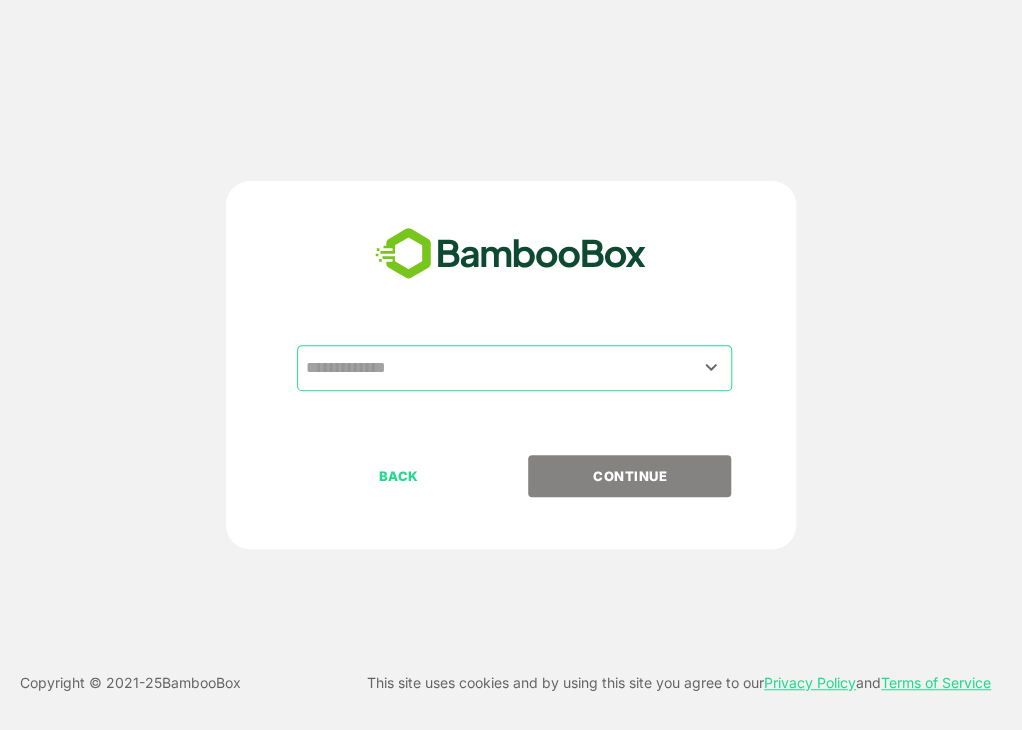 click at bounding box center [514, 368] 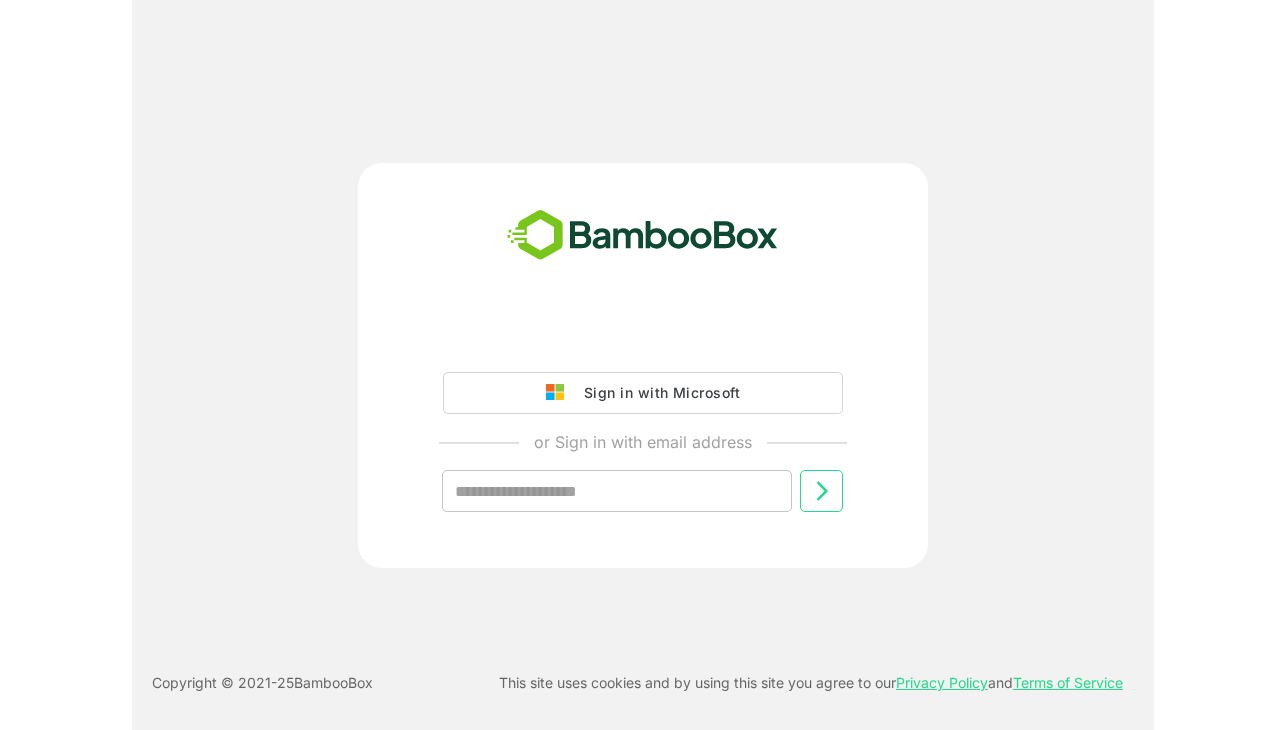 scroll, scrollTop: 0, scrollLeft: 0, axis: both 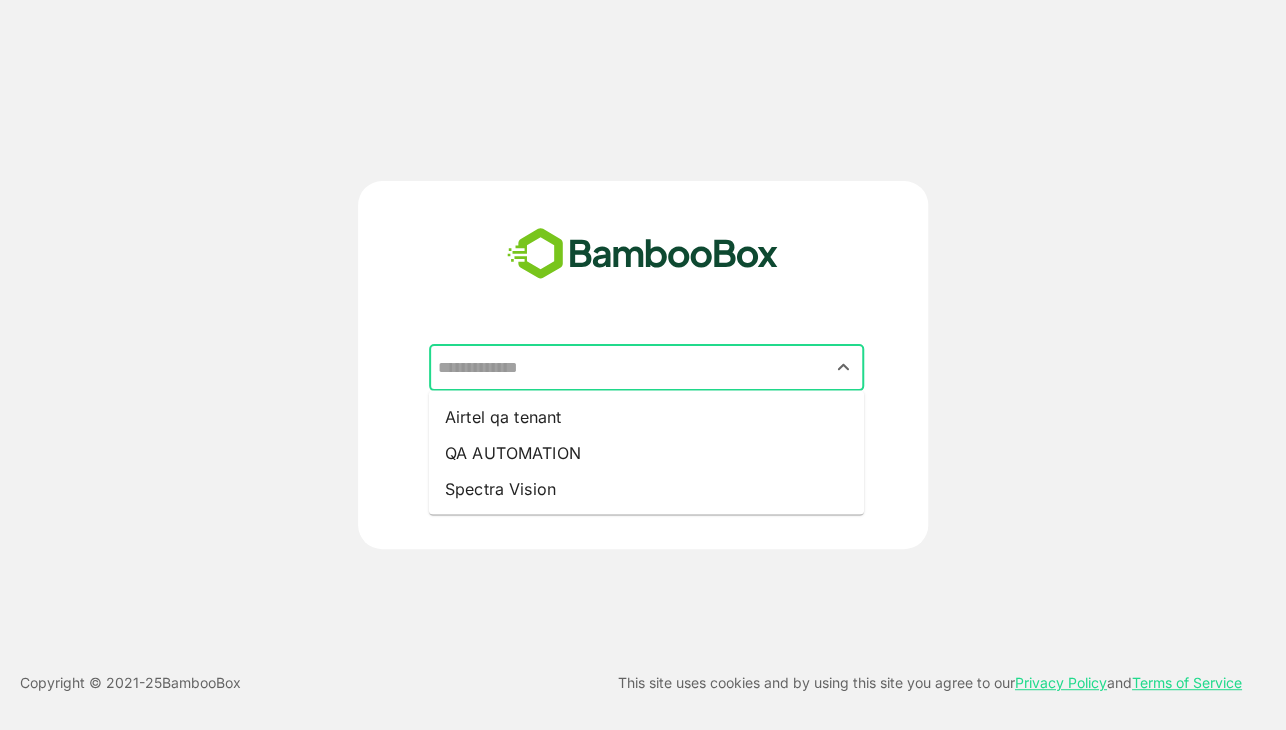 click at bounding box center (646, 368) 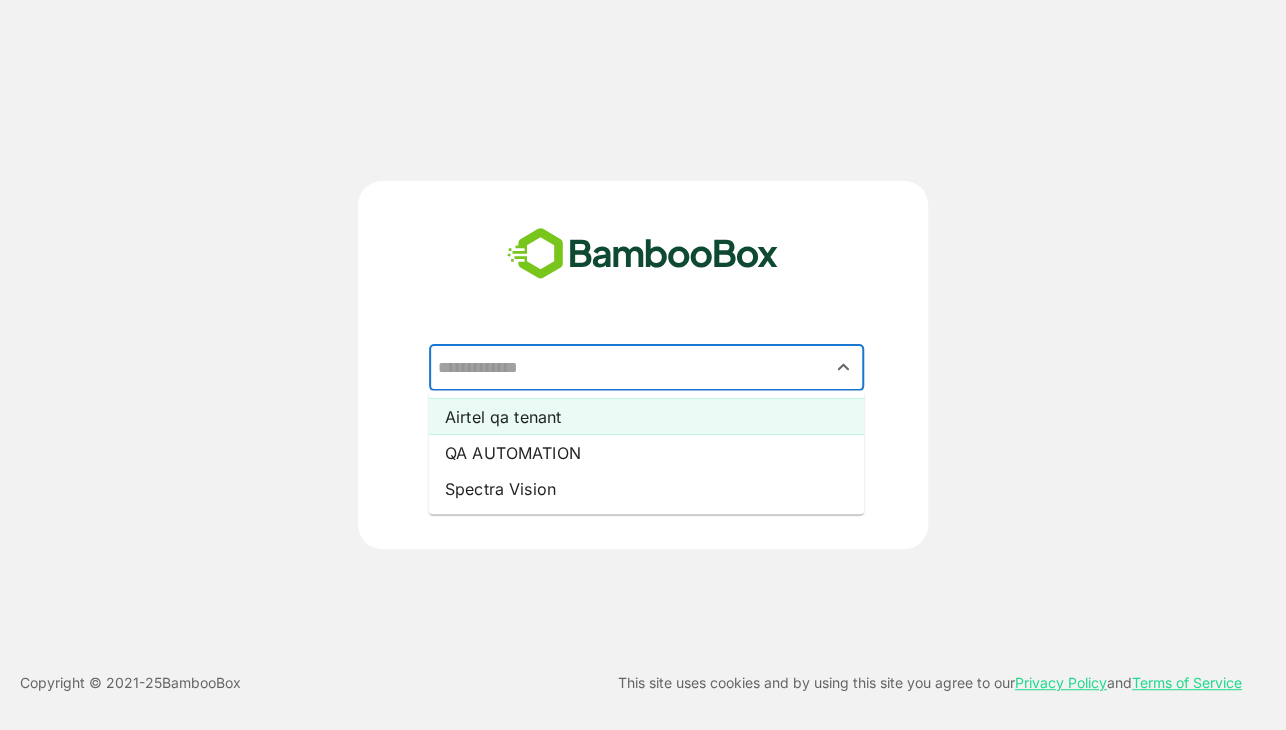 click on "Airtel qa tenant" at bounding box center [646, 416] 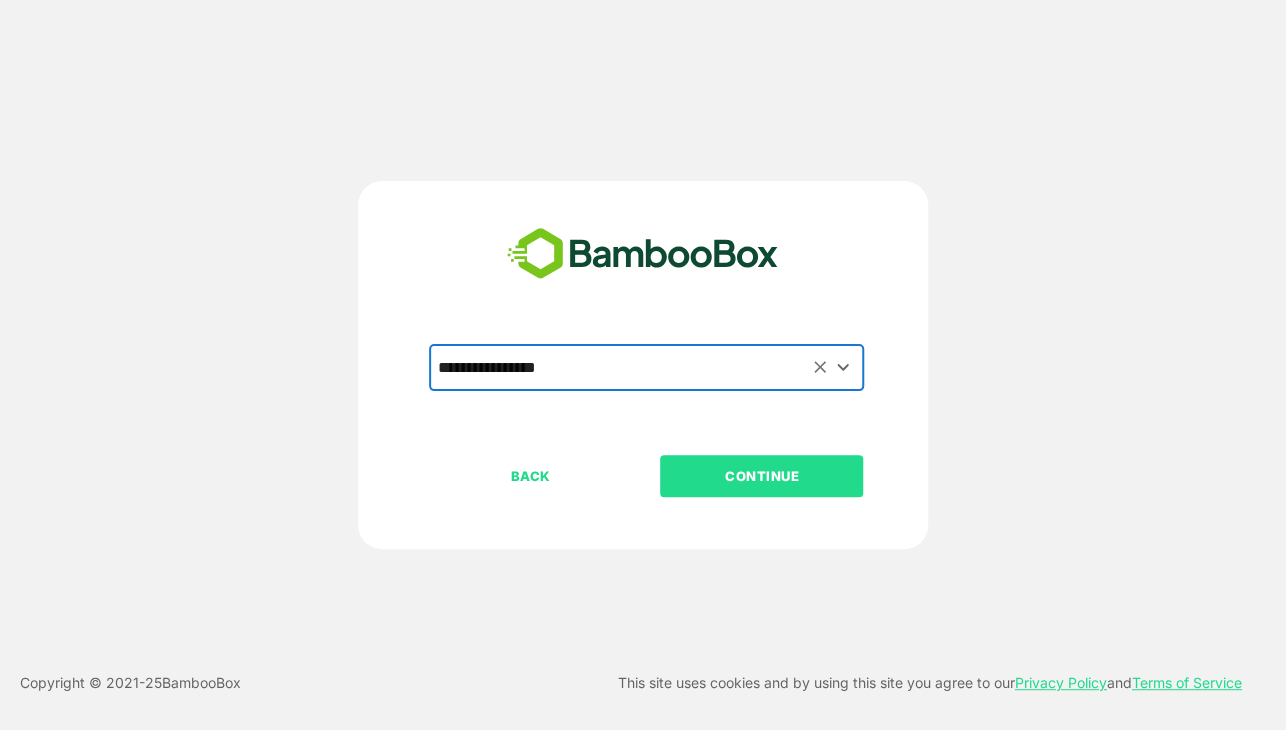 click on "BACK CONTINUE" at bounding box center [660, 540] 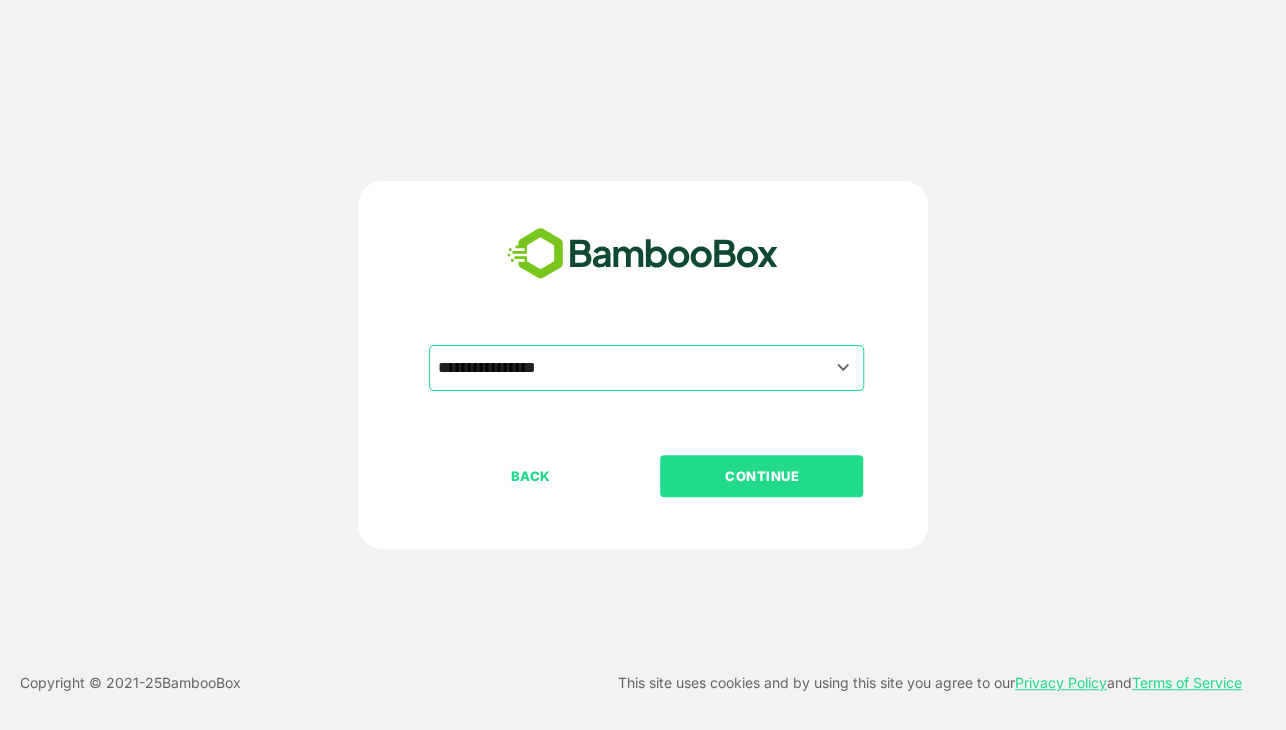 click on "CONTINUE" at bounding box center (762, 476) 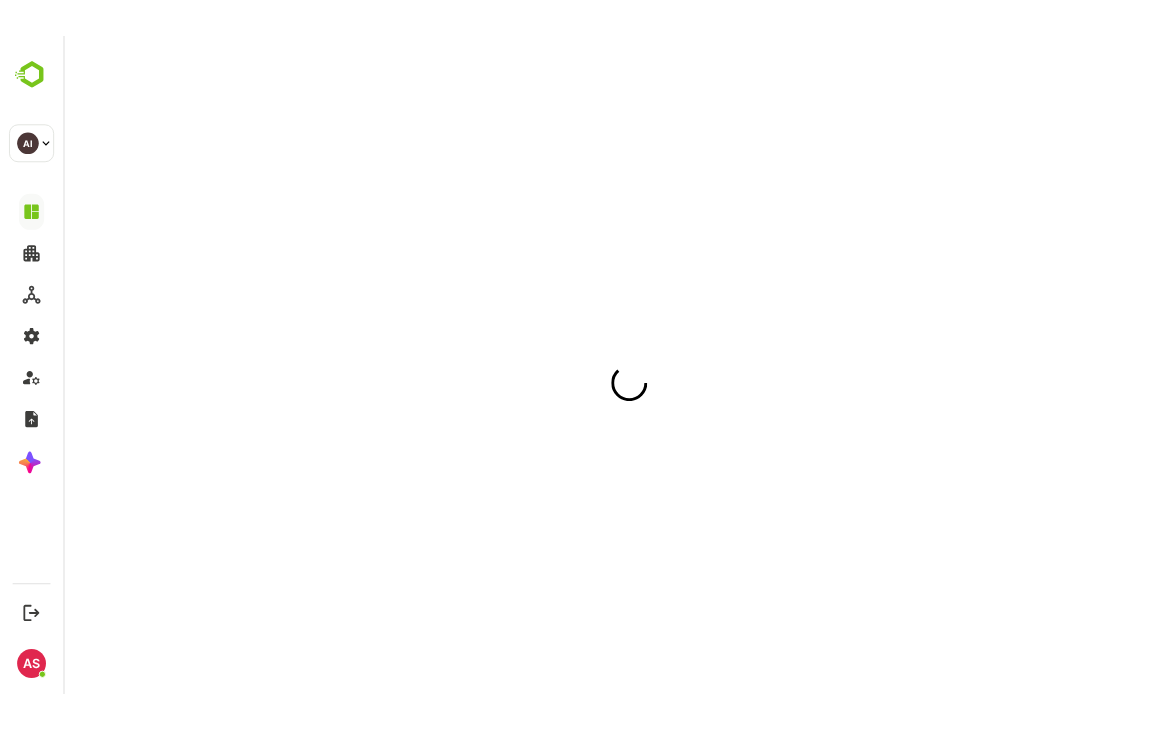 scroll, scrollTop: 0, scrollLeft: 0, axis: both 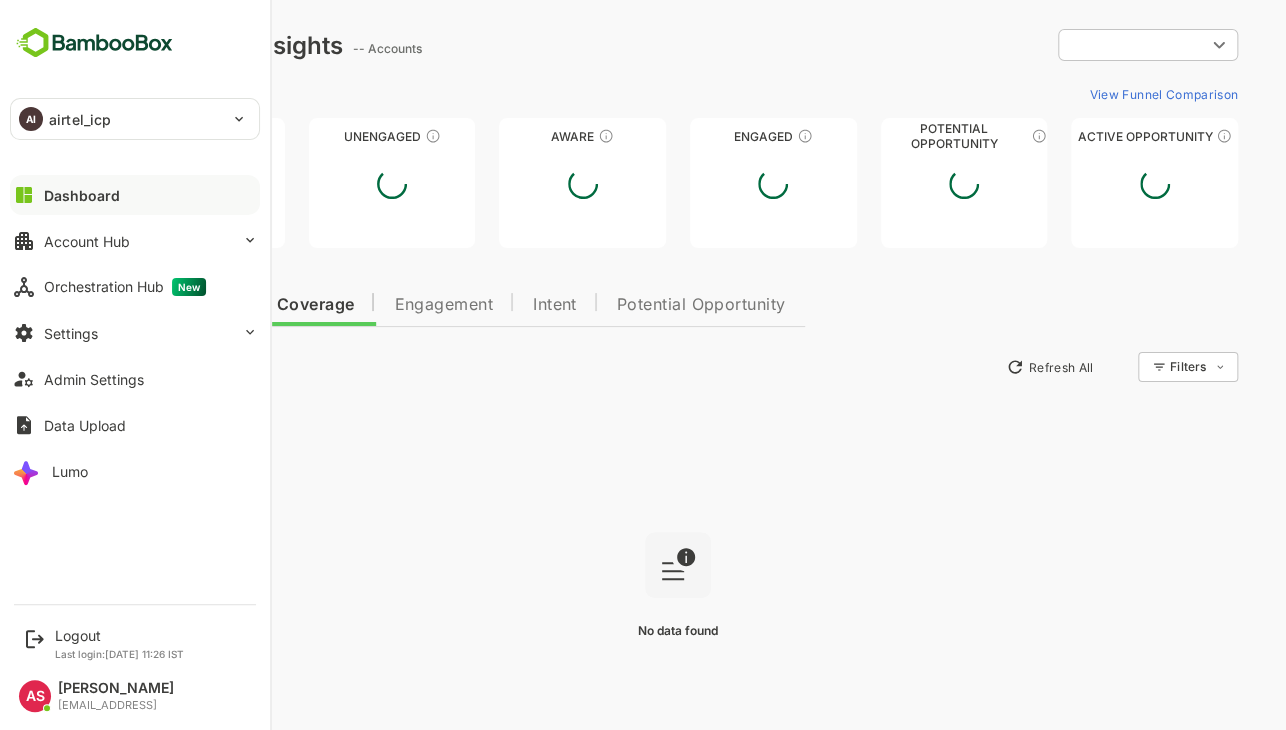 type on "**********" 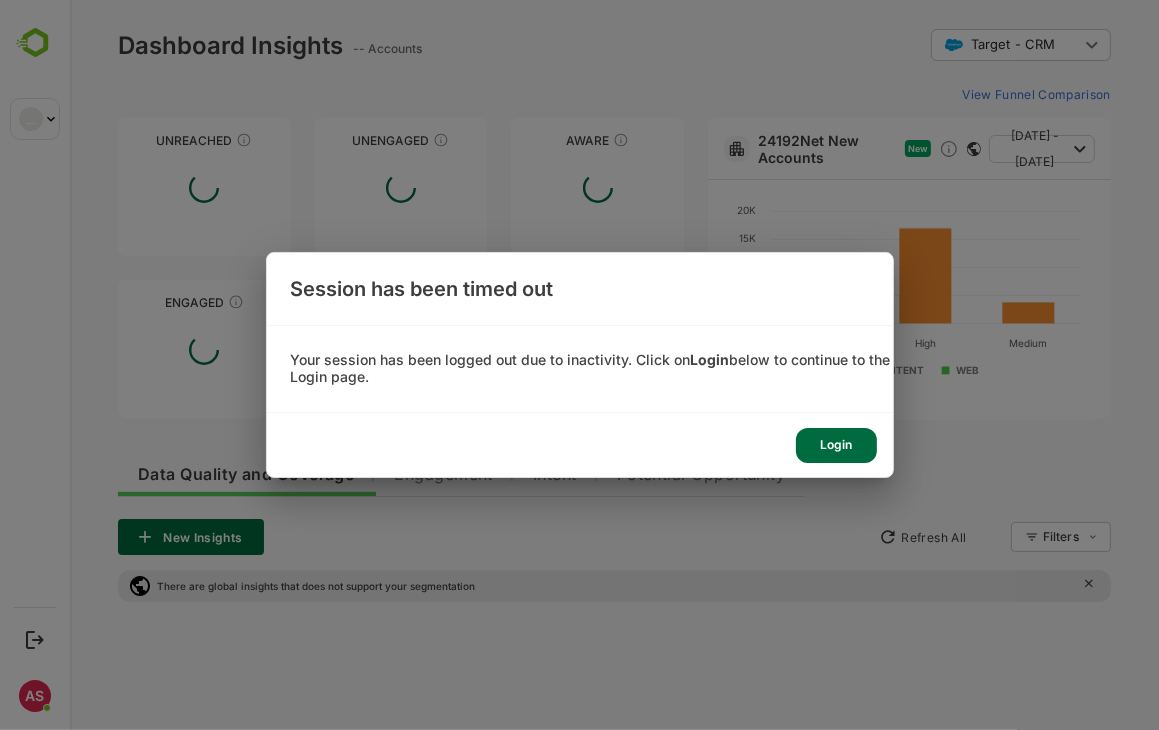 click on "Login" at bounding box center [580, 445] 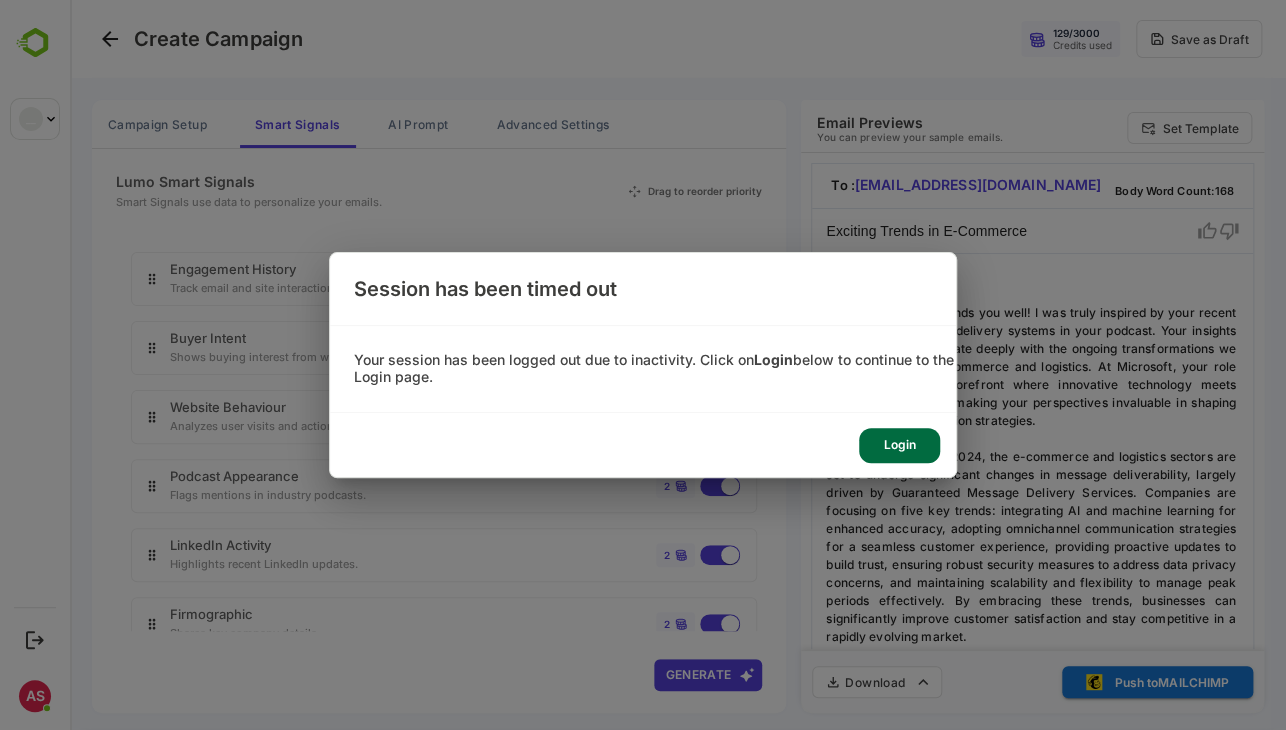 scroll, scrollTop: 0, scrollLeft: 0, axis: both 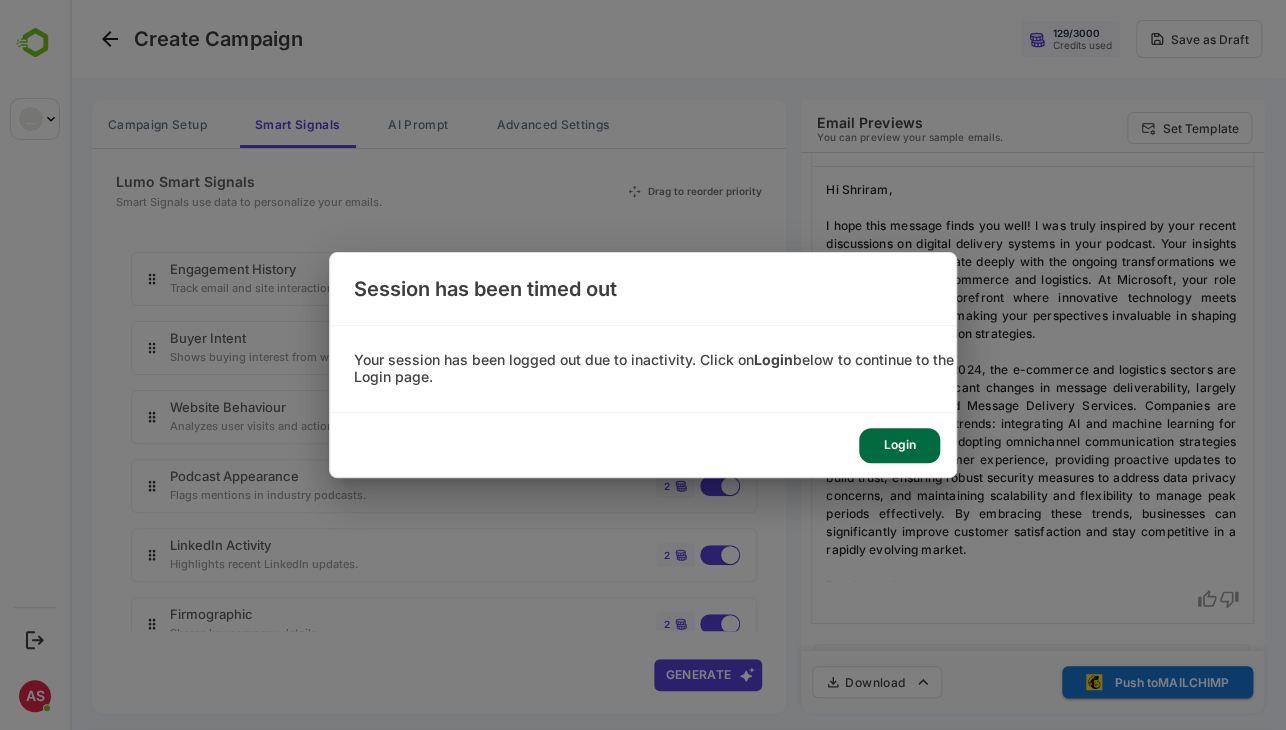 click on "Login" at bounding box center [899, 445] 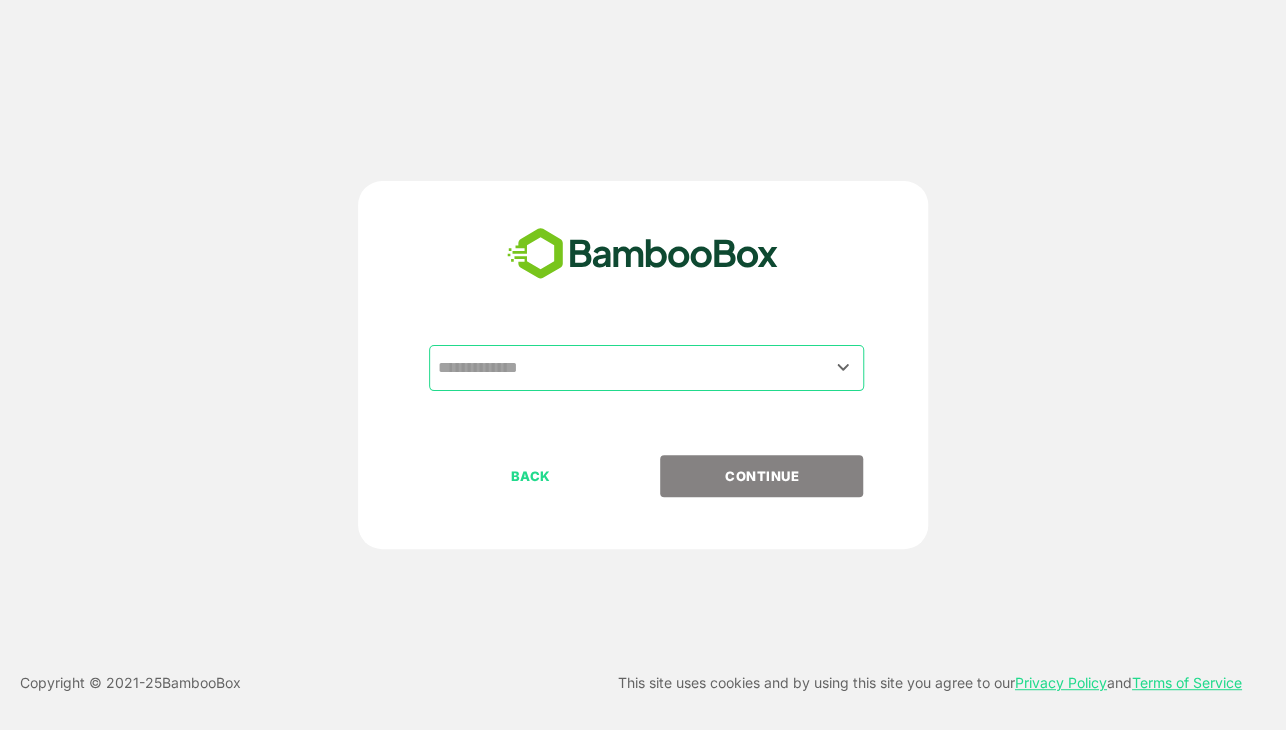 click on "​" at bounding box center (643, 400) 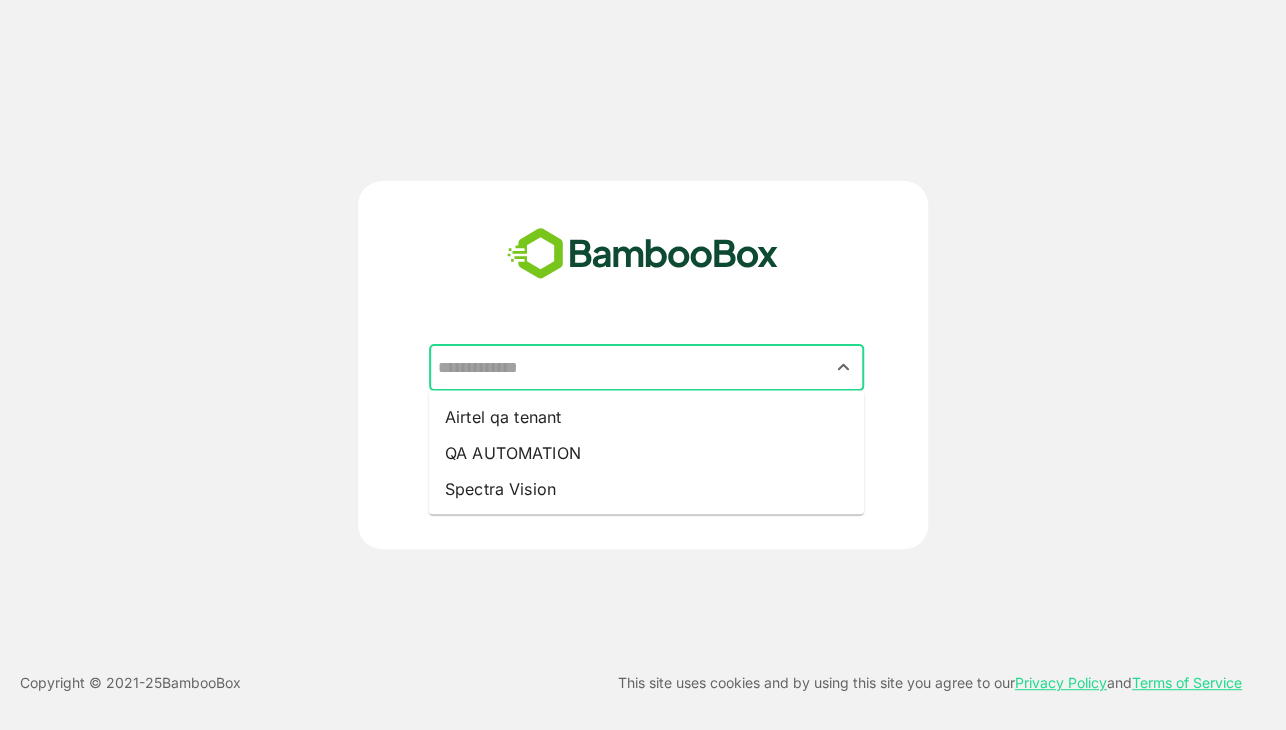click at bounding box center [646, 368] 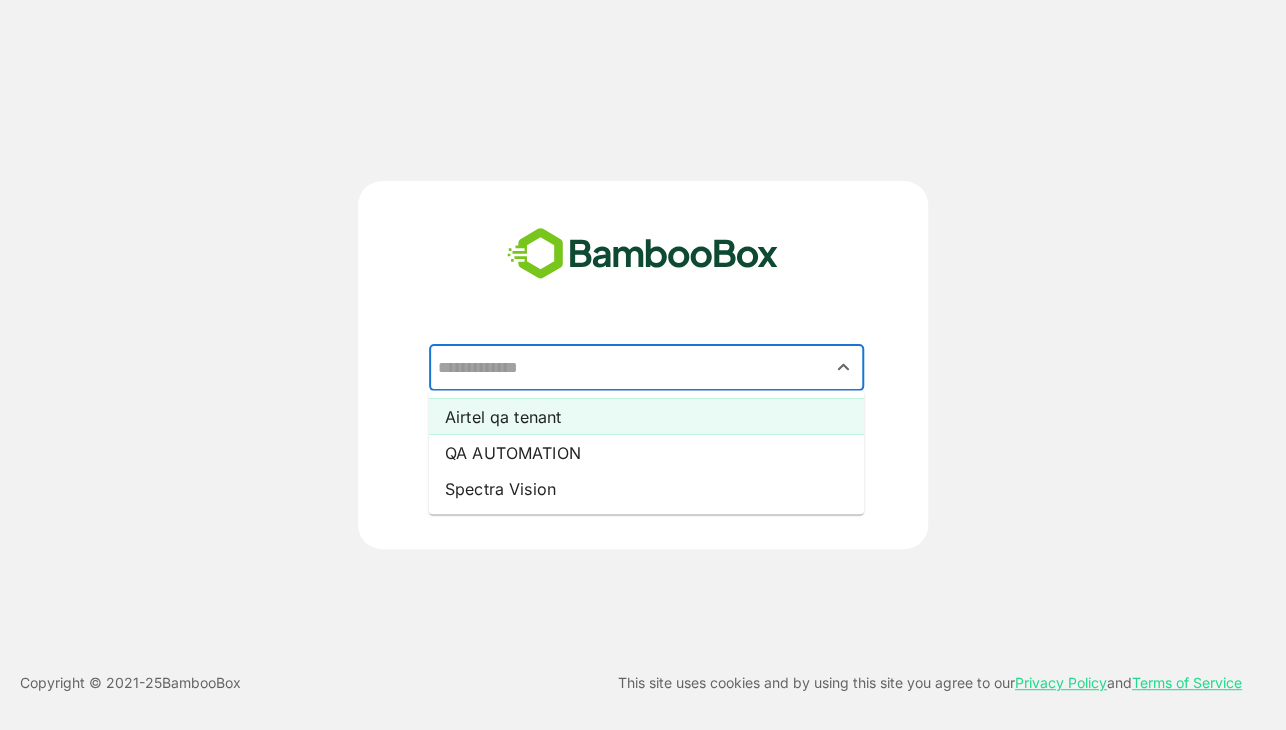 click on "Airtel qa tenant" at bounding box center (646, 416) 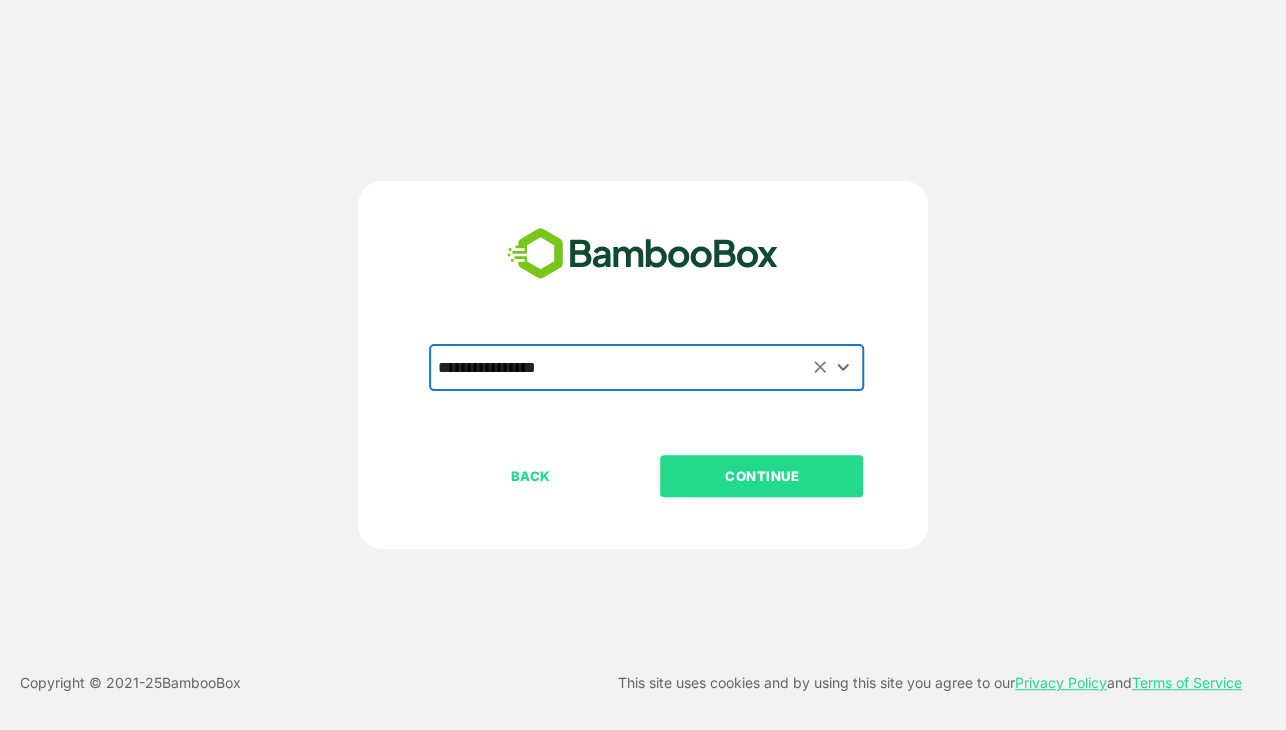 click on "CONTINUE" at bounding box center (762, 476) 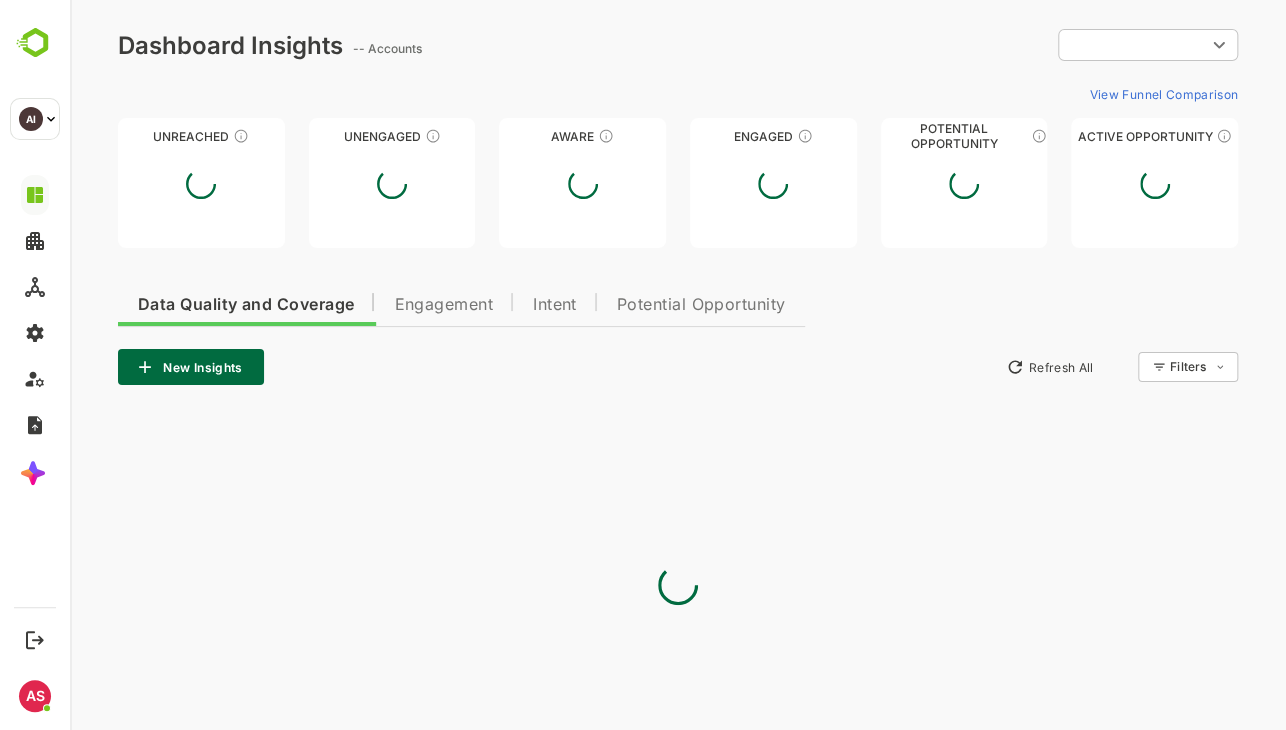 scroll, scrollTop: 0, scrollLeft: 0, axis: both 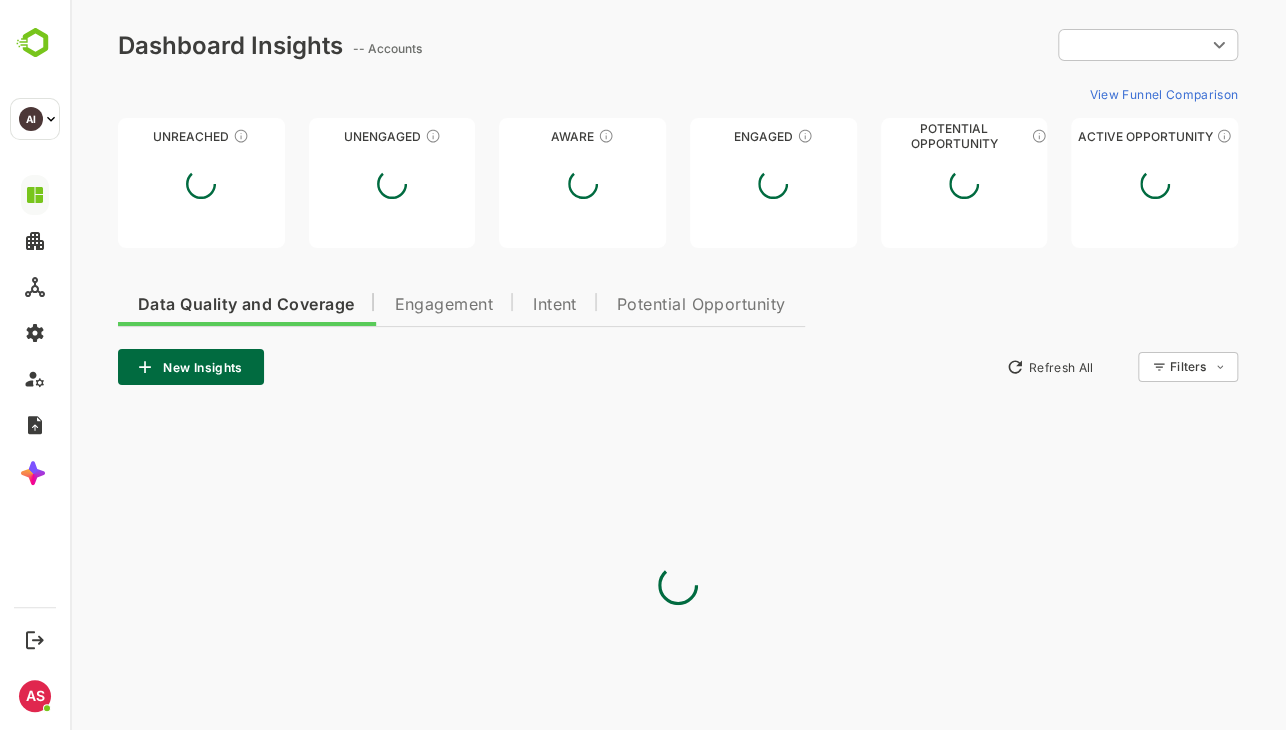 type on "**********" 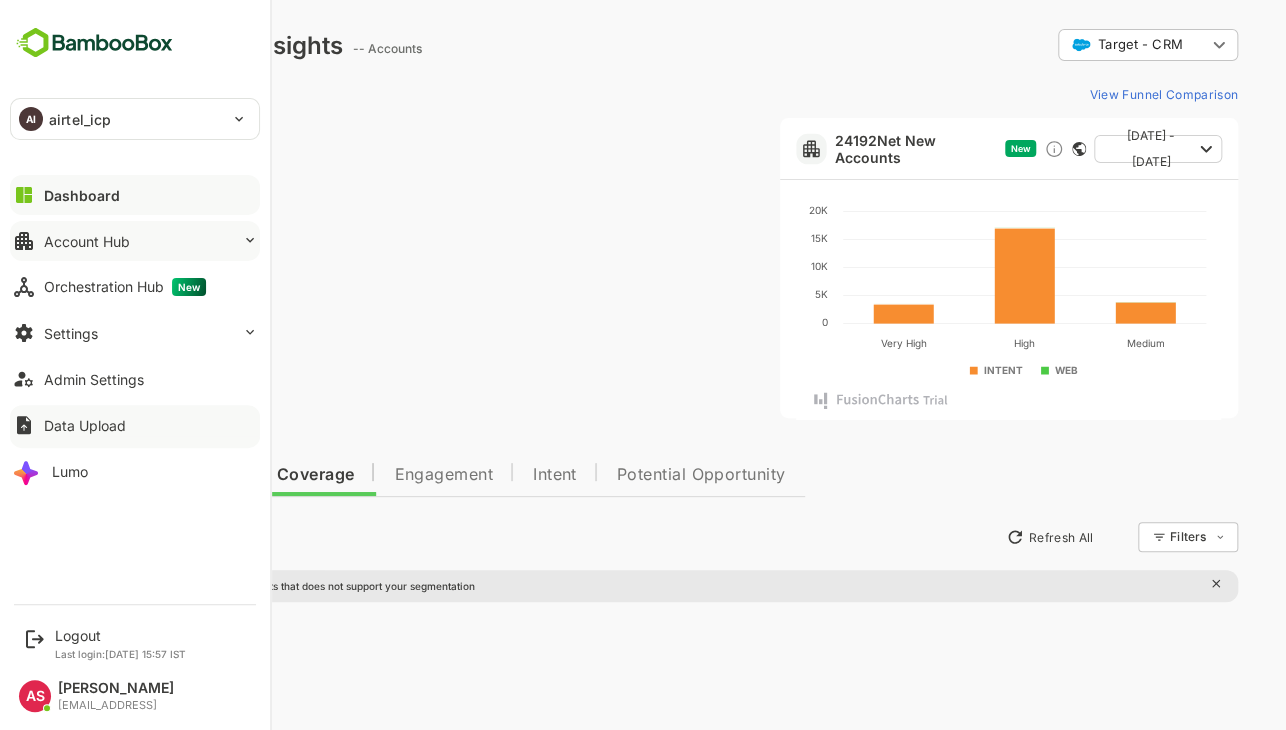 click on "Account Hub" at bounding box center (135, 241) 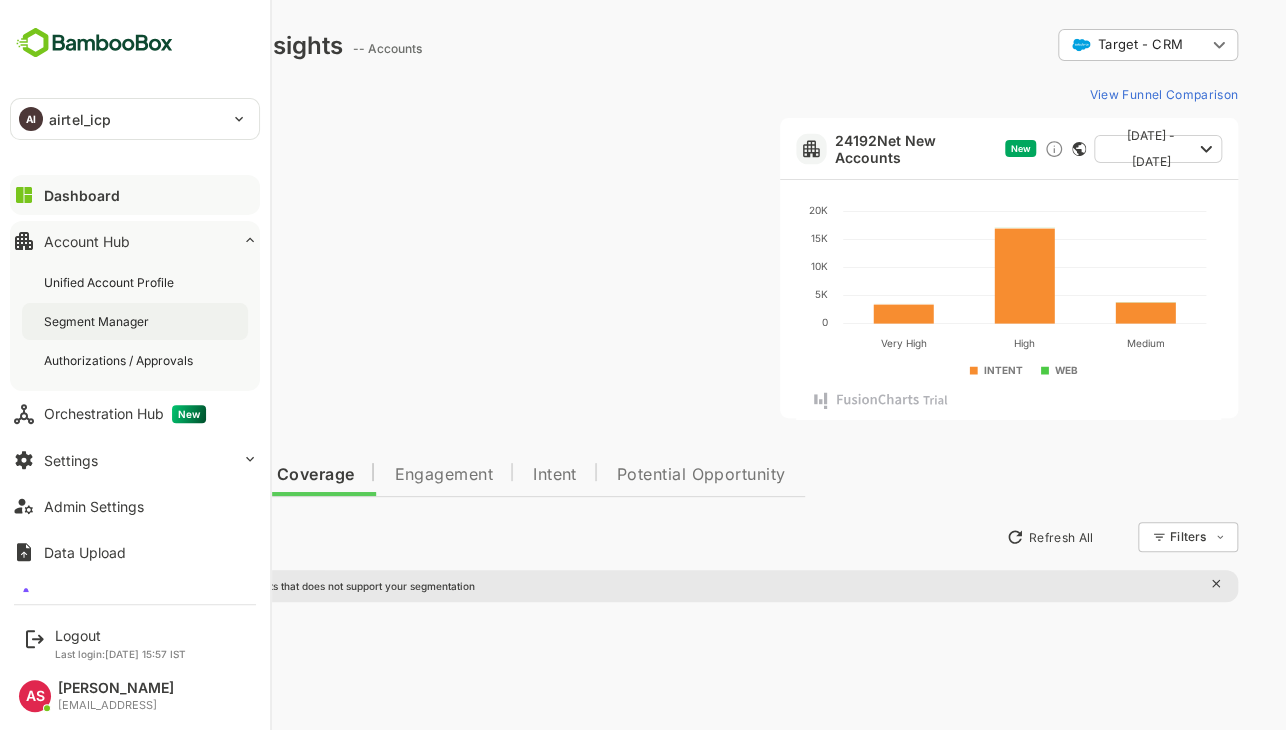 click on "Segment Manager" at bounding box center (135, 321) 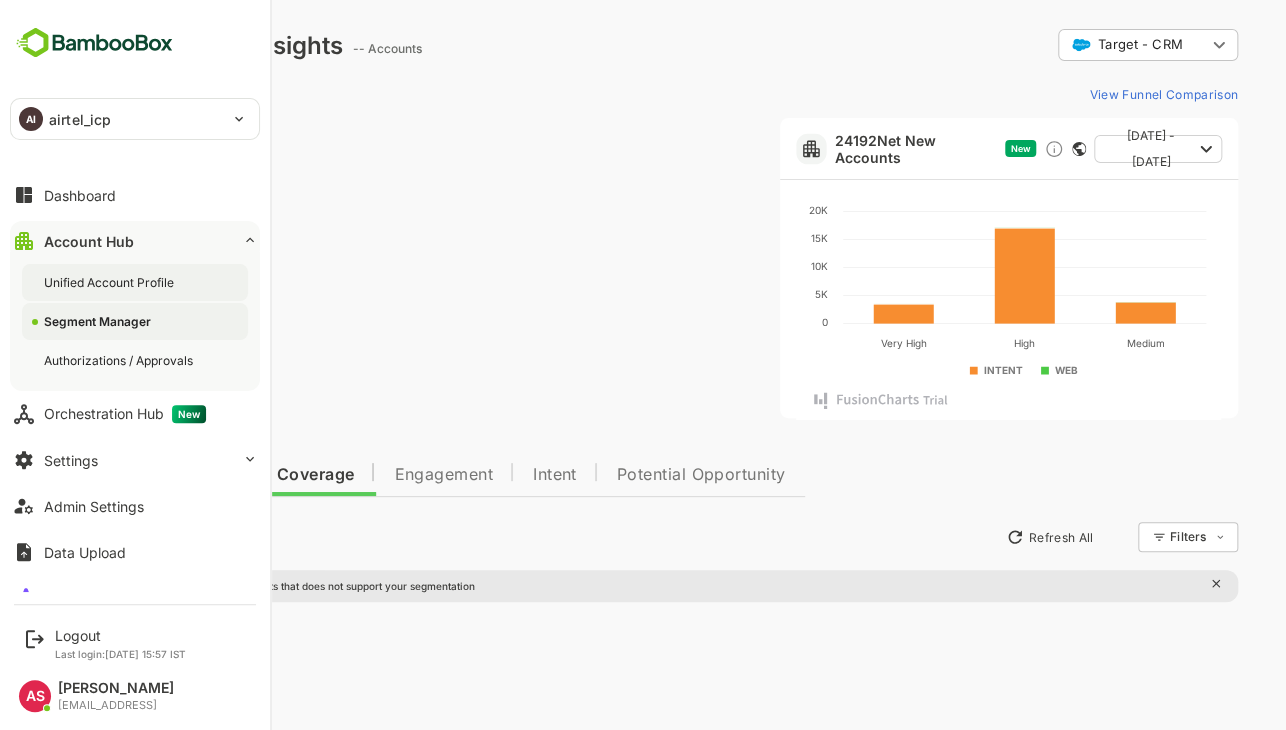 click on "Unified Account Profile" at bounding box center [111, 282] 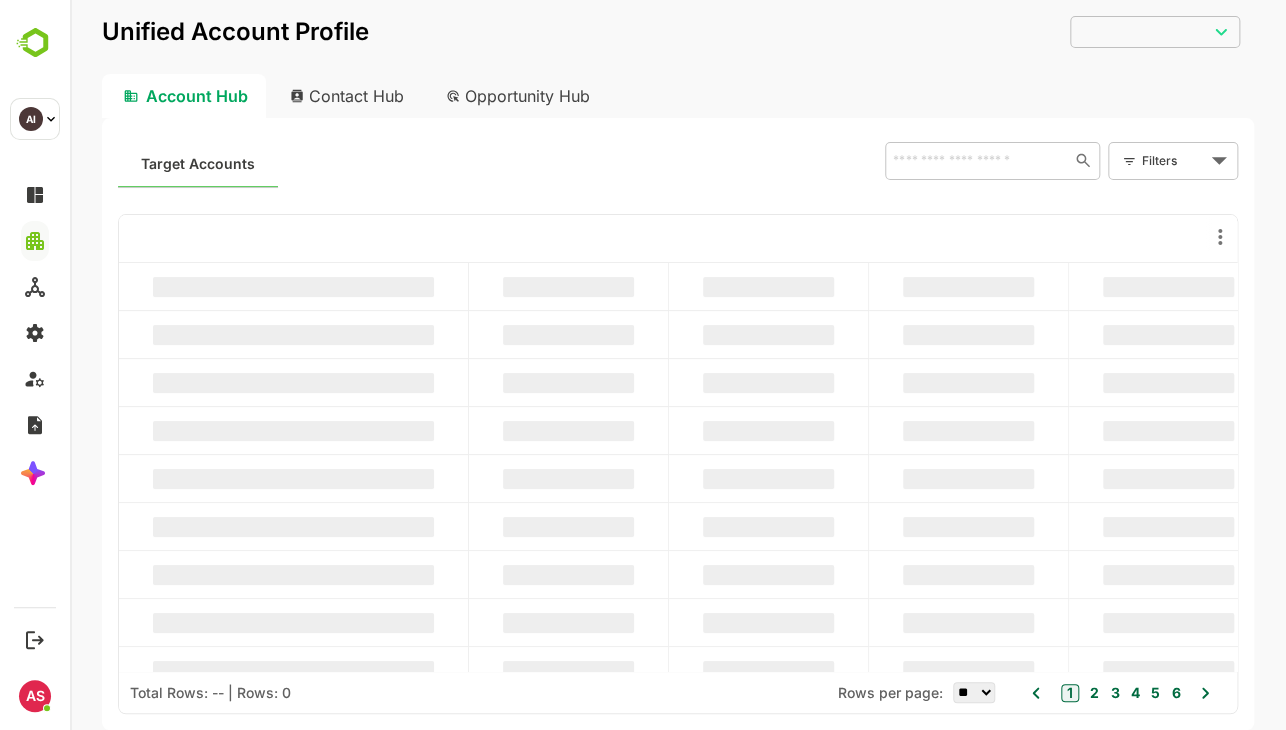 scroll, scrollTop: 0, scrollLeft: 0, axis: both 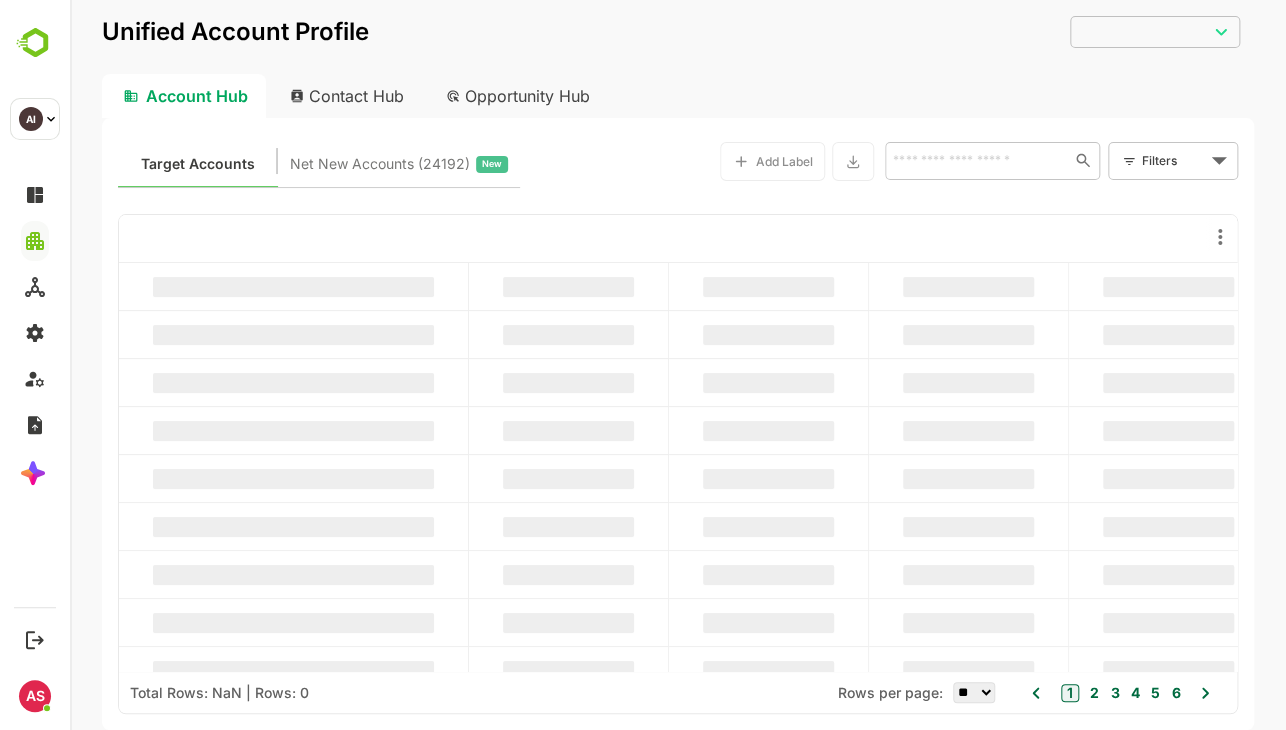 type on "**********" 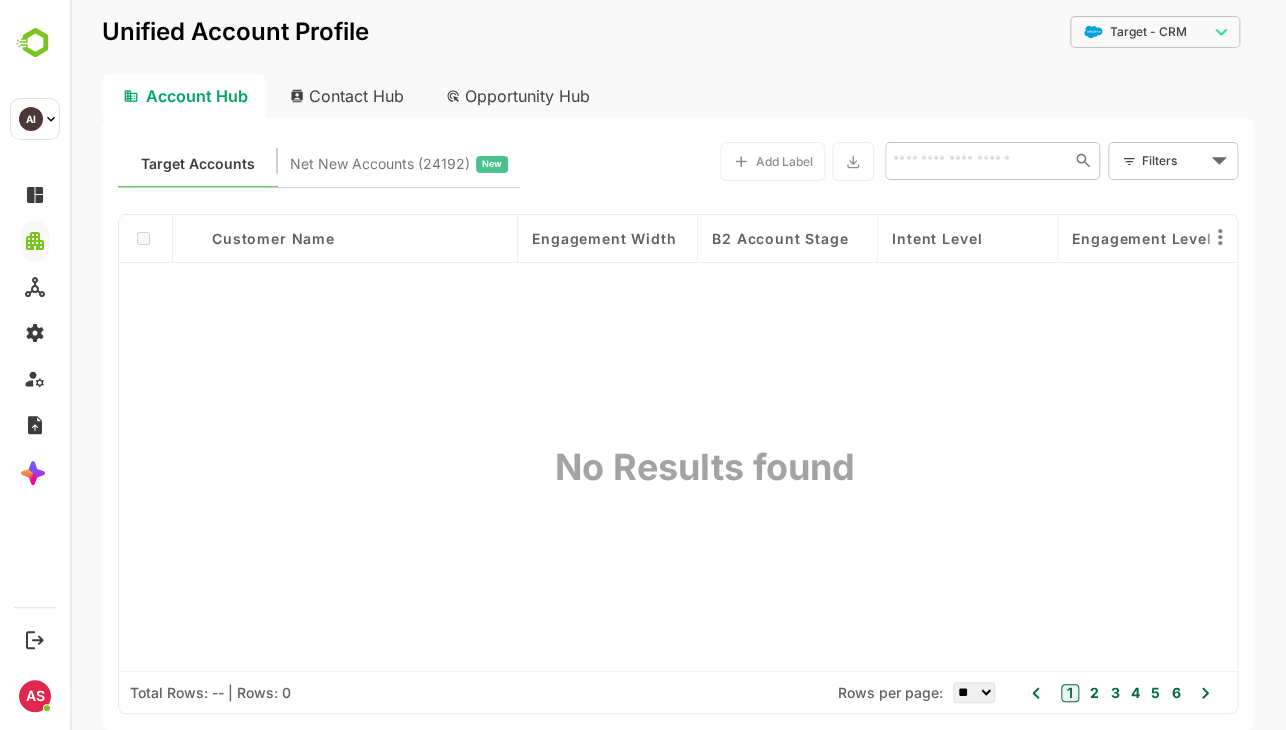 click at bounding box center [976, 160] 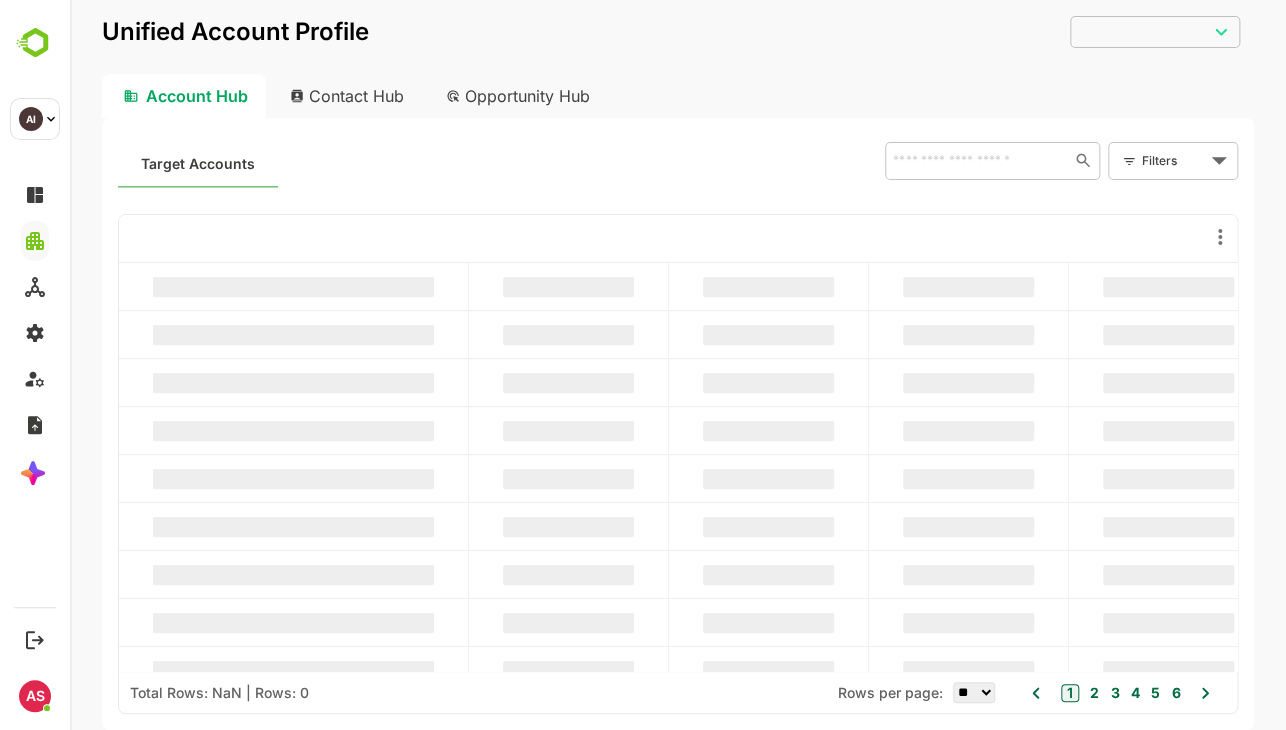 scroll, scrollTop: 0, scrollLeft: 0, axis: both 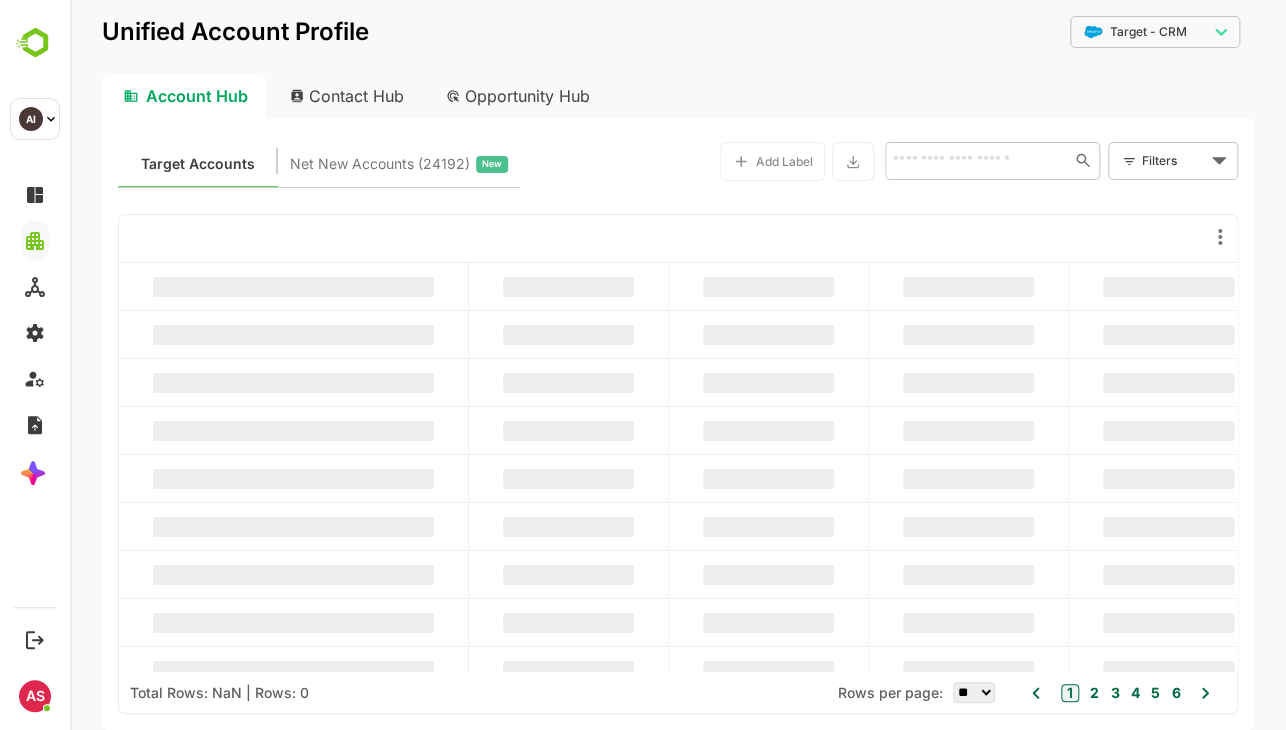 type on "**********" 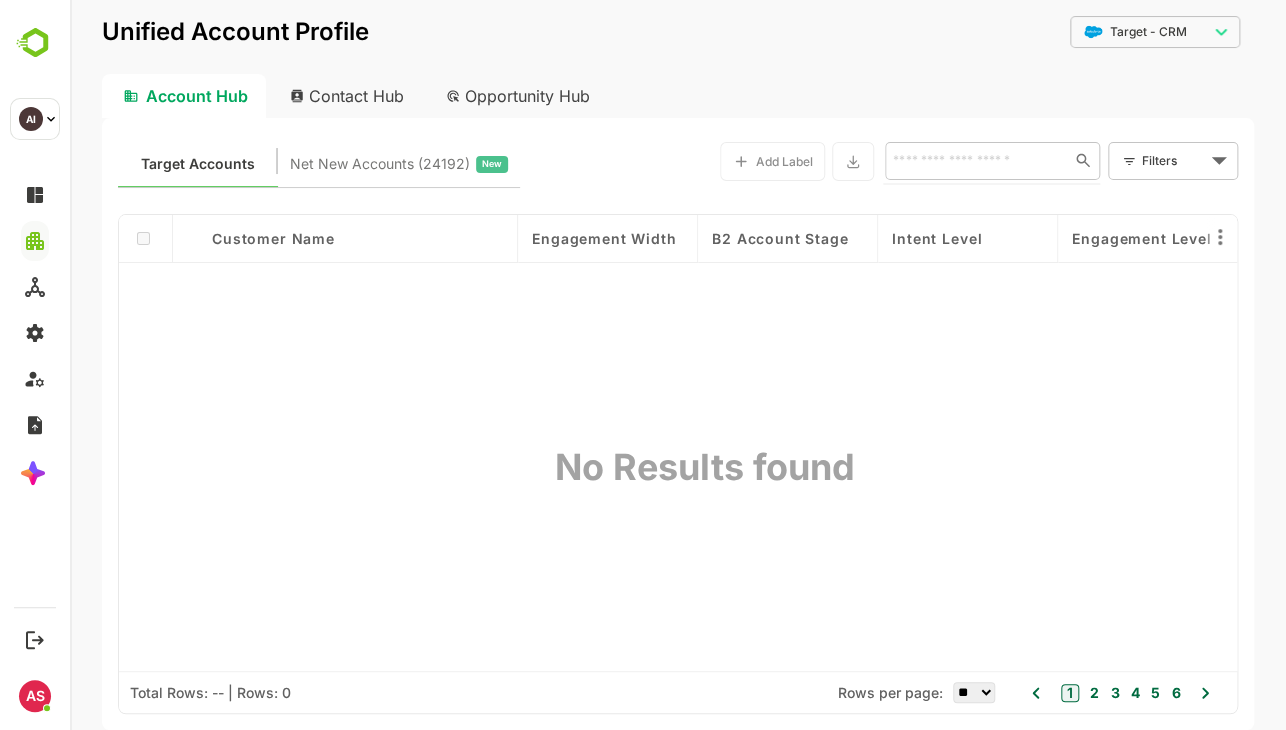 click at bounding box center [973, 160] 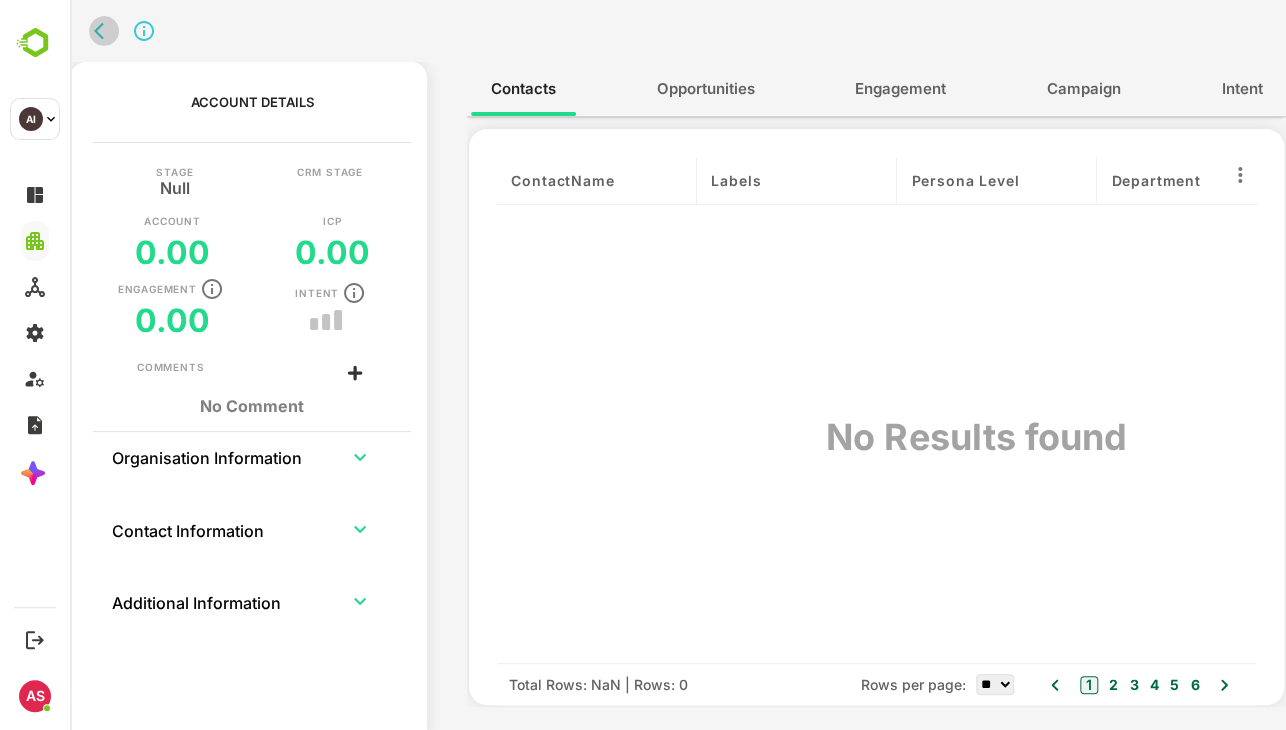 click 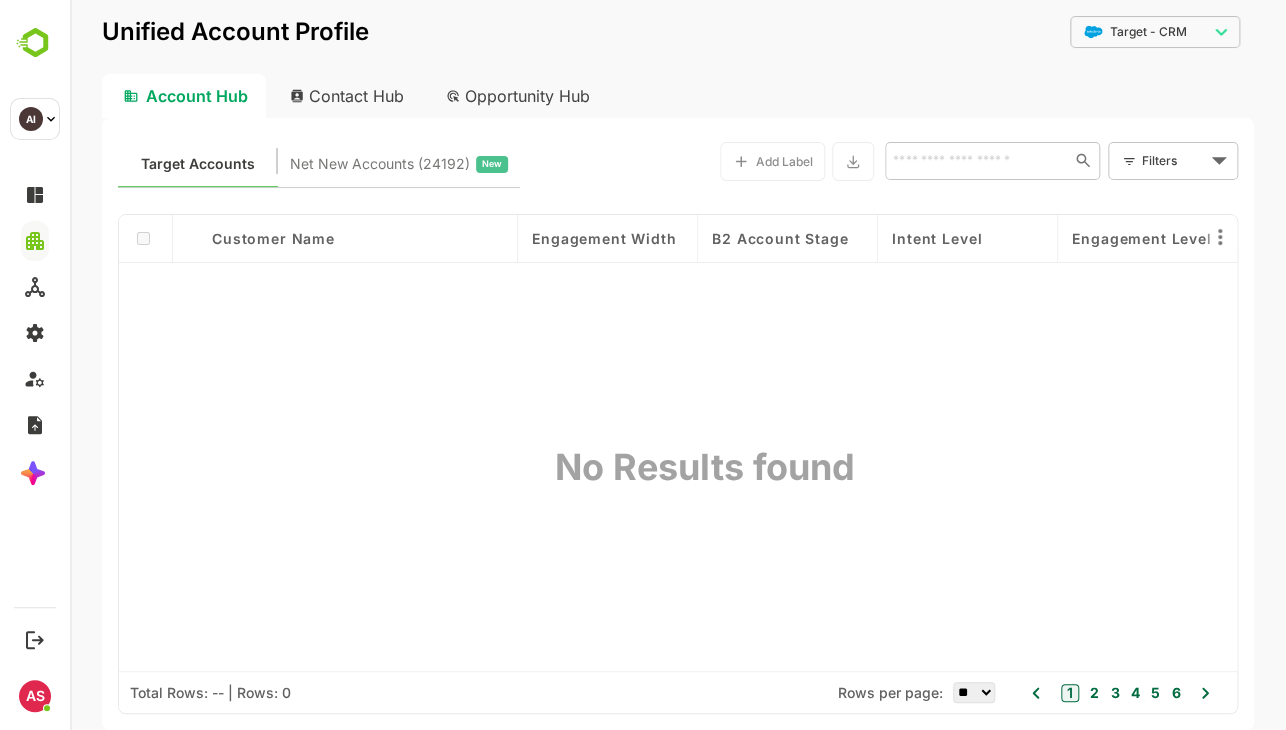 click on "Customer Name Engagement Width B2 Account Stage Intent Level Engagement Level Opportunities Account Type Products of Listed Opportunities Labels Total Value Account Score ICPs where other opportunities closed ICP Score Stages of Listed Opportunities ICP Level Engagement Score Leadfeeder Page URL Intent Topics Last Intent Date Account Website Customer Owner Business Circle/ Region Annual Revenue($) Category Vertical Segment Stage Change Date Latest PO Entry Date Latest PO Entry Date Sub Industry Engagement Depth Service segment CRM Account Stage Account Description Phone Customer Segment Account Category Parent DMU Billing Country State City DSG Owner Email Address Circle Business Customer Record Type Account Updated Date DSG Owner PAN No. Account Created Date CIN Number LinkedIn URL Type Customer Number Status Number of Contacts Employee Count Intent Country DMU Airtel Segments Persona Department Level No Results found" at bounding box center (678, 443) 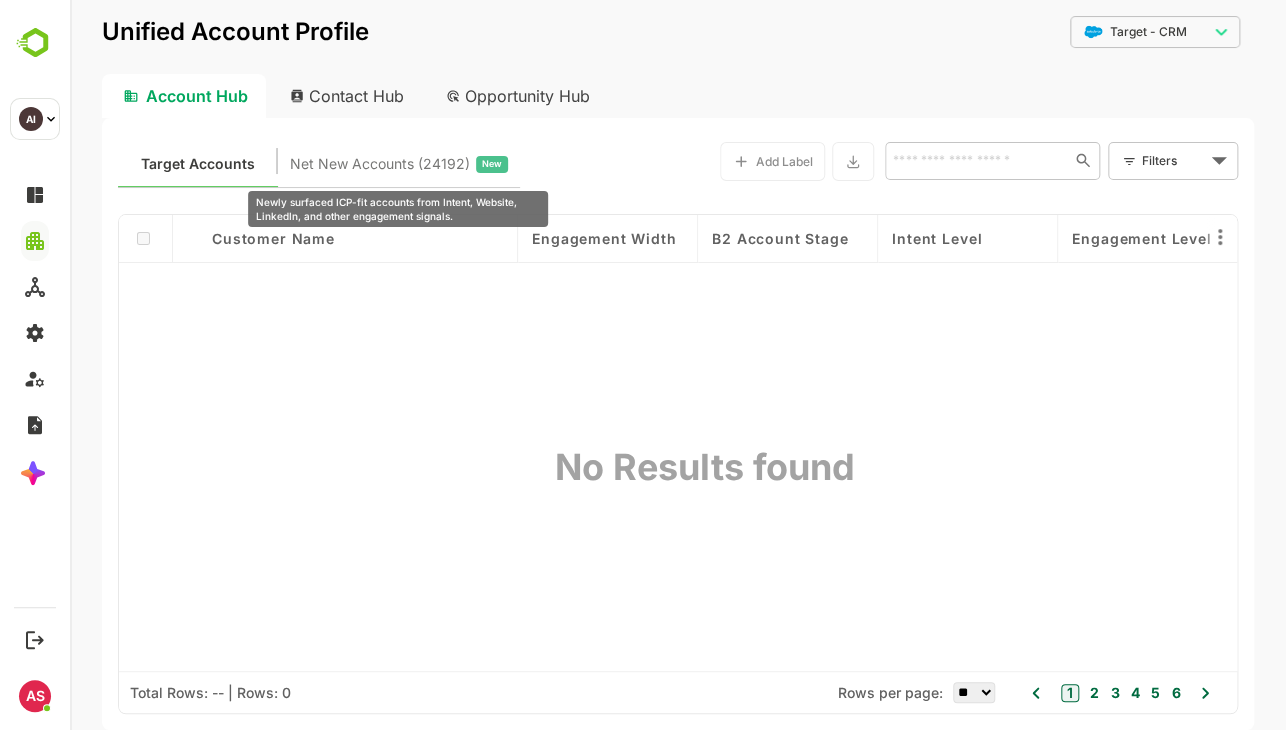 click on "Net New Accounts ( 24192 )" at bounding box center [380, 164] 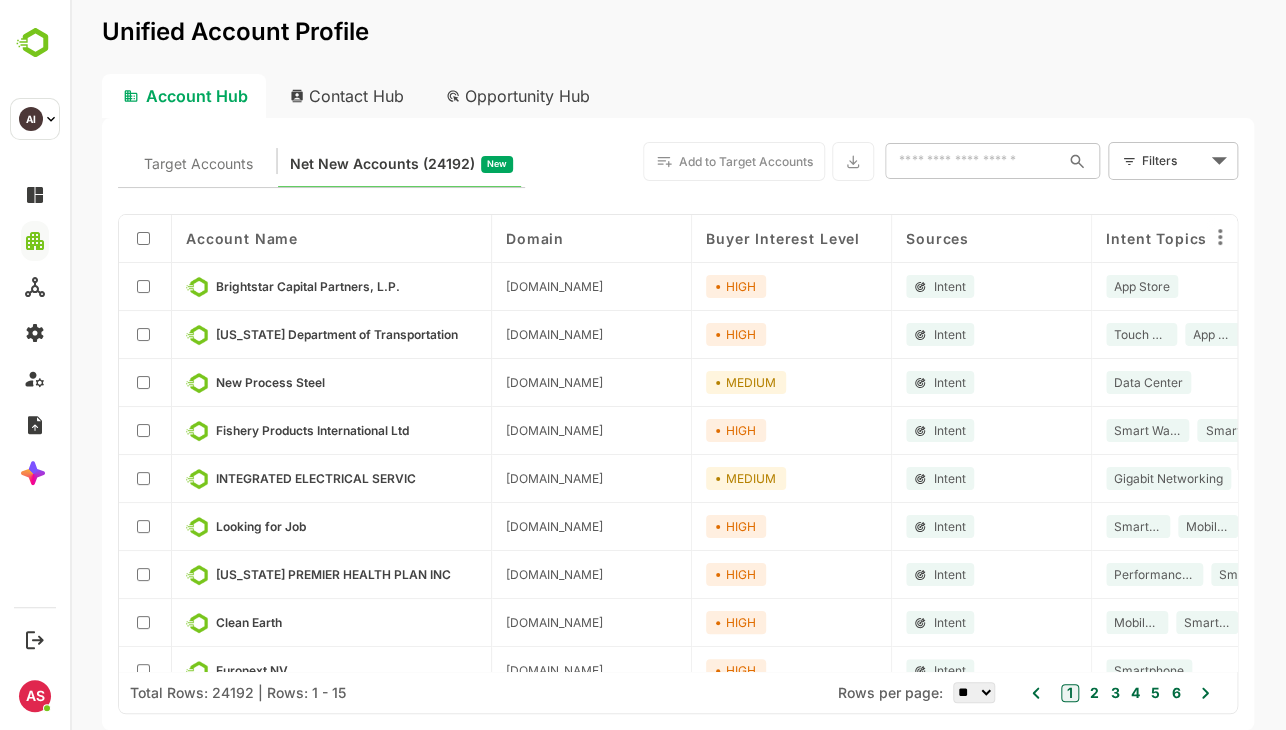 click at bounding box center [972, 161] 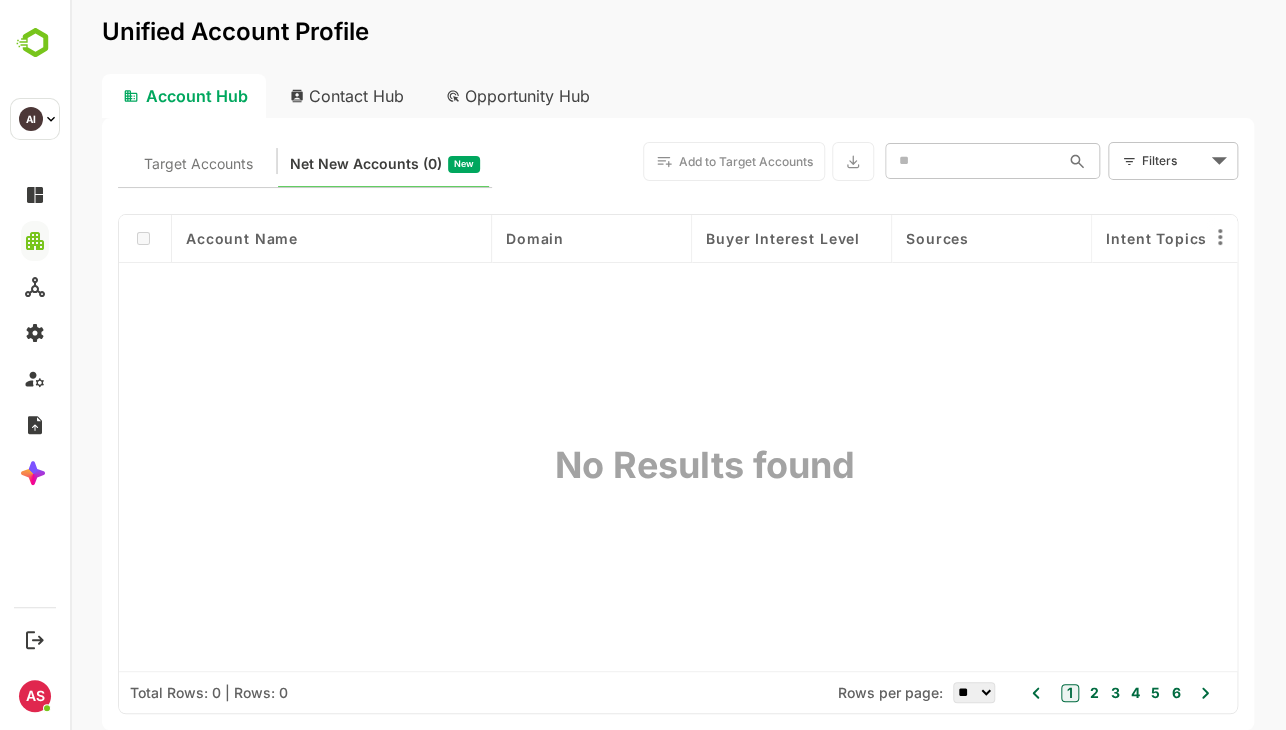 type on "*" 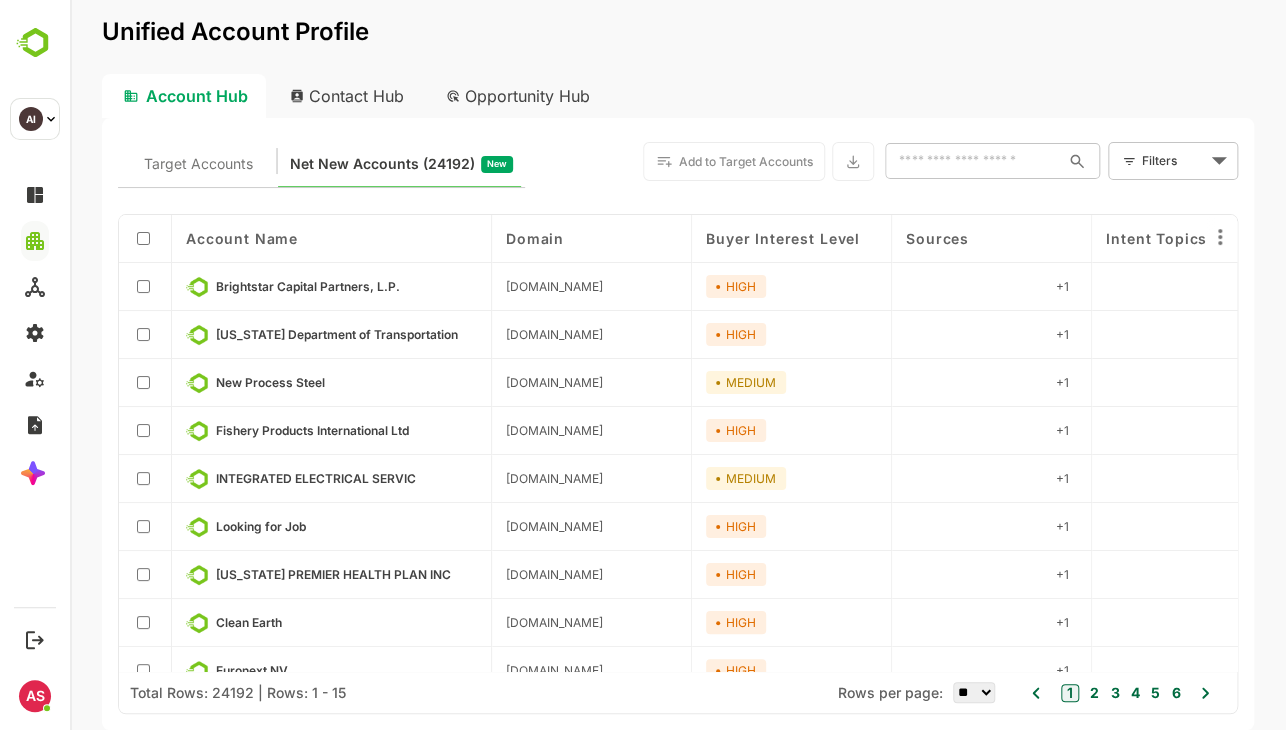 type 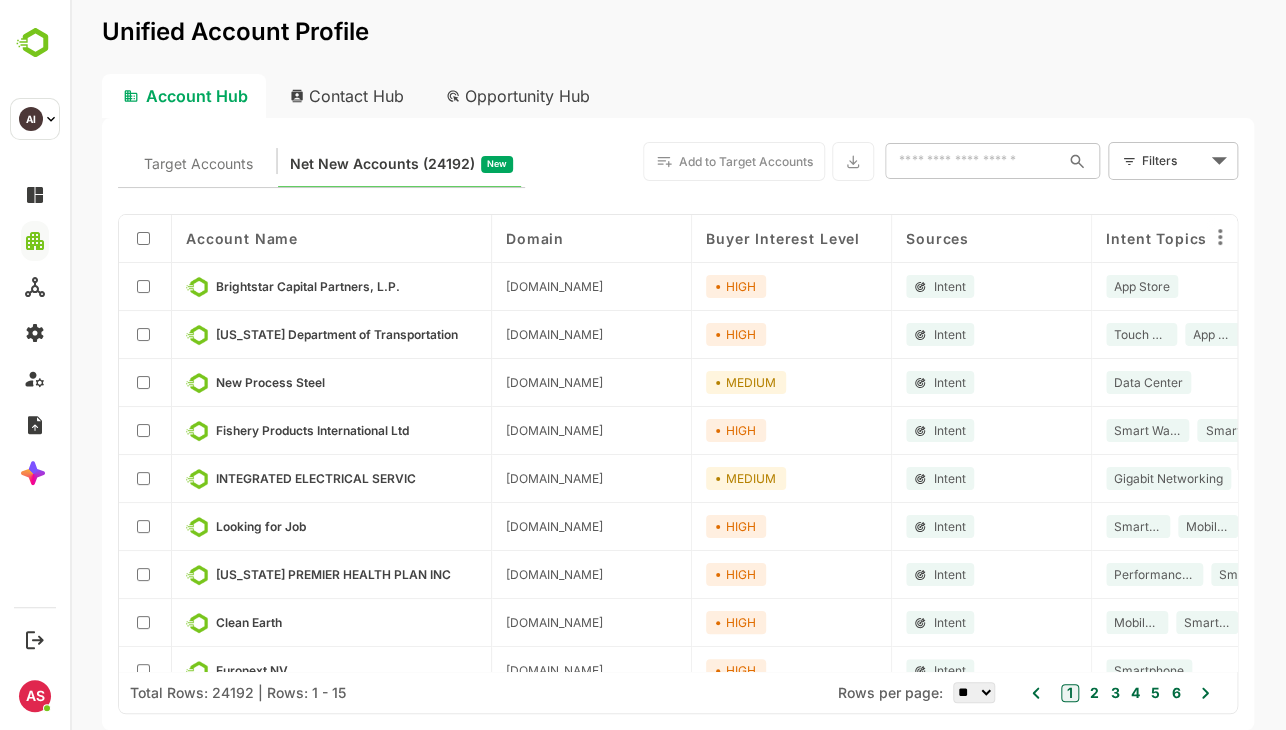 click on "Contact Hub" at bounding box center (348, 96) 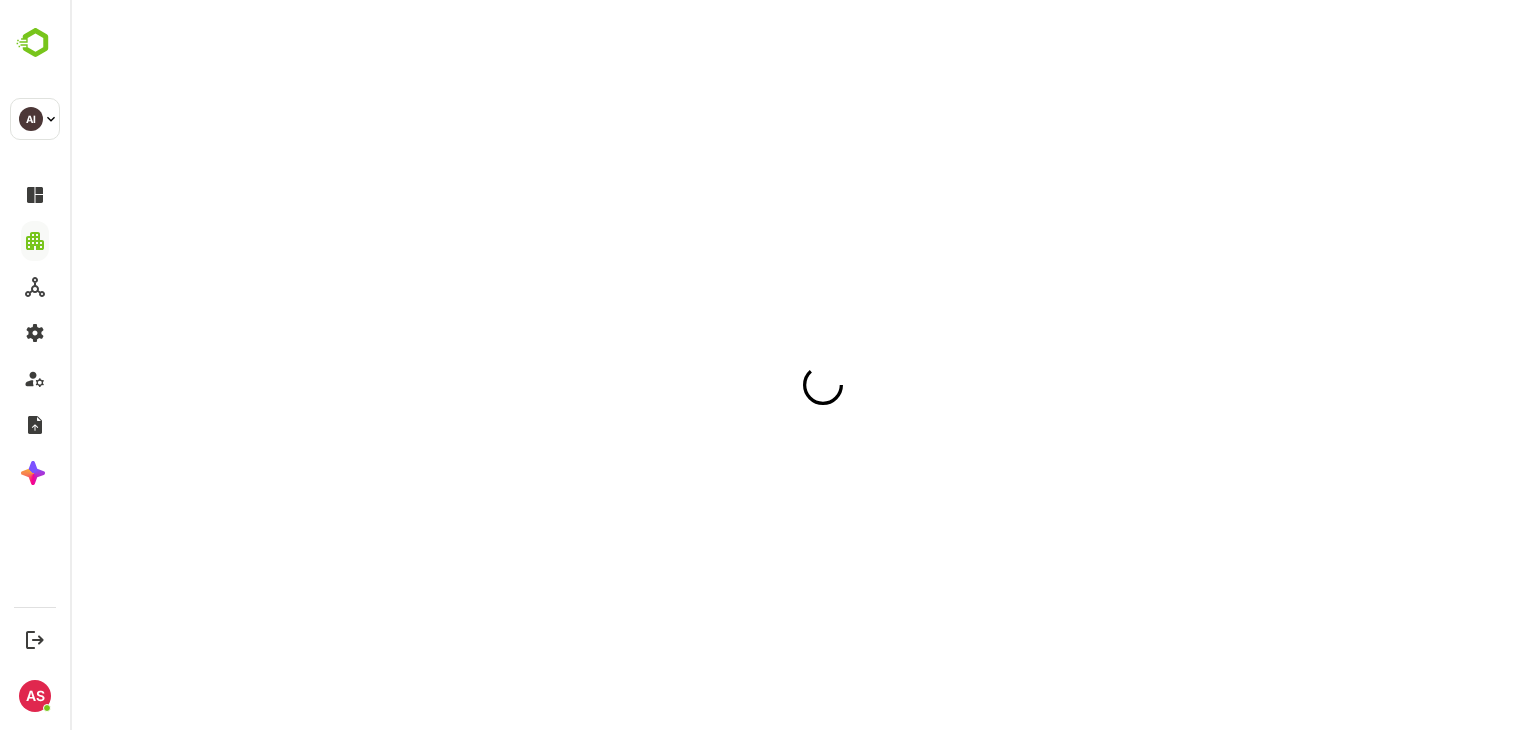 scroll, scrollTop: 0, scrollLeft: 0, axis: both 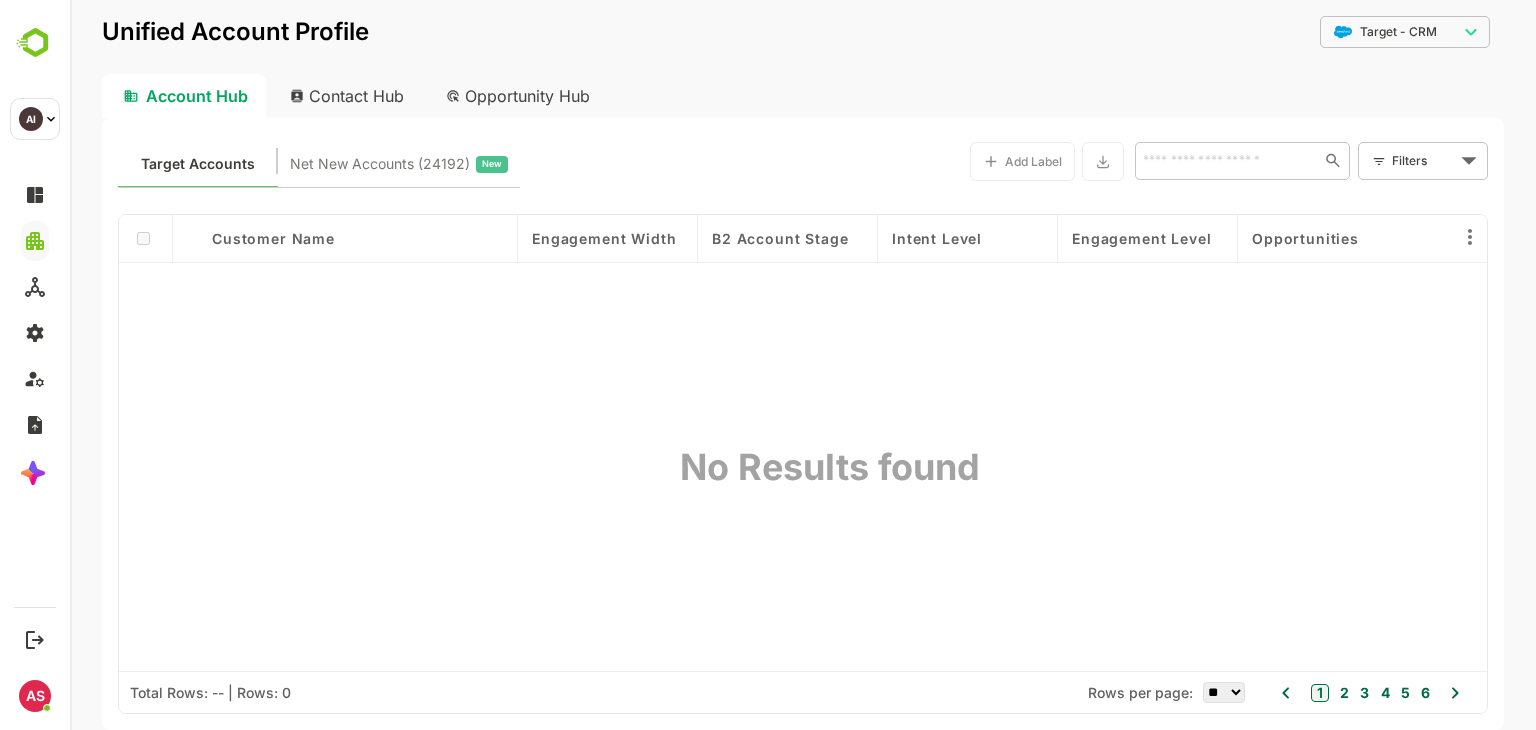 click on "Contact Hub" at bounding box center [348, 96] 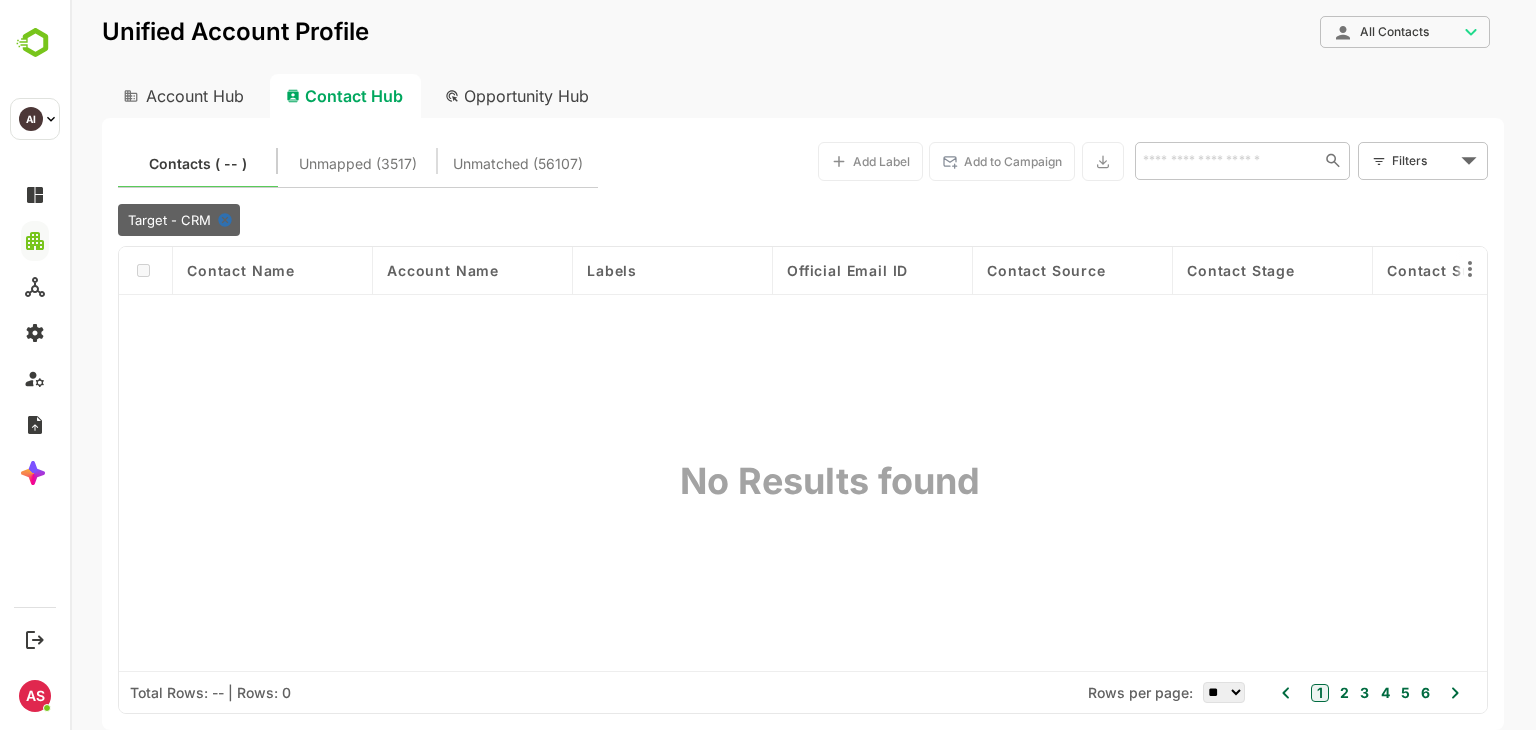 click on "**********" at bounding box center (803, 45) 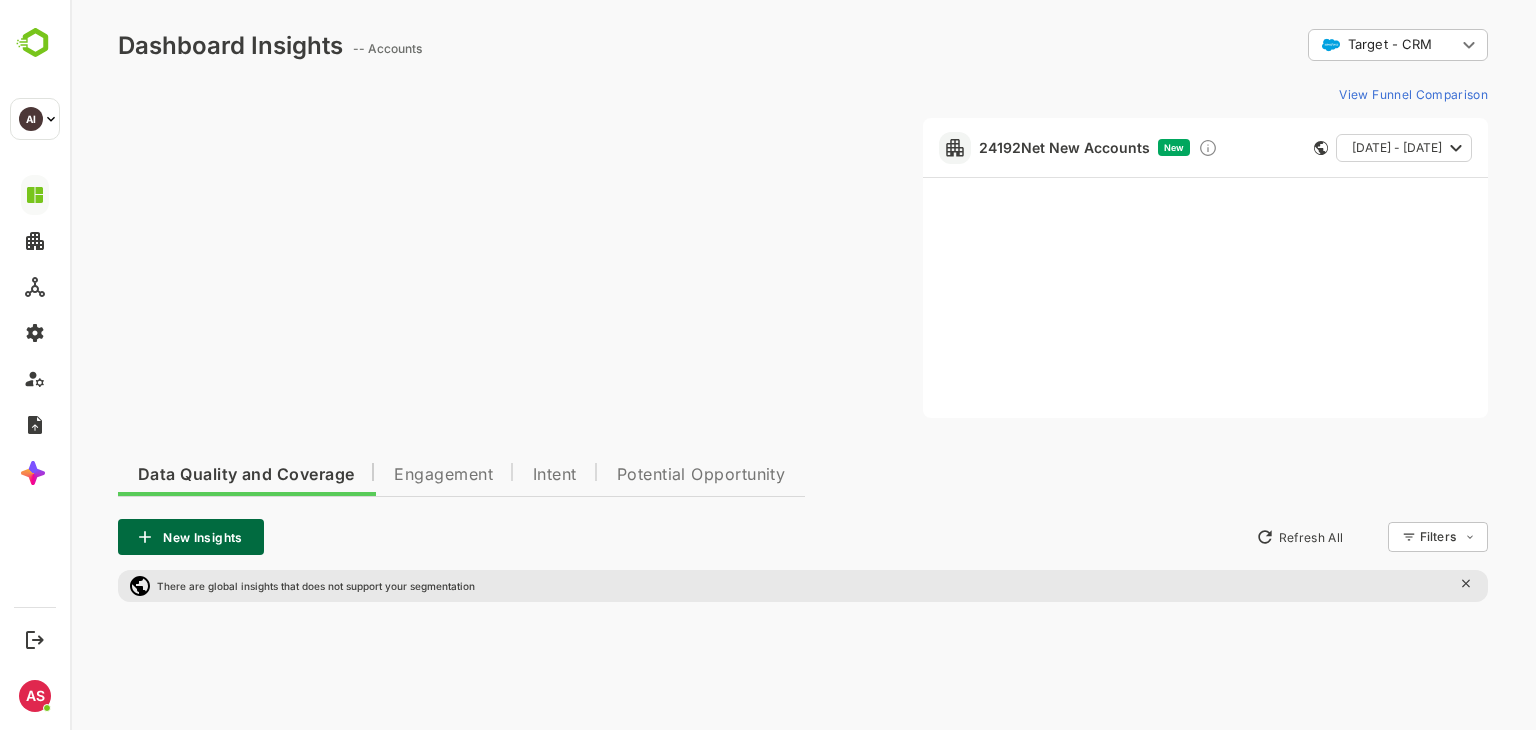 scroll, scrollTop: 0, scrollLeft: 0, axis: both 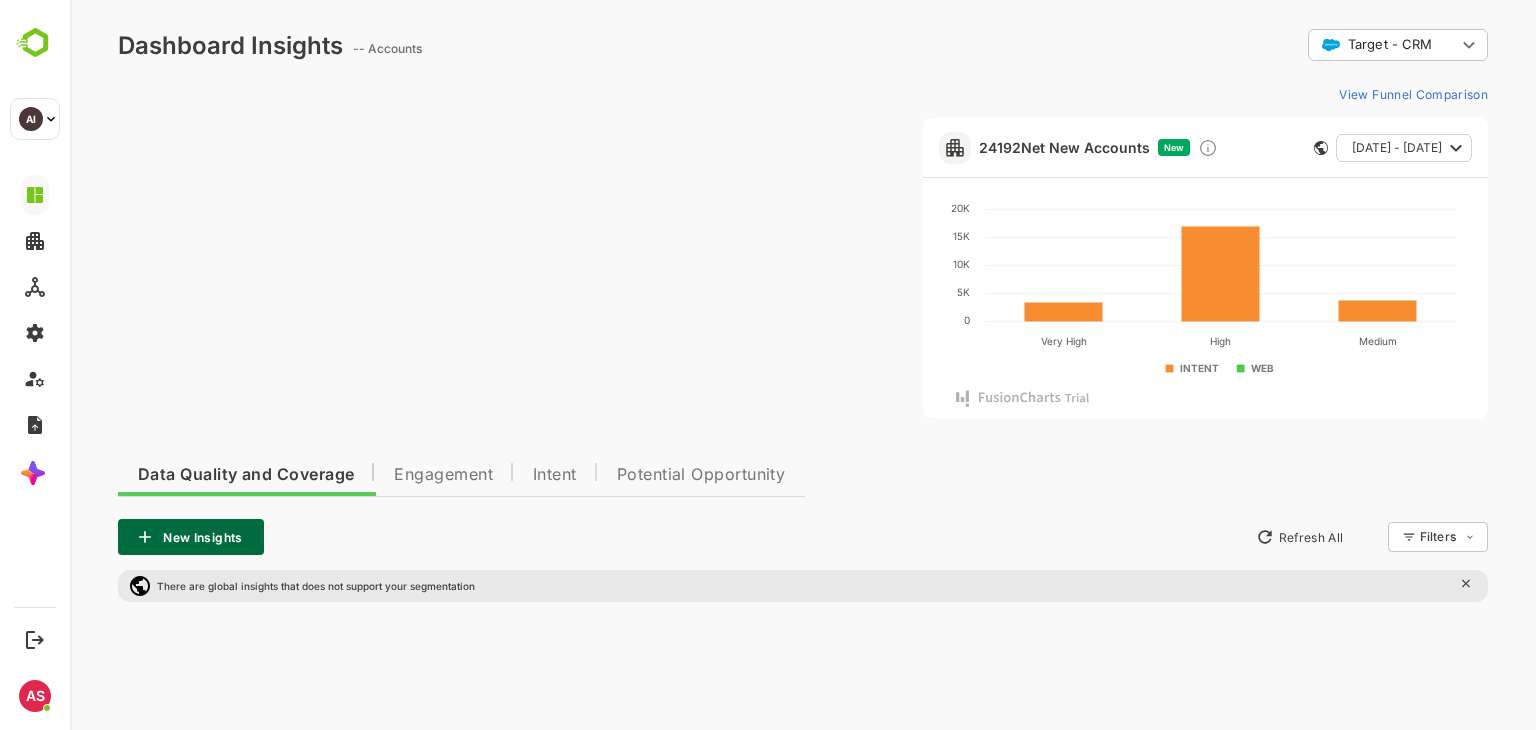 click at bounding box center (508, 268) 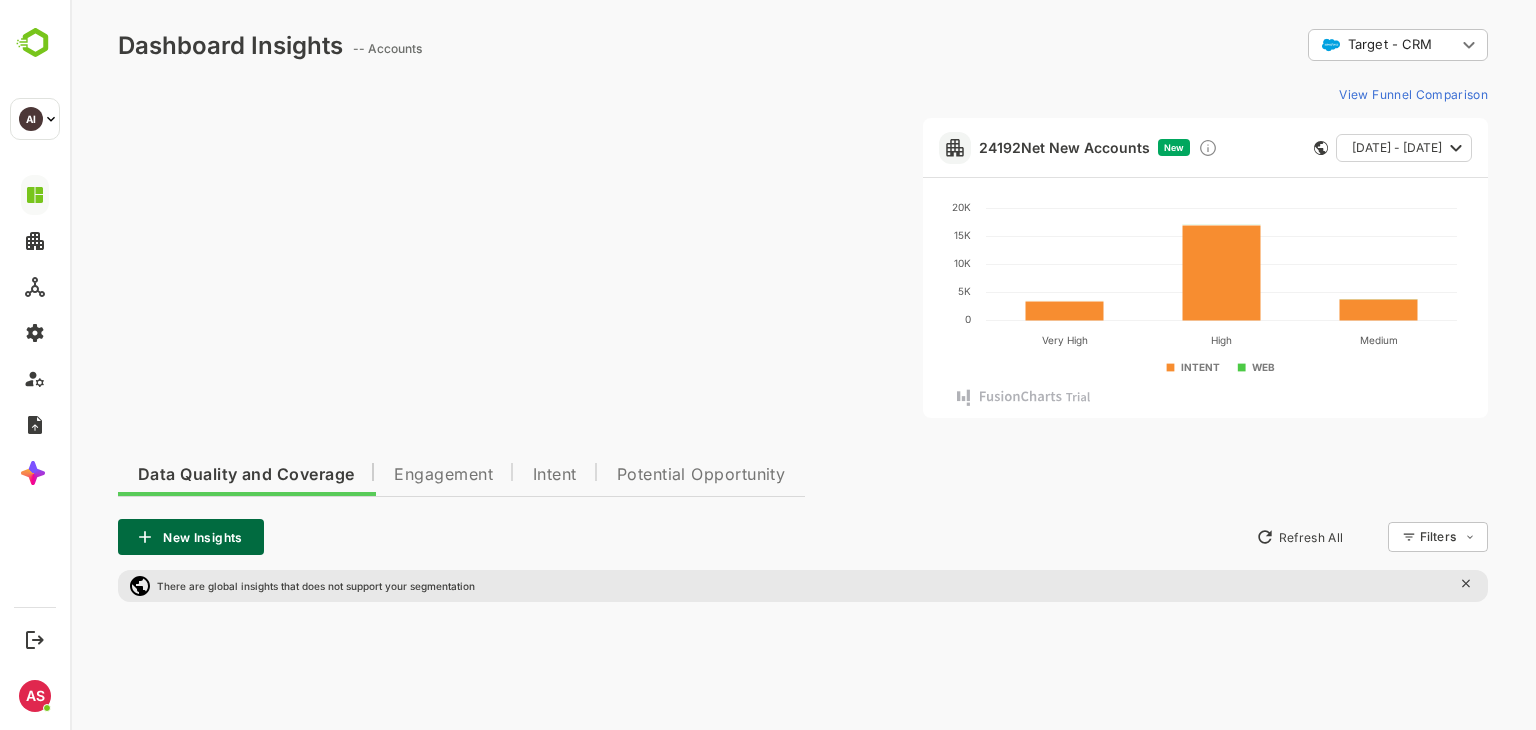 click at bounding box center (508, 268) 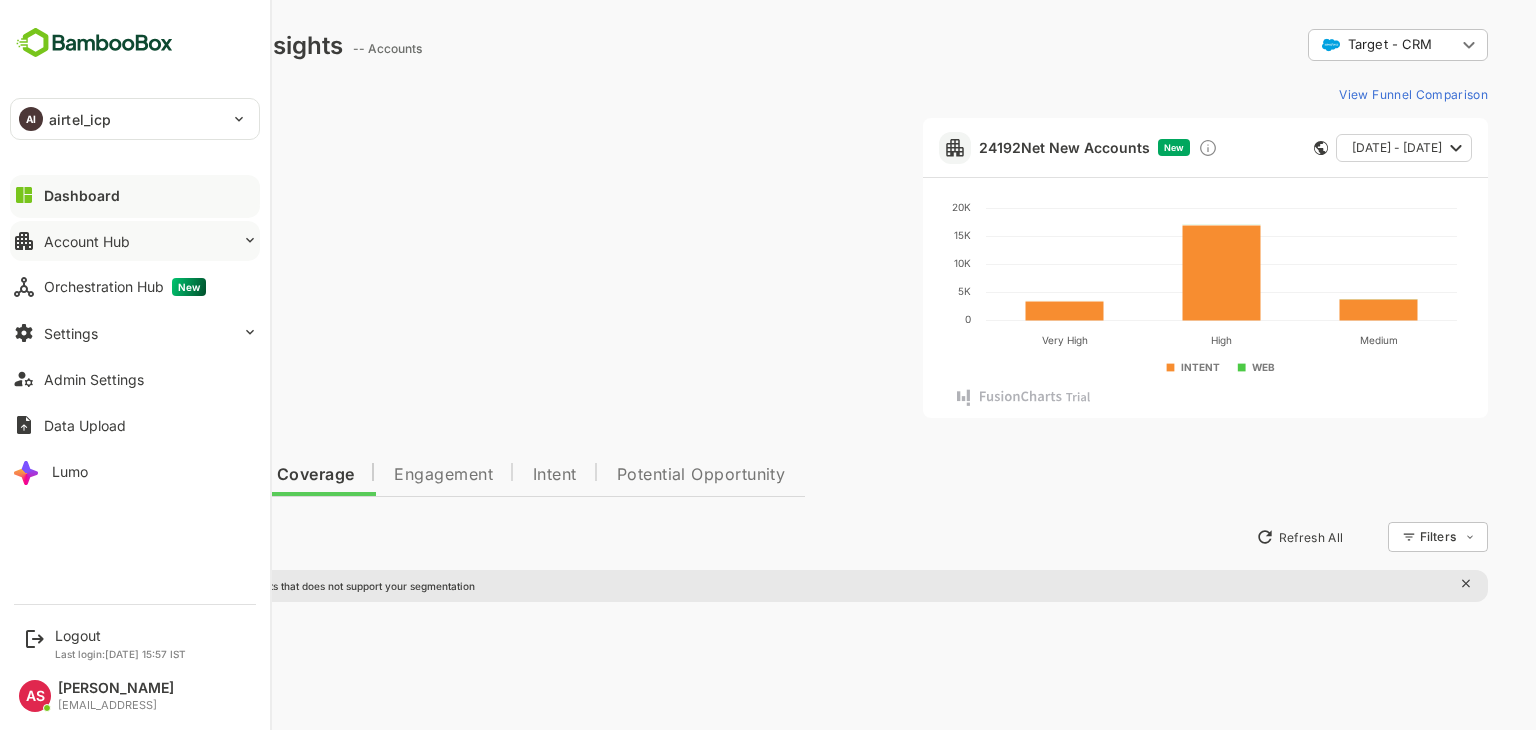 click on "Account Hub" at bounding box center [135, 241] 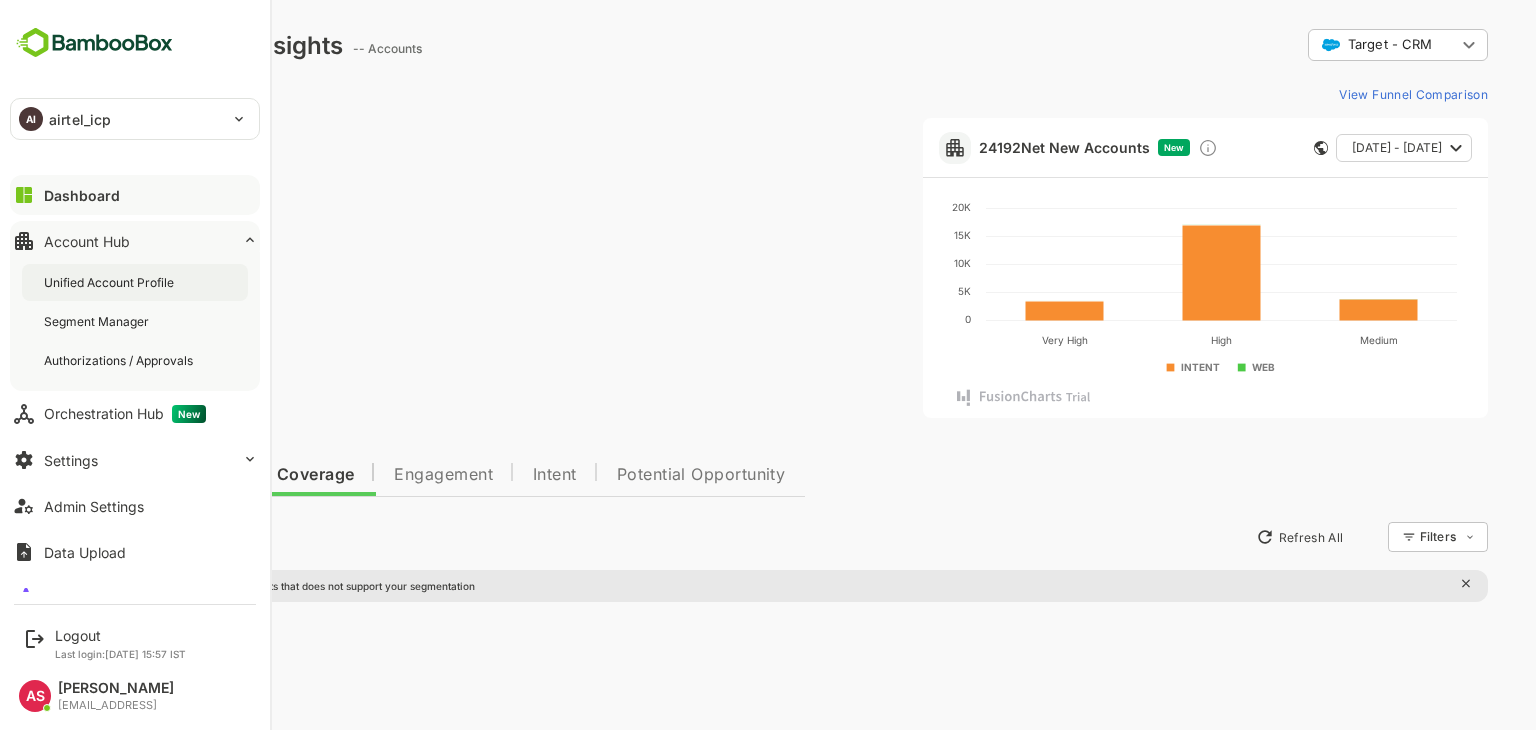 click on "Unified Account Profile" at bounding box center (135, 282) 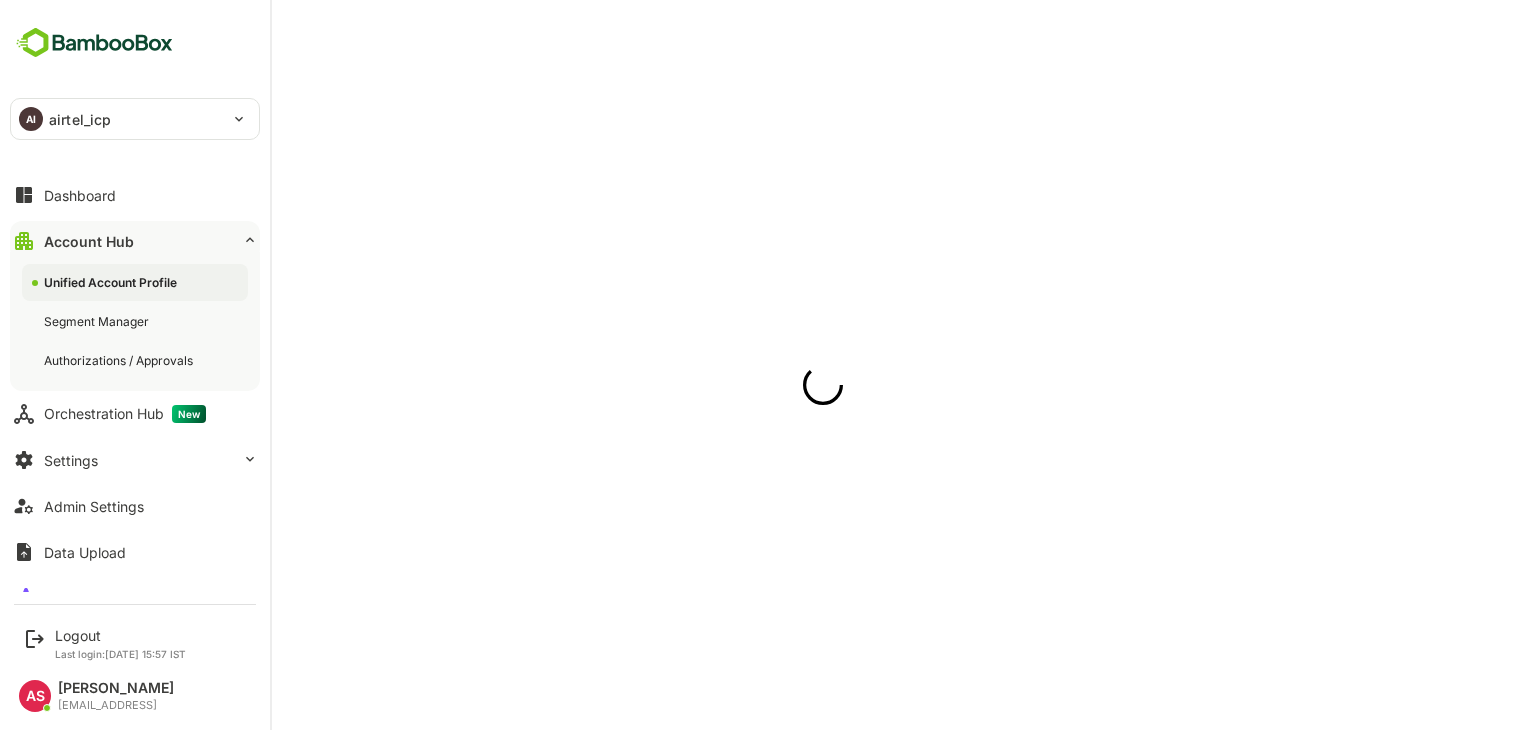 scroll, scrollTop: 0, scrollLeft: 0, axis: both 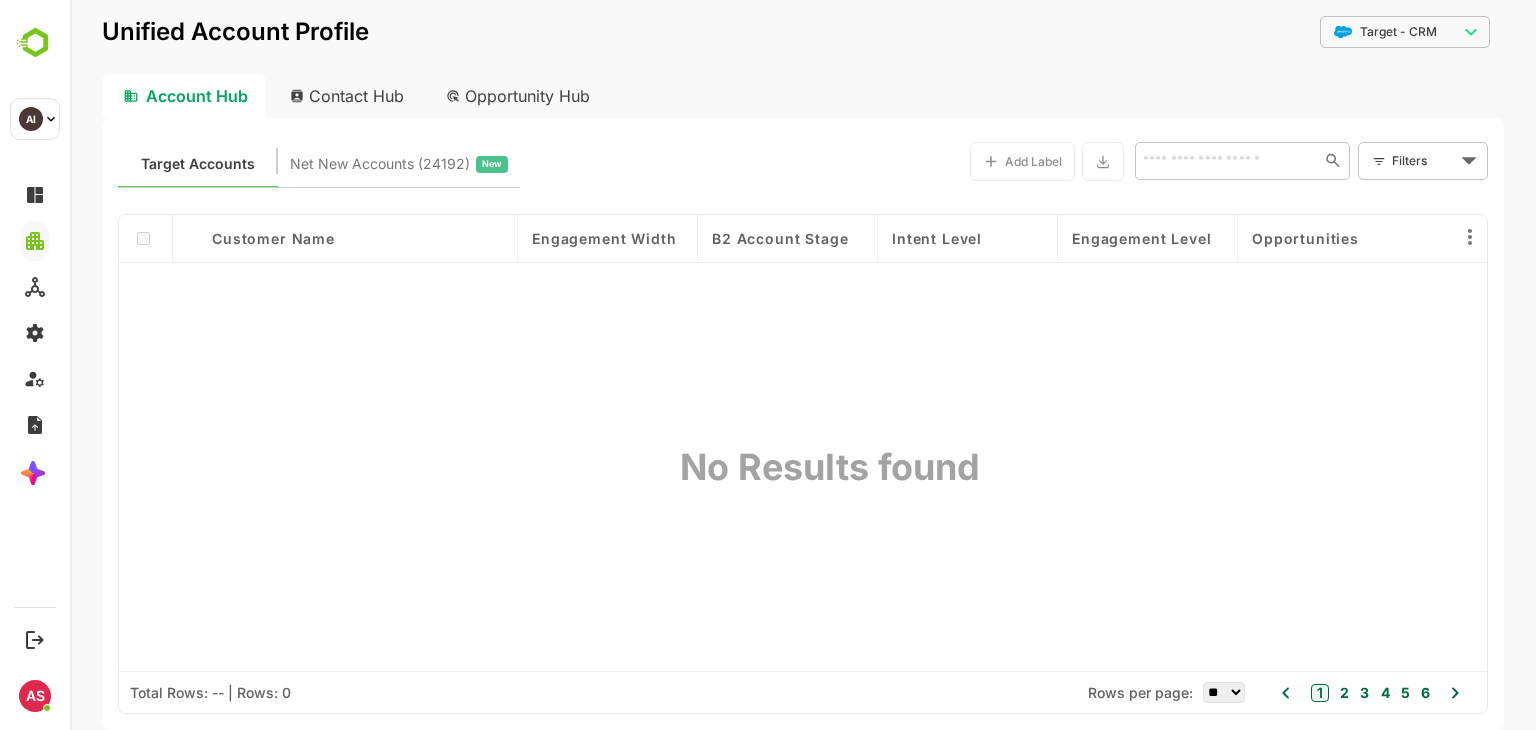 click on "Contact Hub" at bounding box center (348, 96) 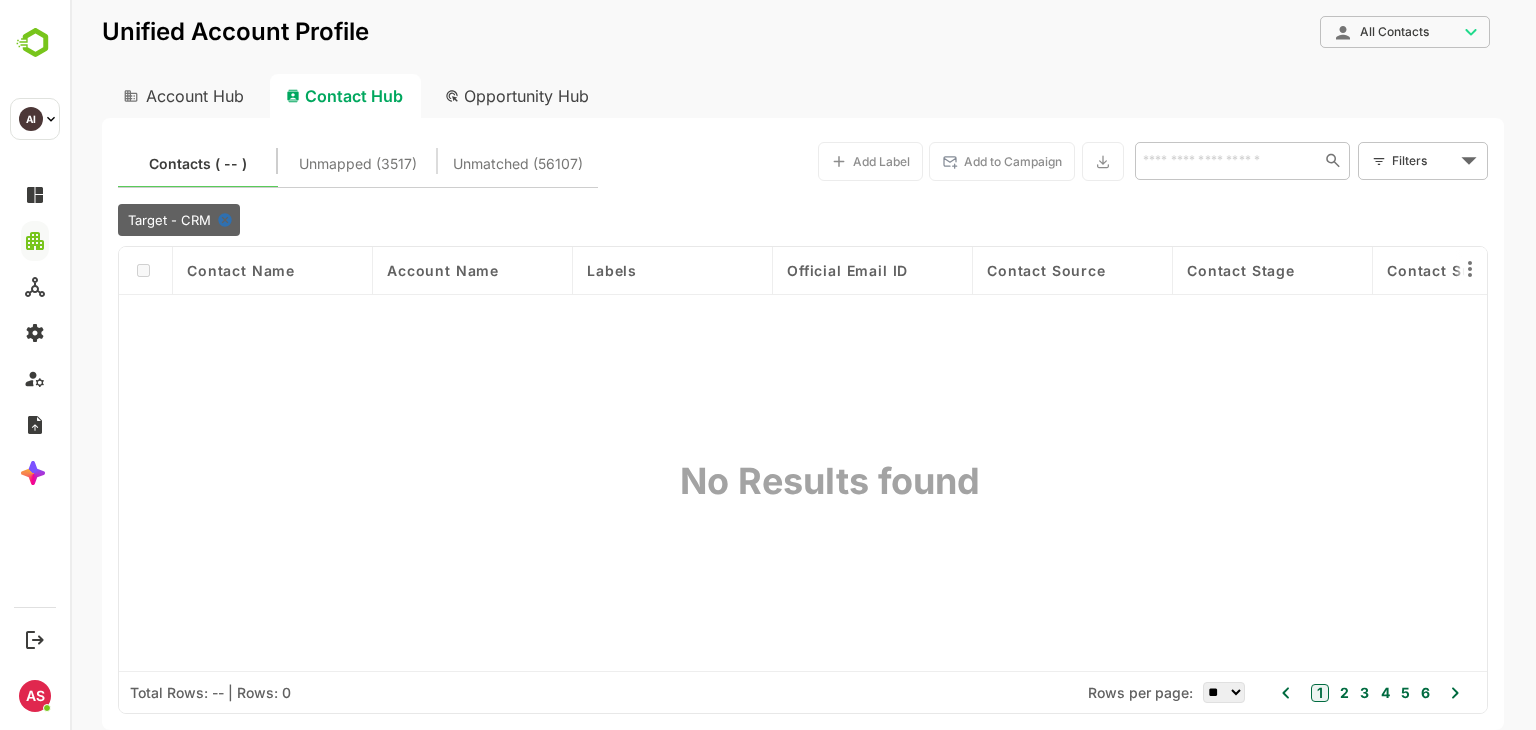 click on "Target - CRM" at bounding box center (748, 220) 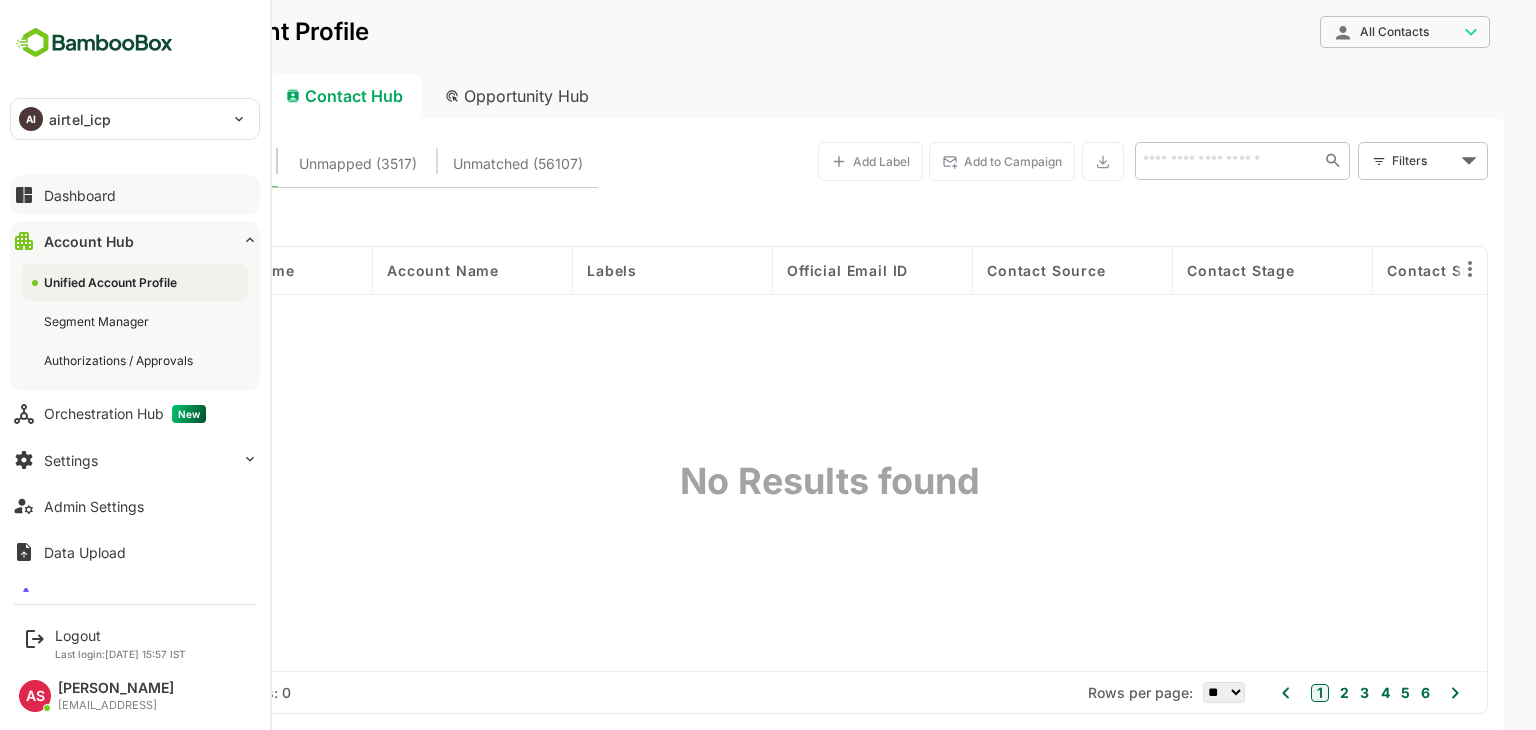 click on "Dashboard" at bounding box center (80, 195) 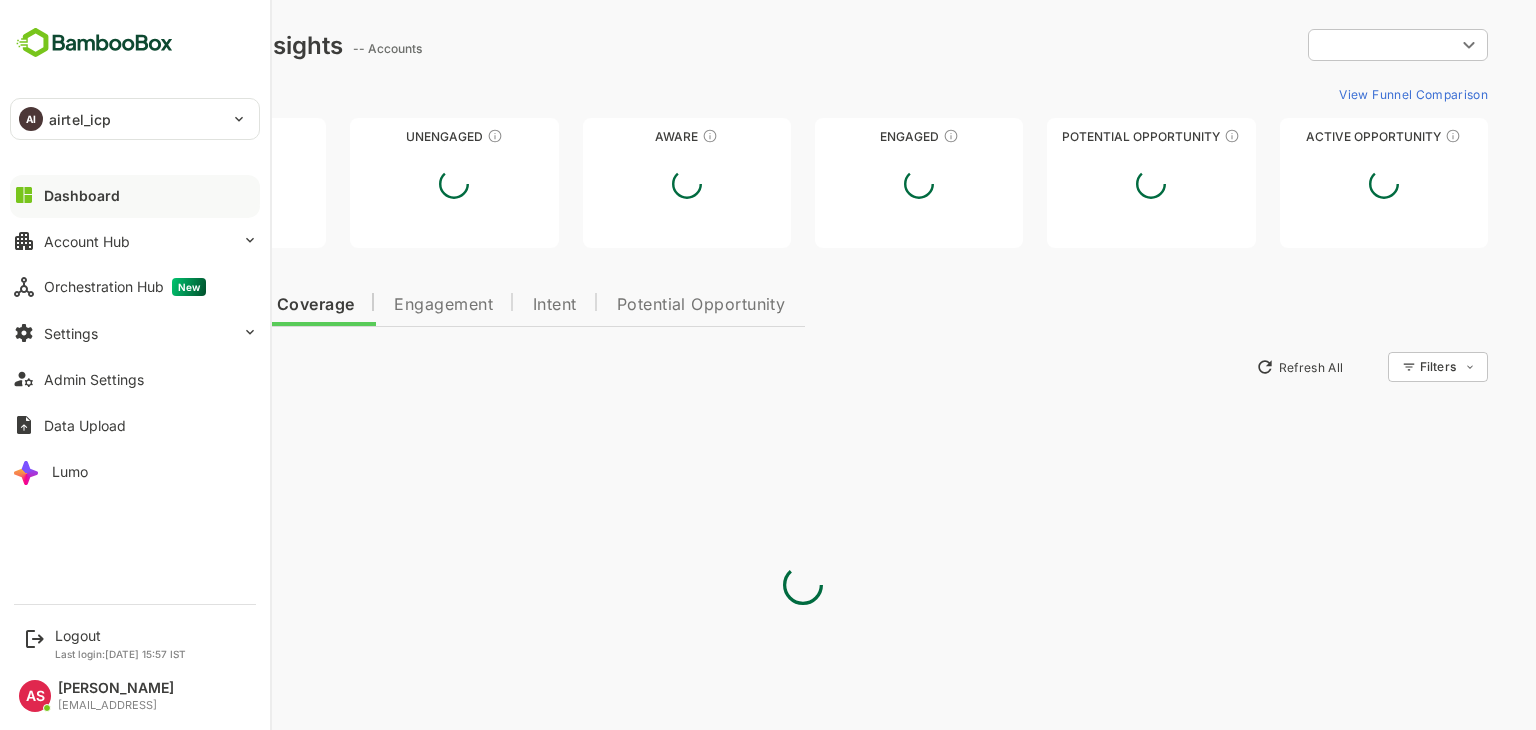 scroll, scrollTop: 0, scrollLeft: 0, axis: both 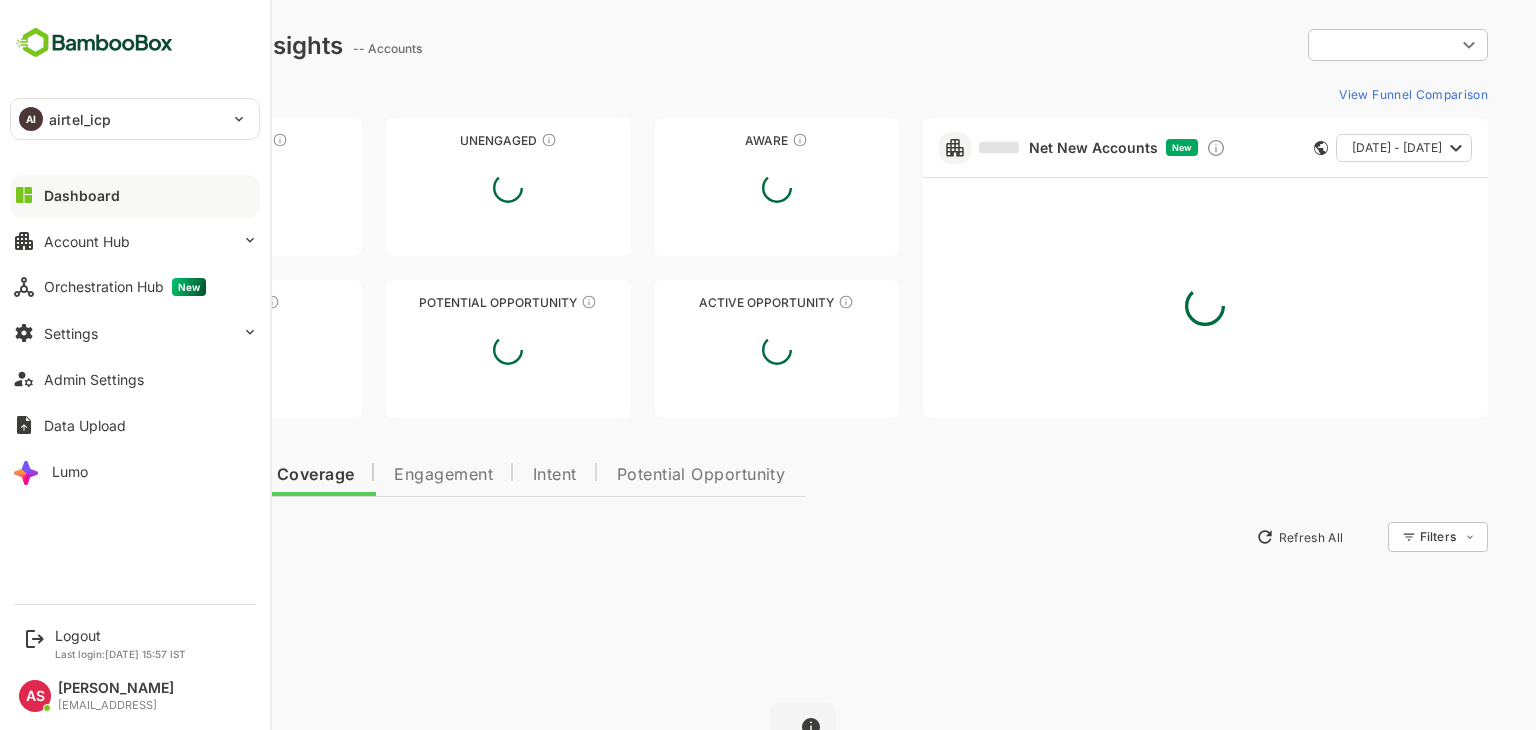 type on "**********" 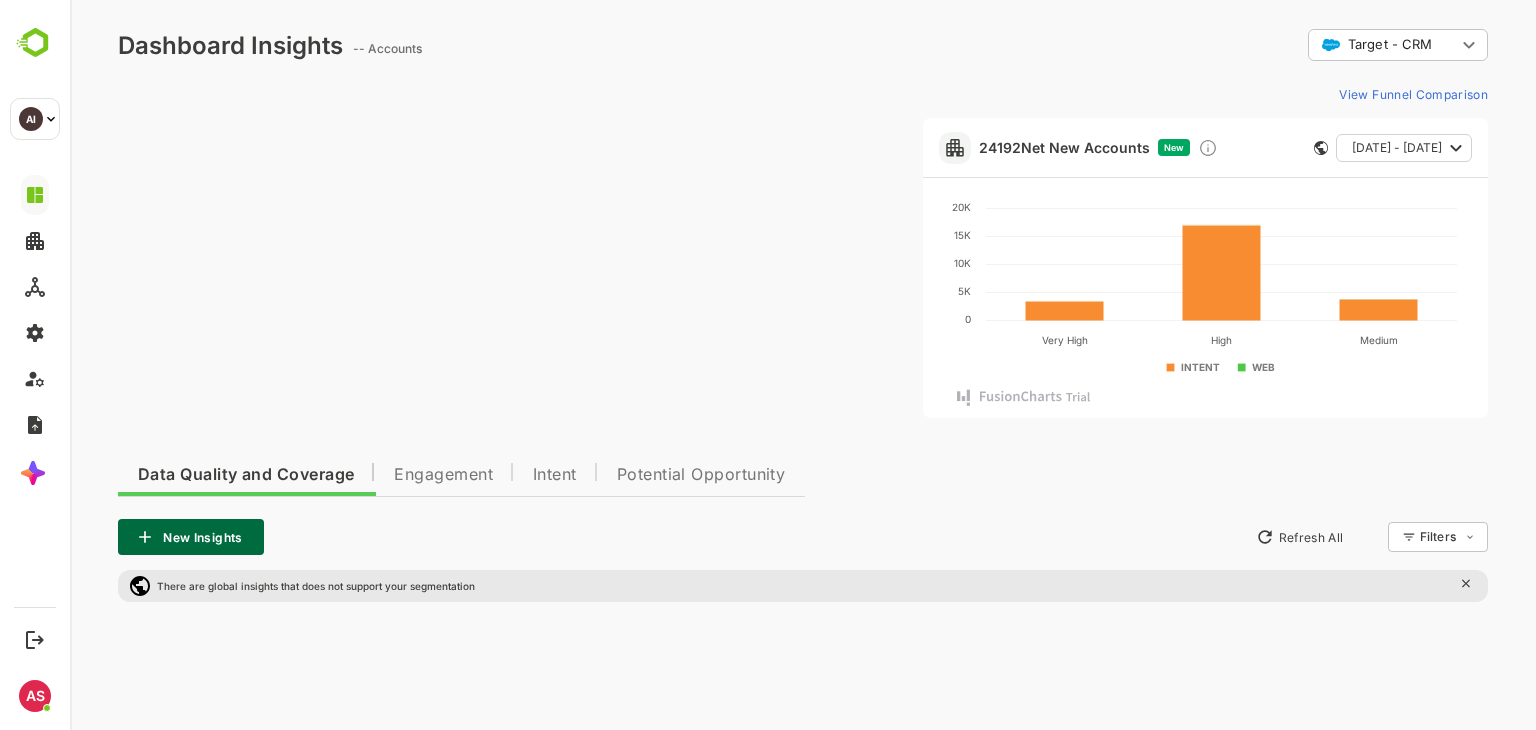 type 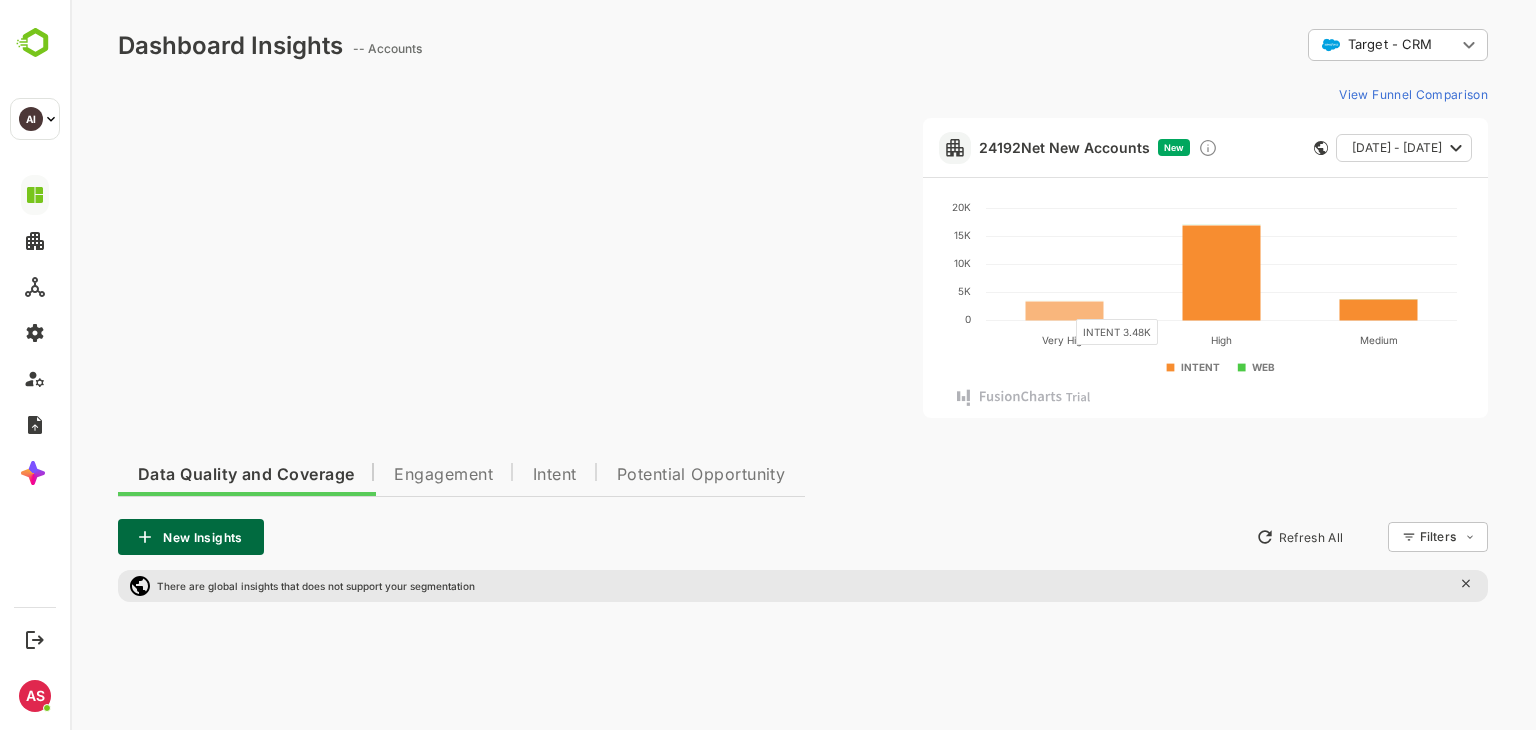 click 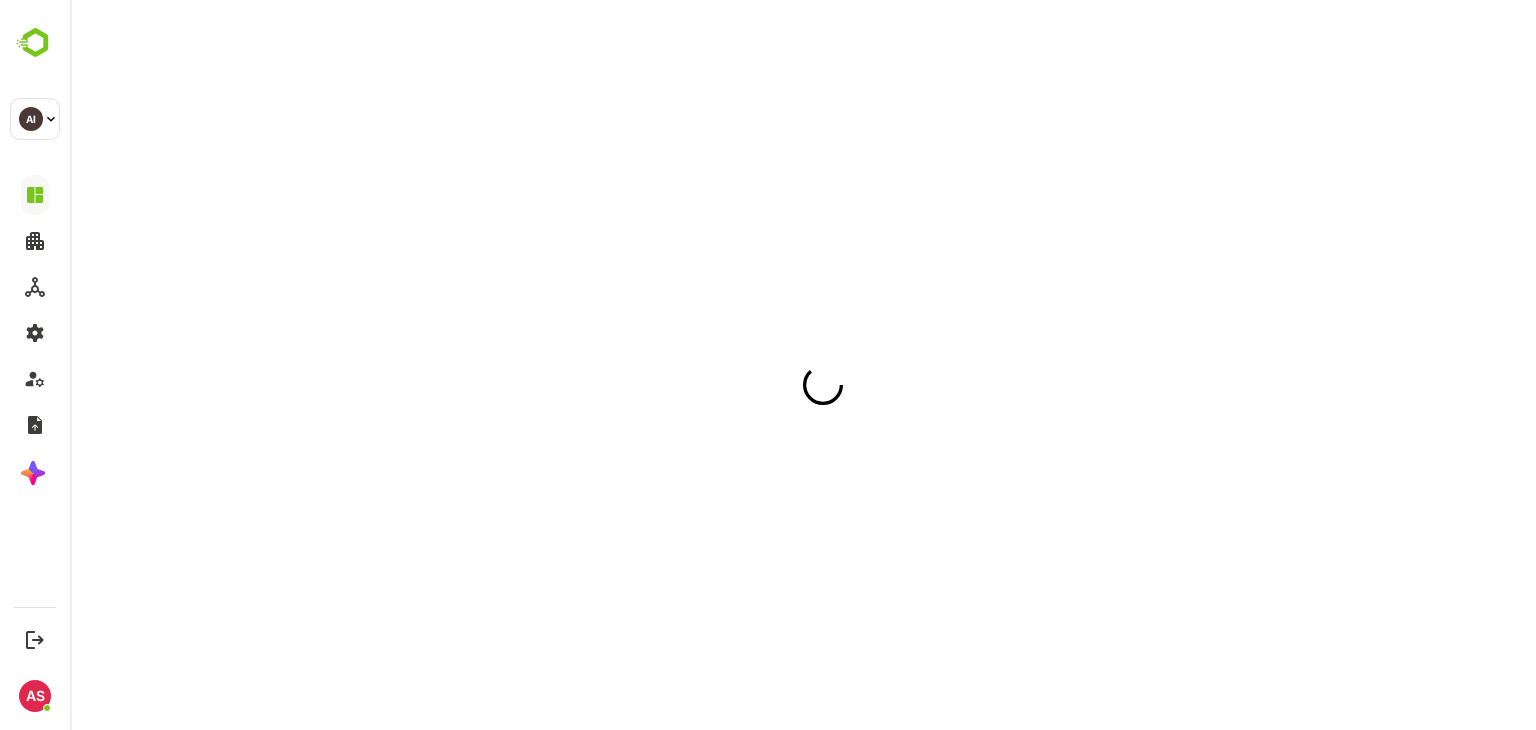 scroll, scrollTop: 0, scrollLeft: 0, axis: both 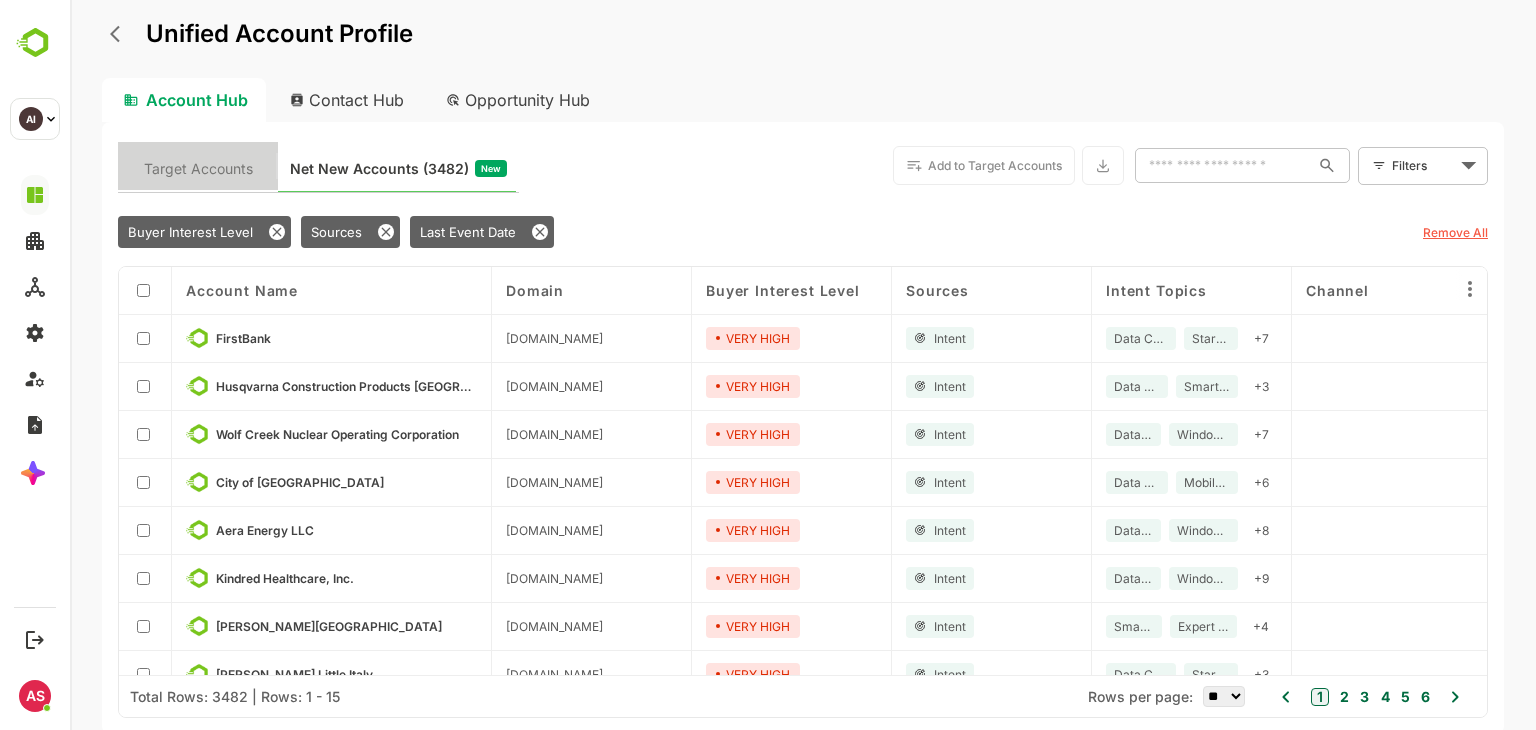 click on "Target Accounts" at bounding box center (198, 166) 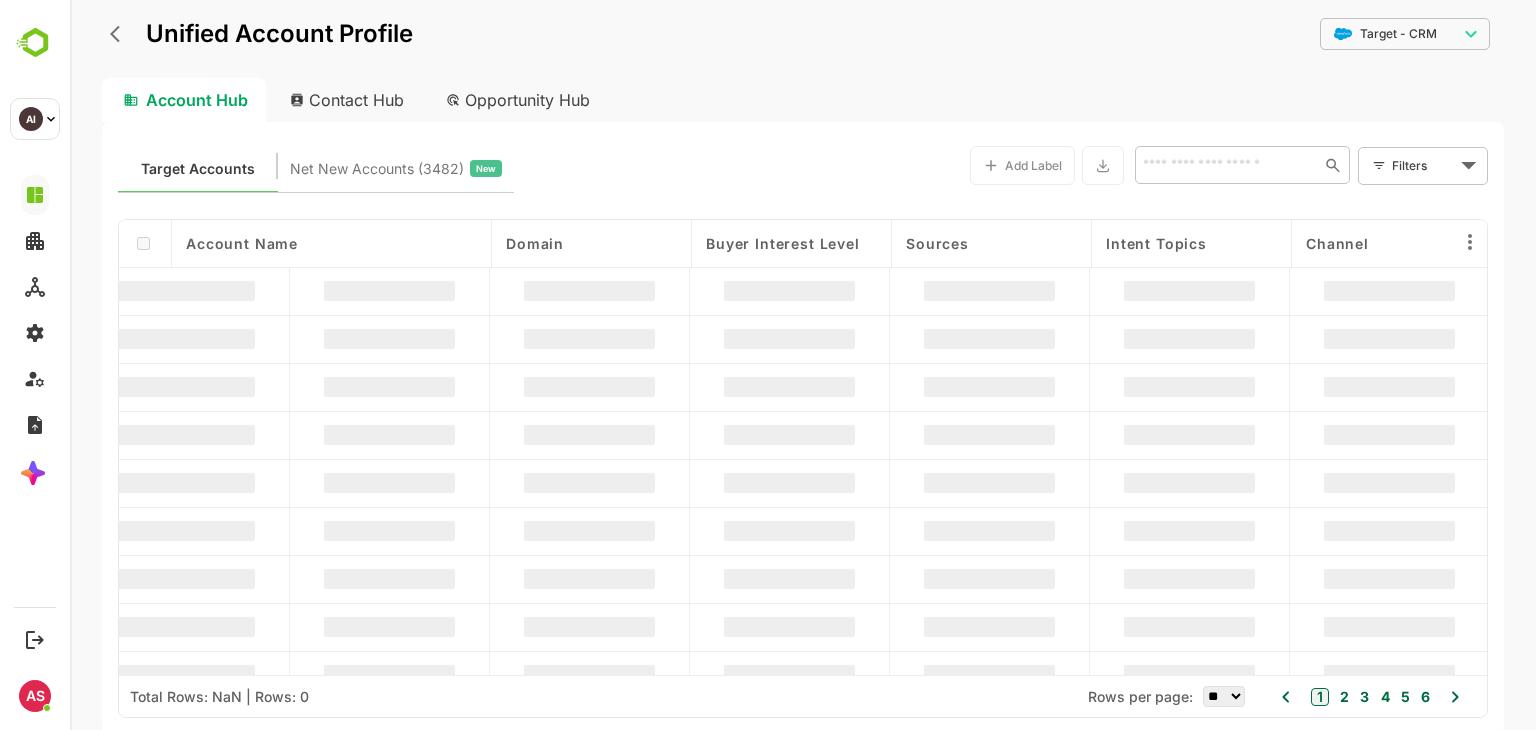 type 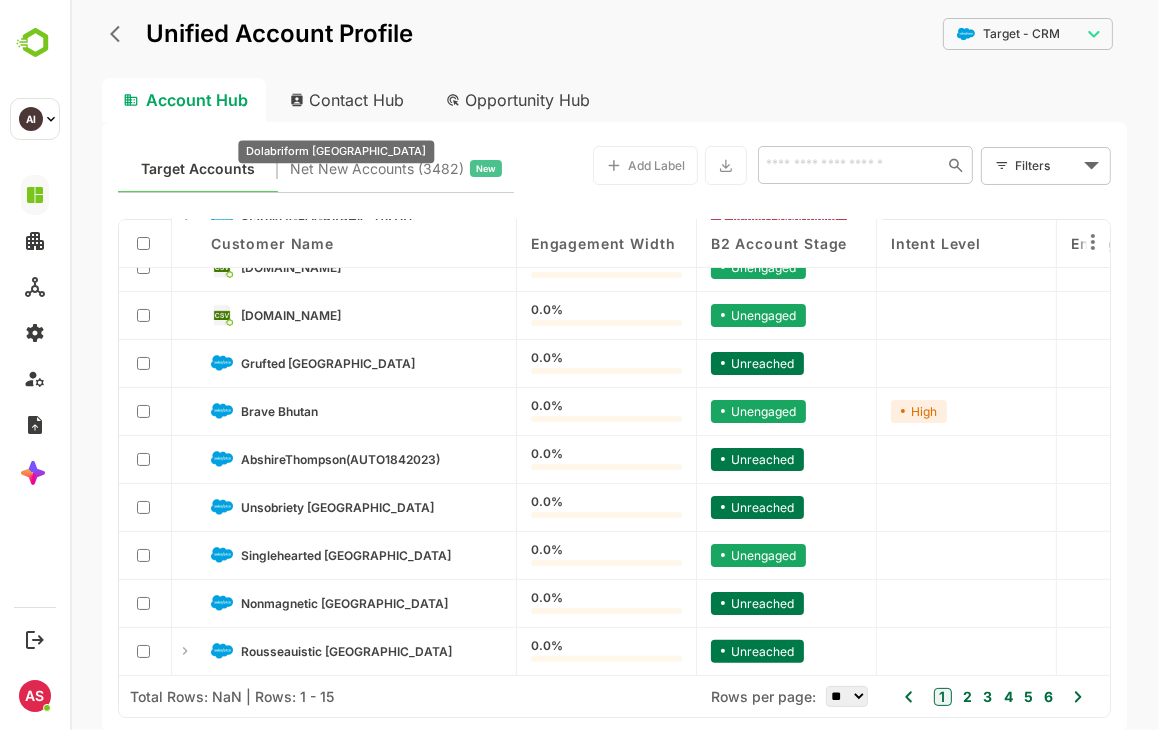 scroll, scrollTop: 0, scrollLeft: 0, axis: both 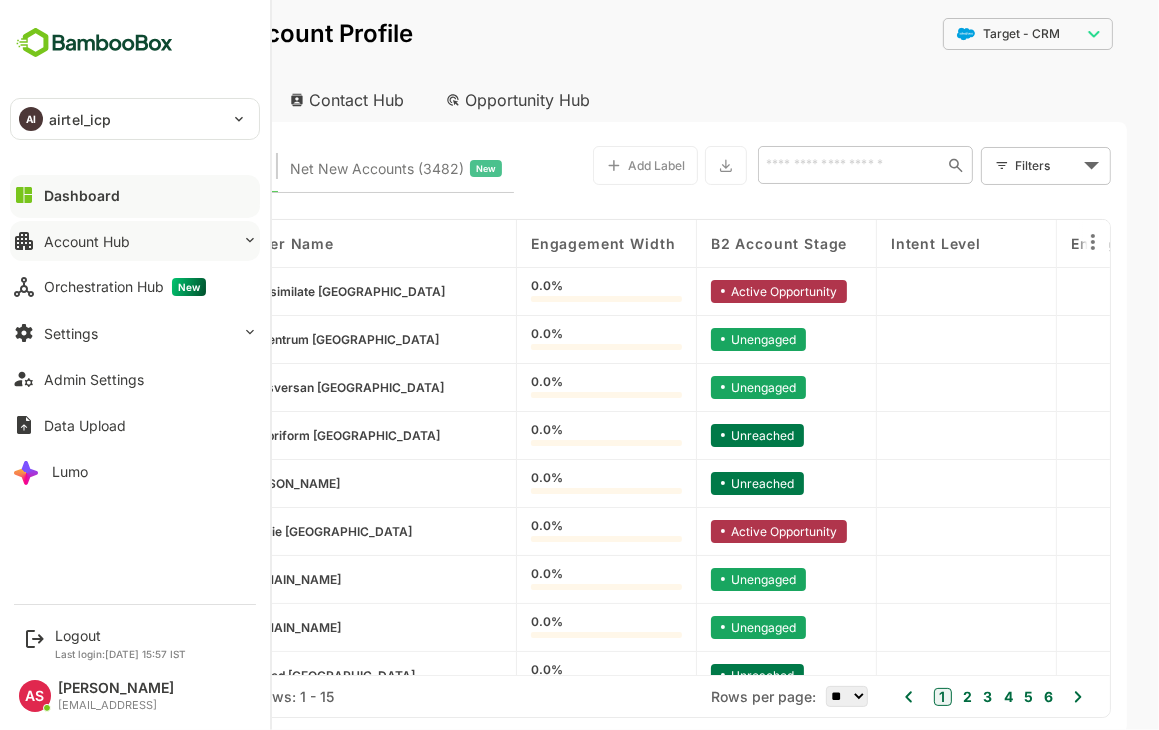 click on "Account Hub" at bounding box center (87, 241) 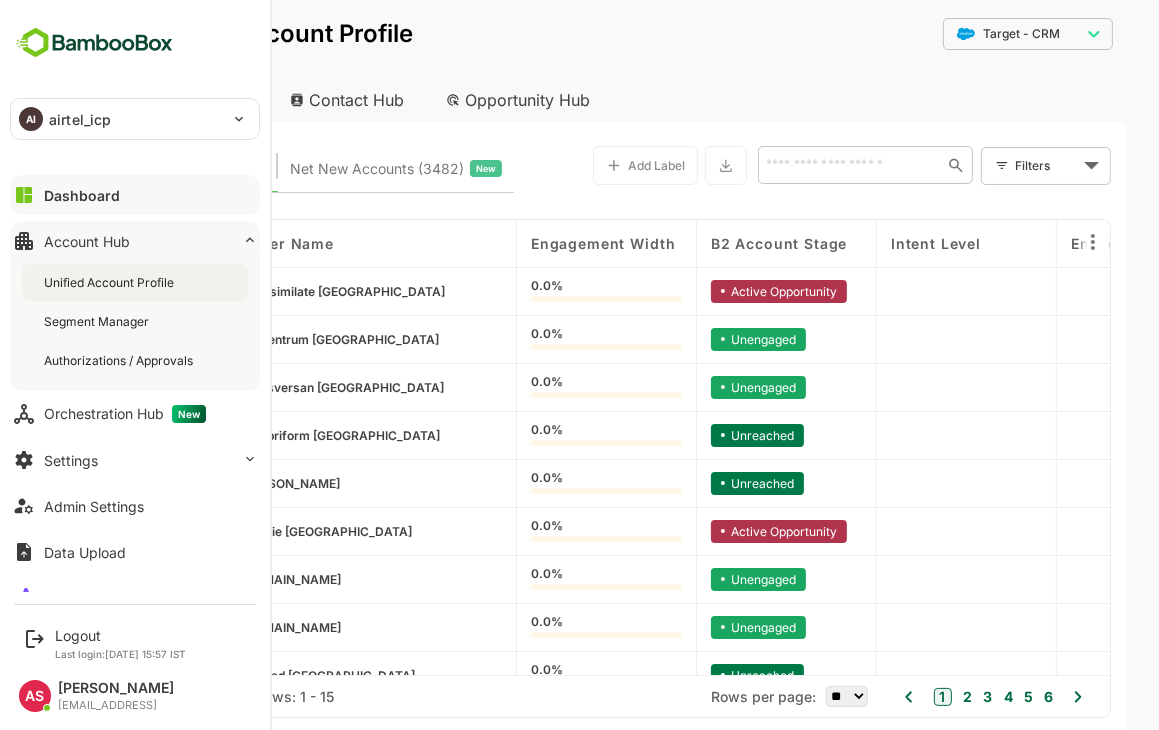 click on "Unified Account Profile" at bounding box center [111, 282] 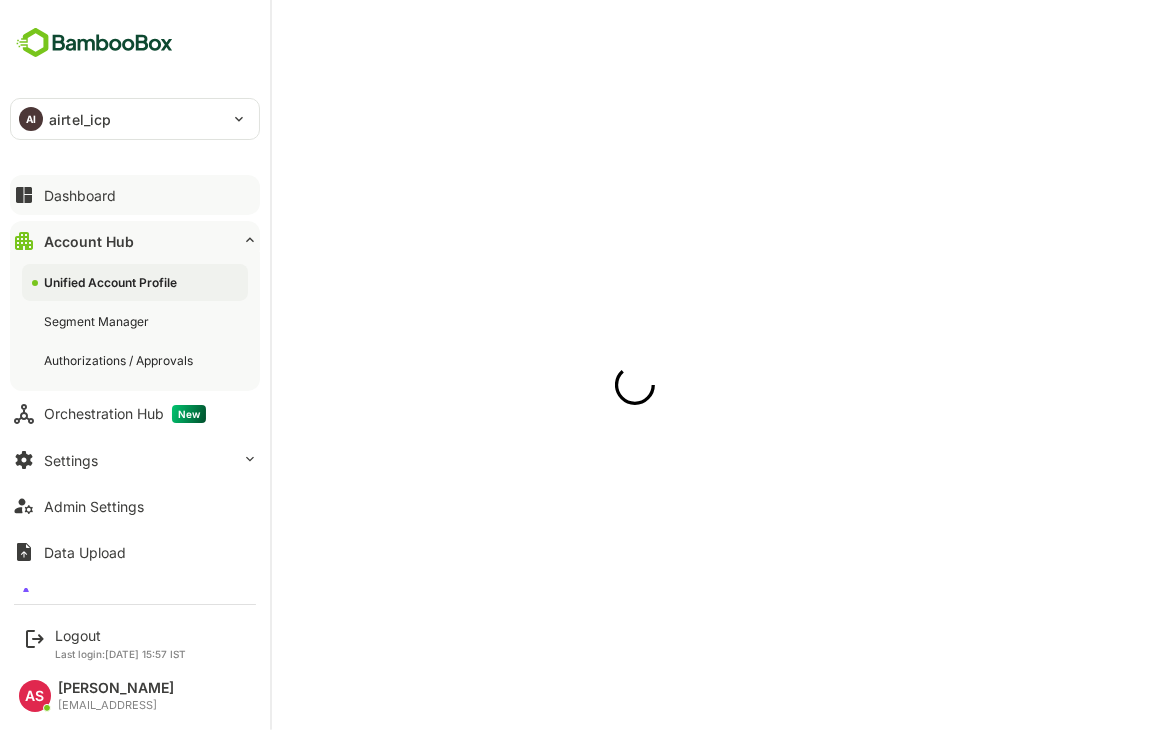 scroll, scrollTop: 0, scrollLeft: 0, axis: both 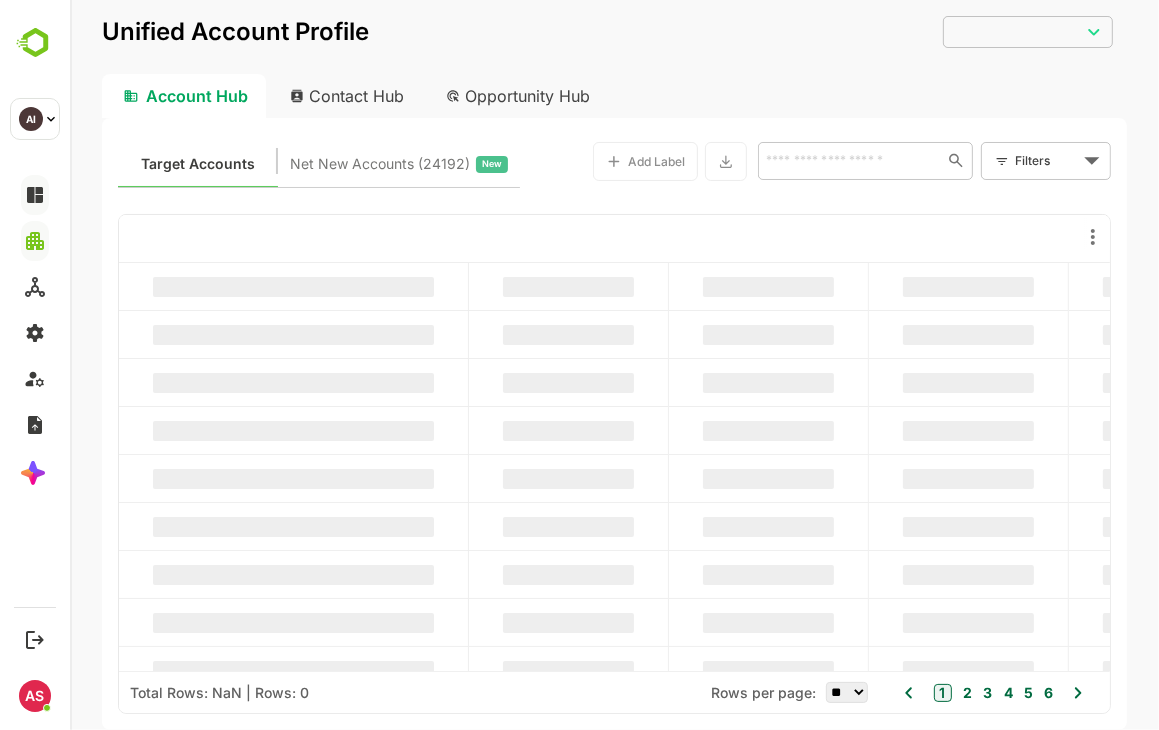 type on "**********" 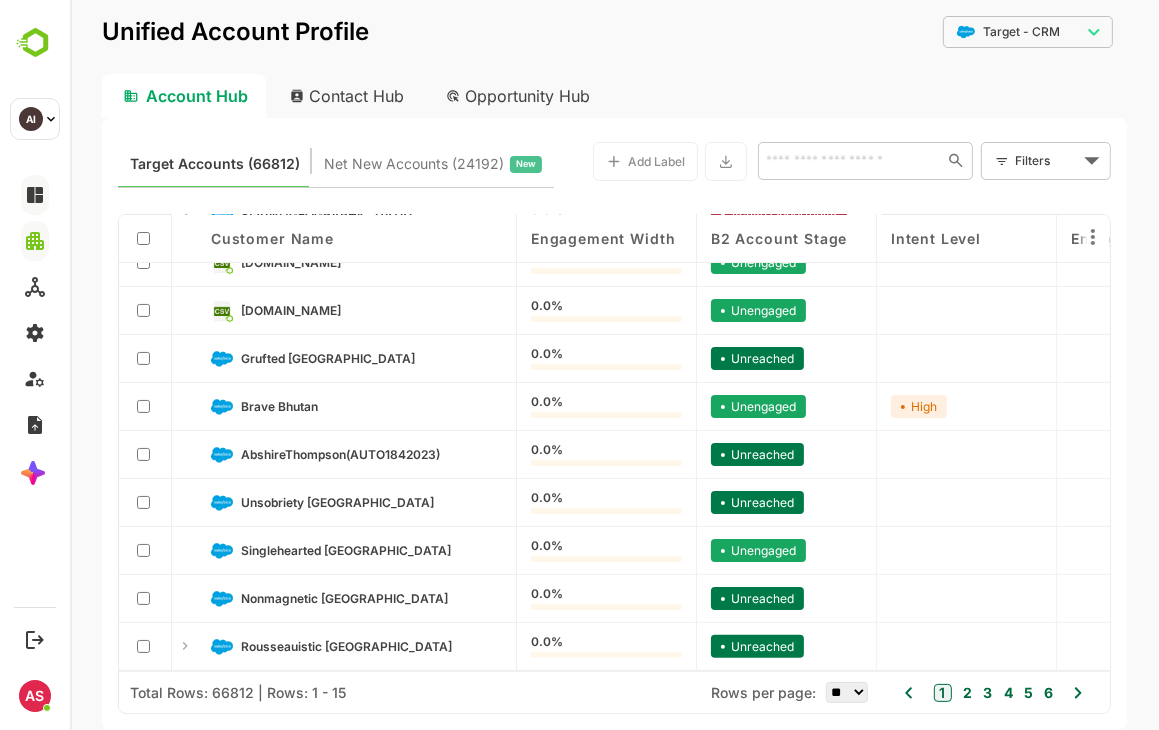 scroll, scrollTop: 0, scrollLeft: 0, axis: both 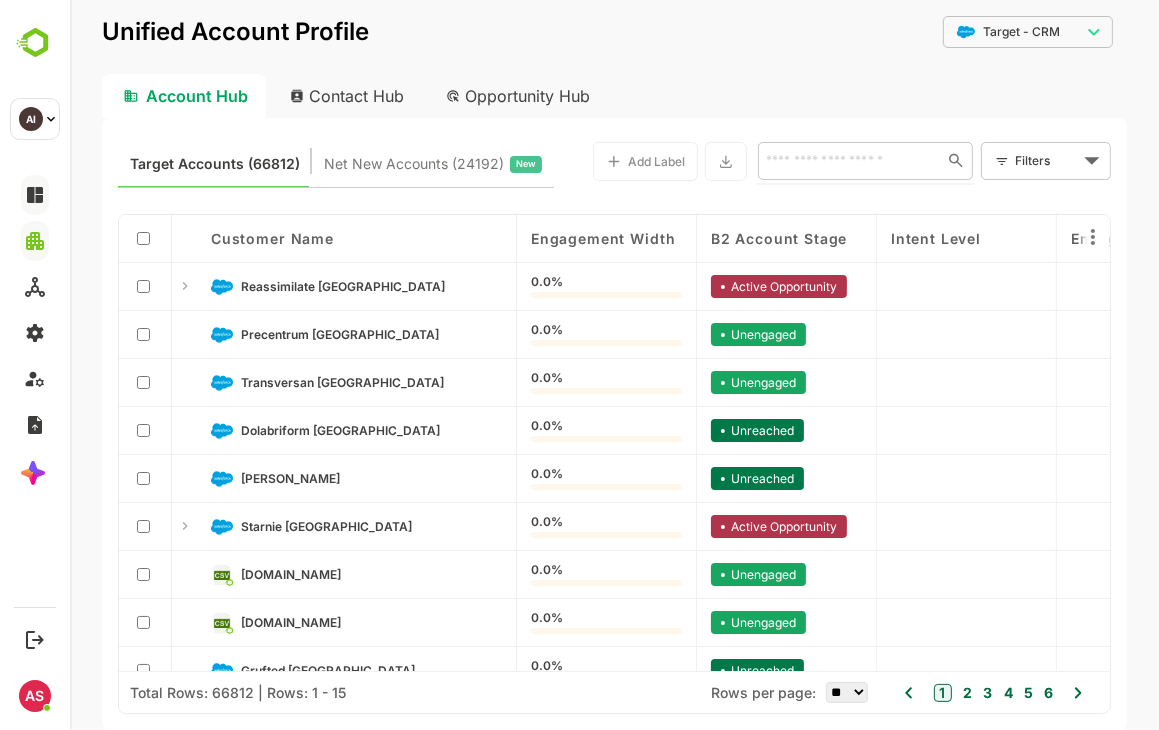 click at bounding box center (845, 160) 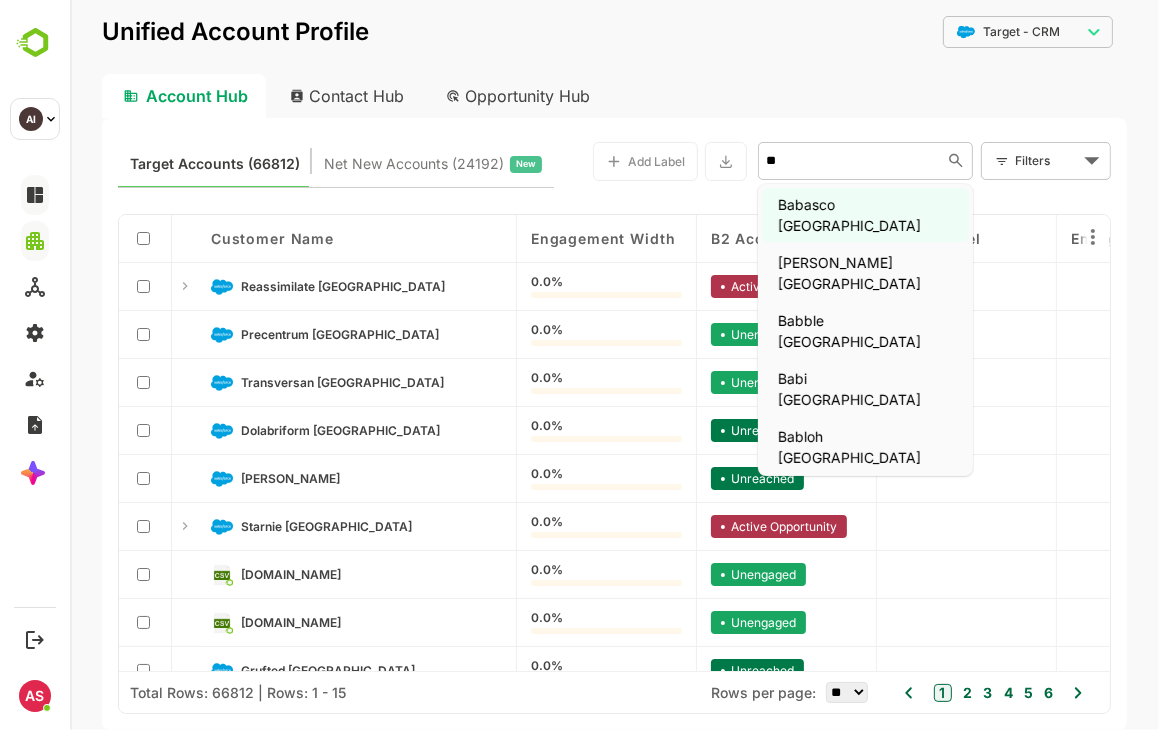type on "***" 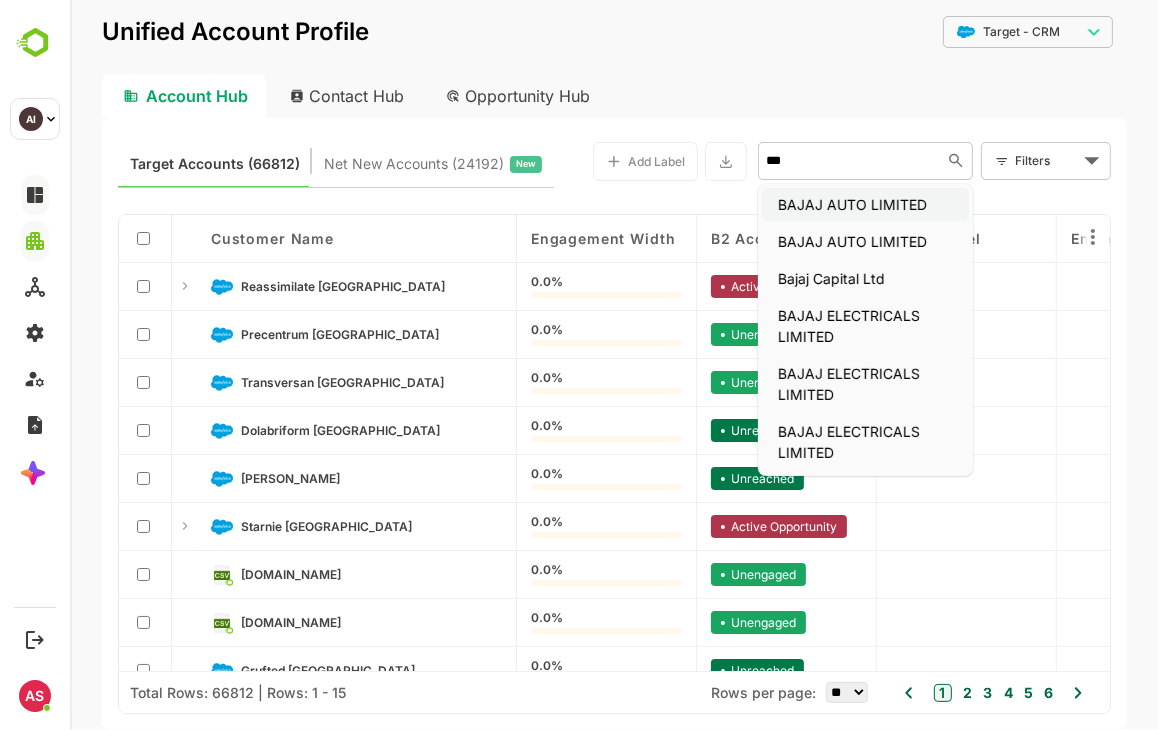 click on "BAJAJ AUTO LIMITED" at bounding box center (864, 204) 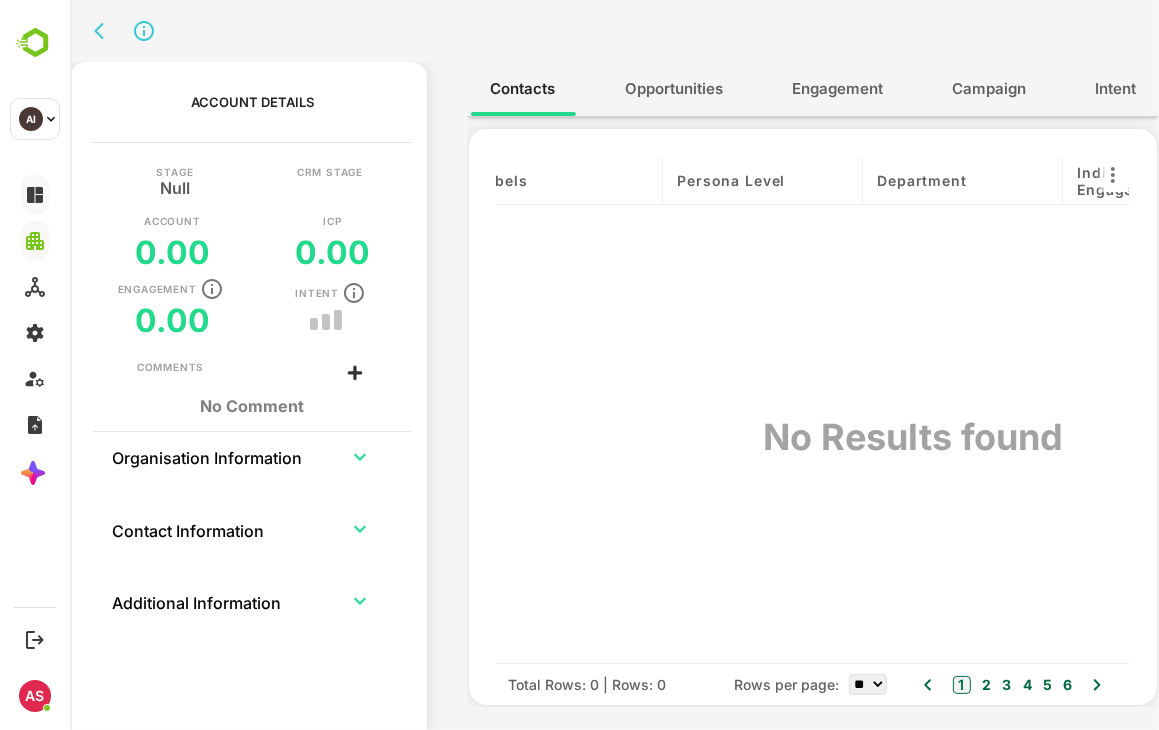 scroll, scrollTop: 0, scrollLeft: 0, axis: both 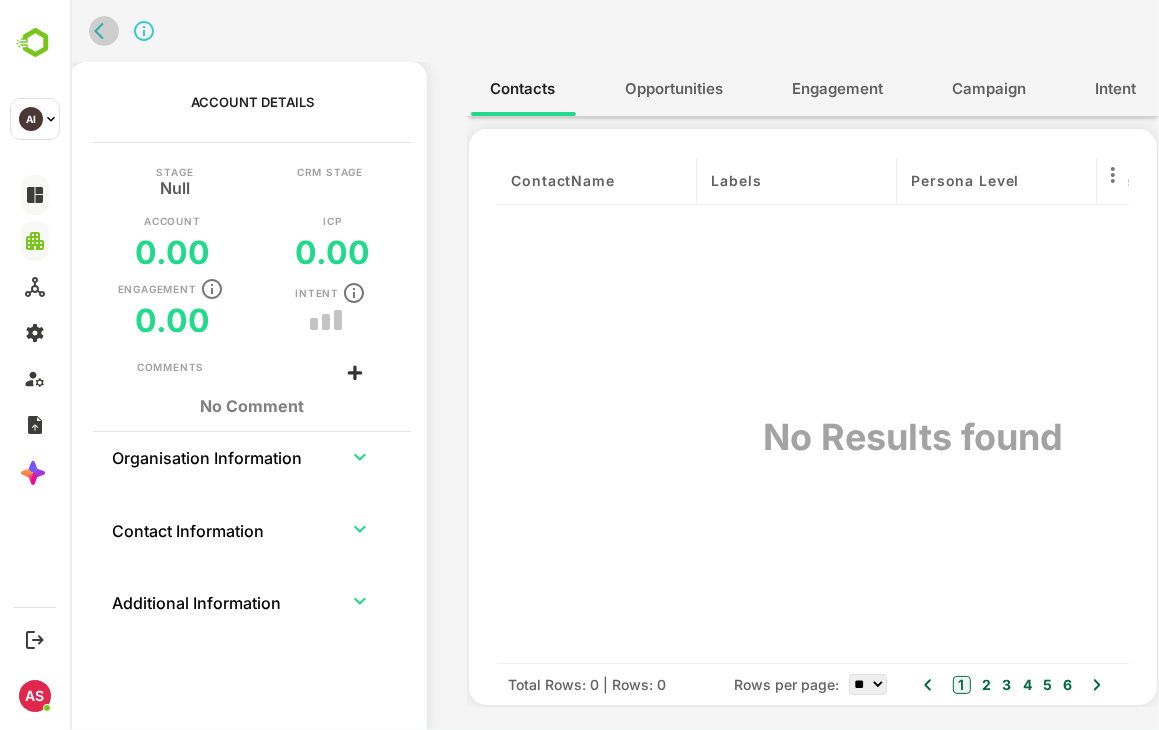click 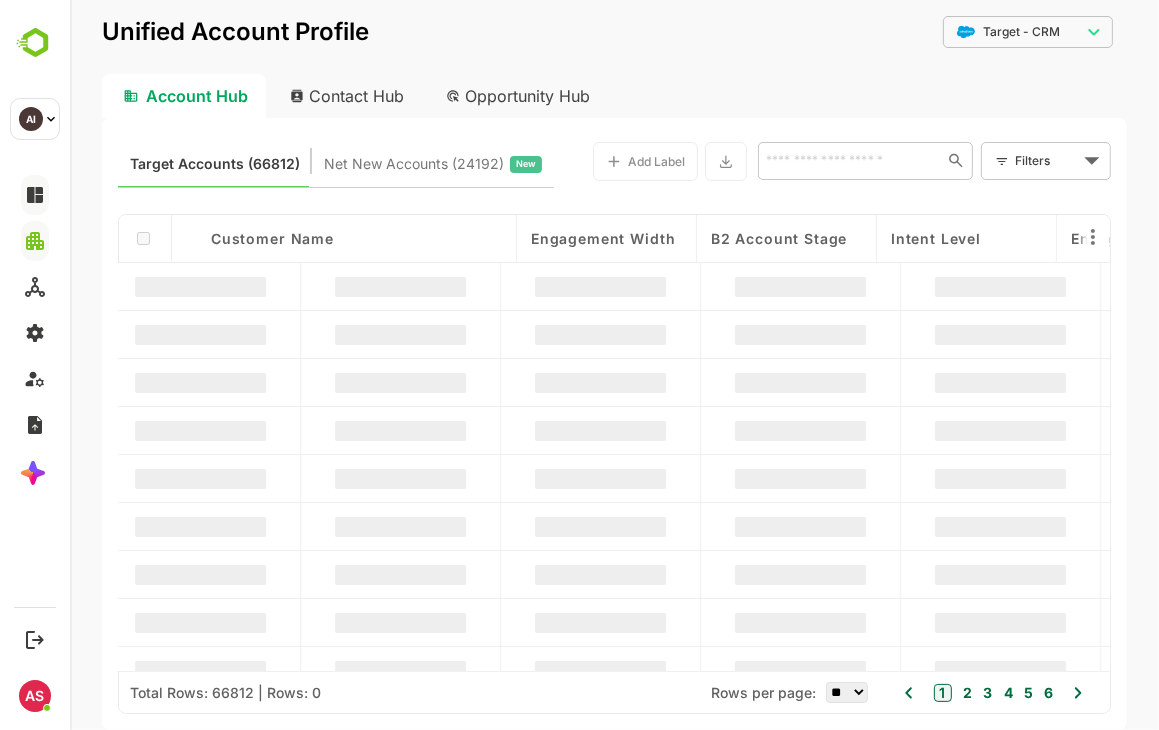 click at bounding box center [848, 160] 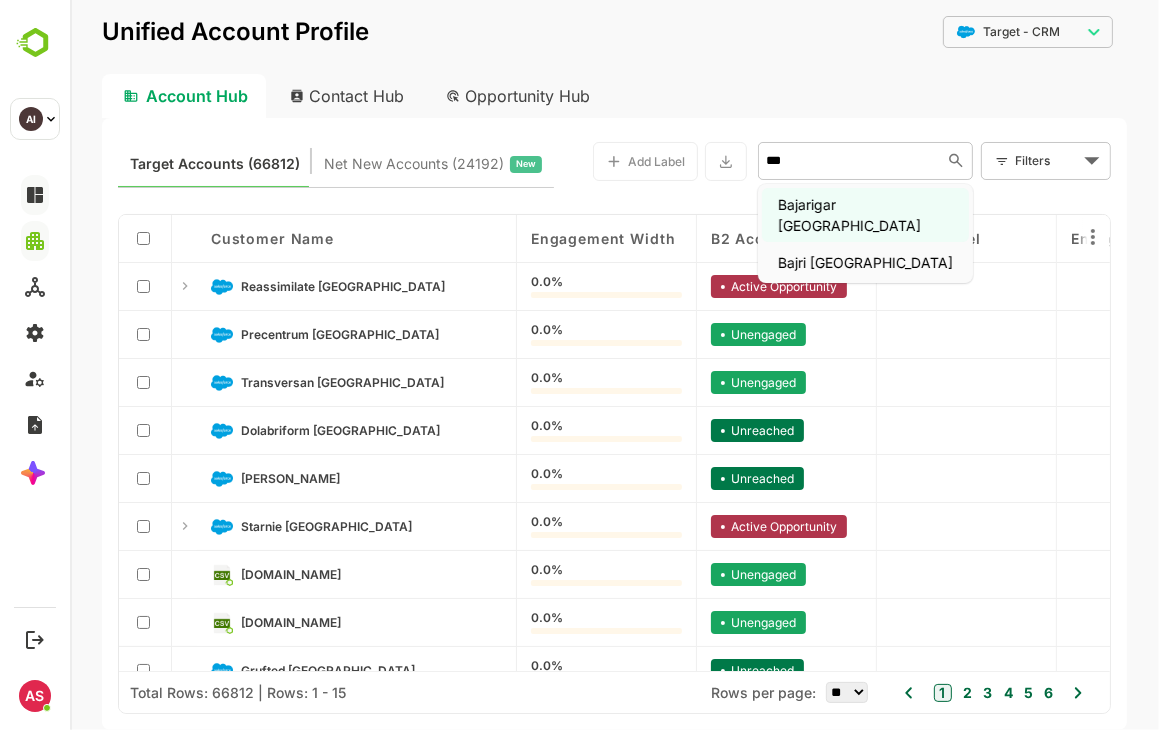 type on "****" 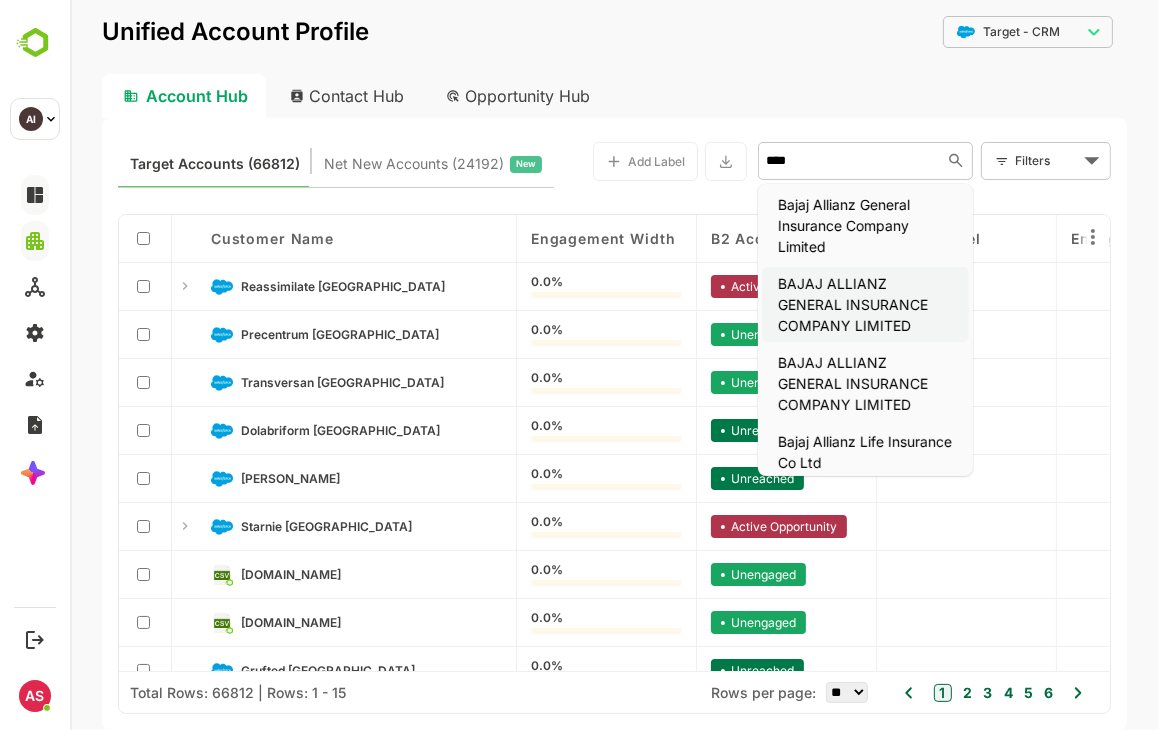 click on "BAJAJ ALLIANZ GENERAL INSURANCE COMPANY LIMITED" at bounding box center [864, 304] 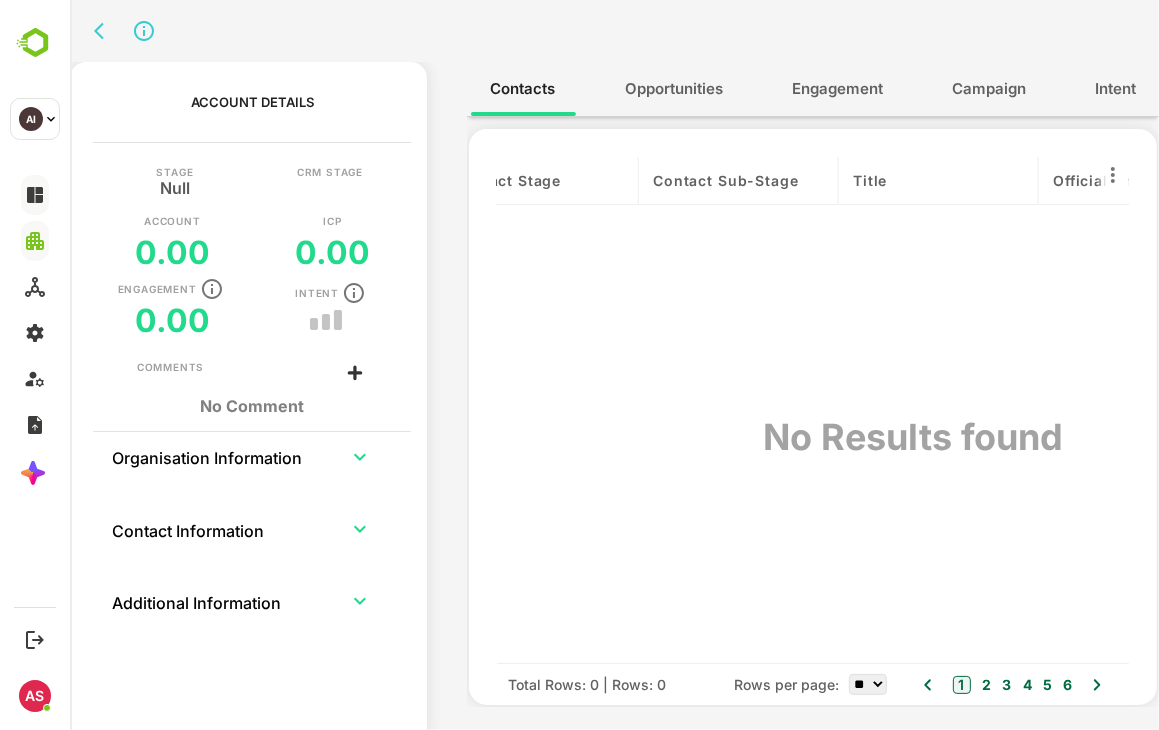 scroll, scrollTop: 0, scrollLeft: 1259, axis: horizontal 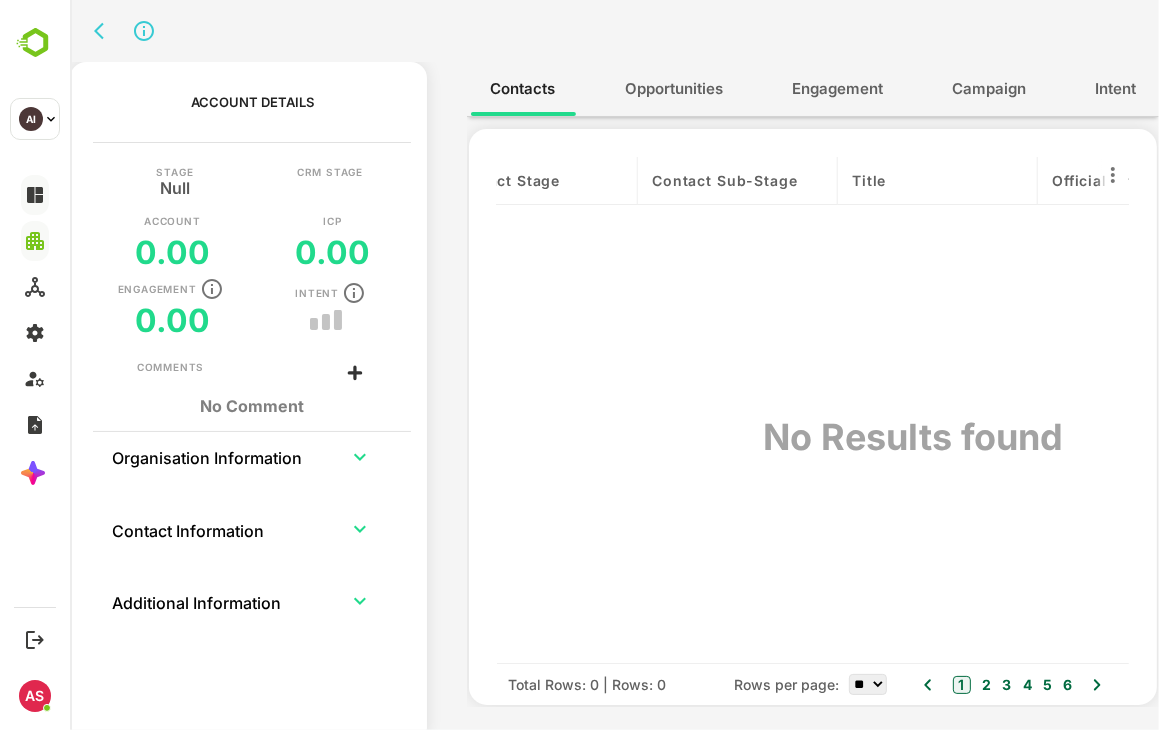 click on "Opportunities" at bounding box center [673, 89] 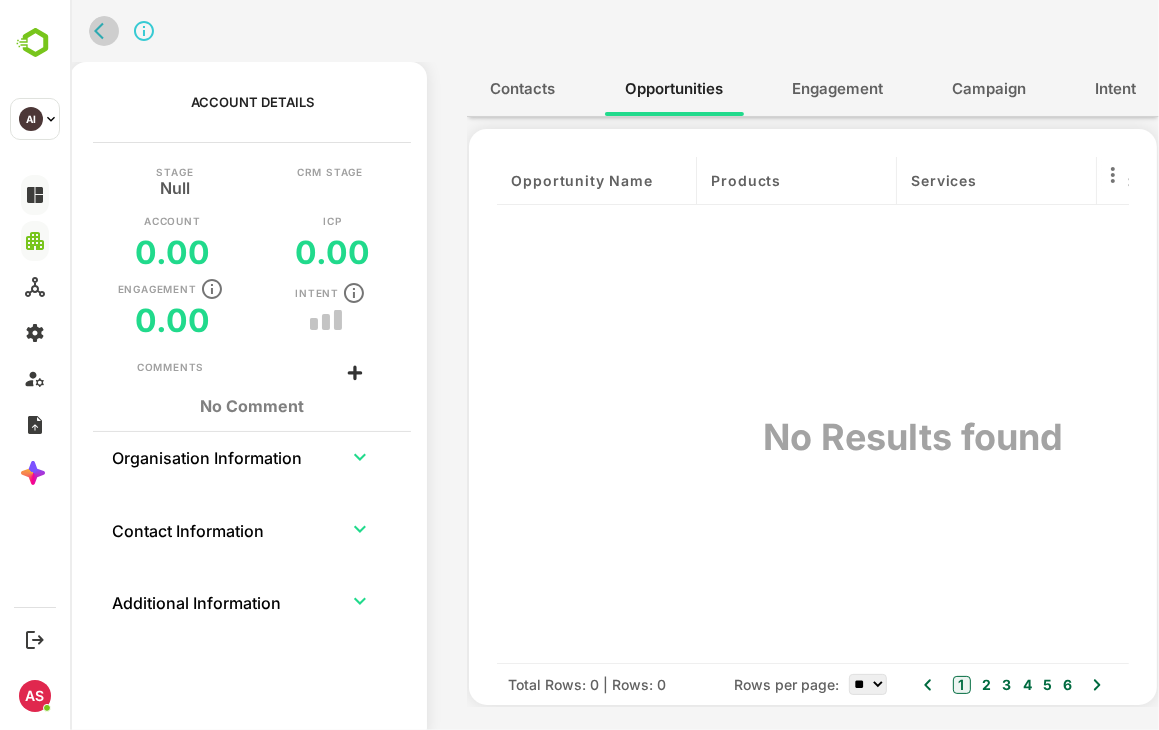 click 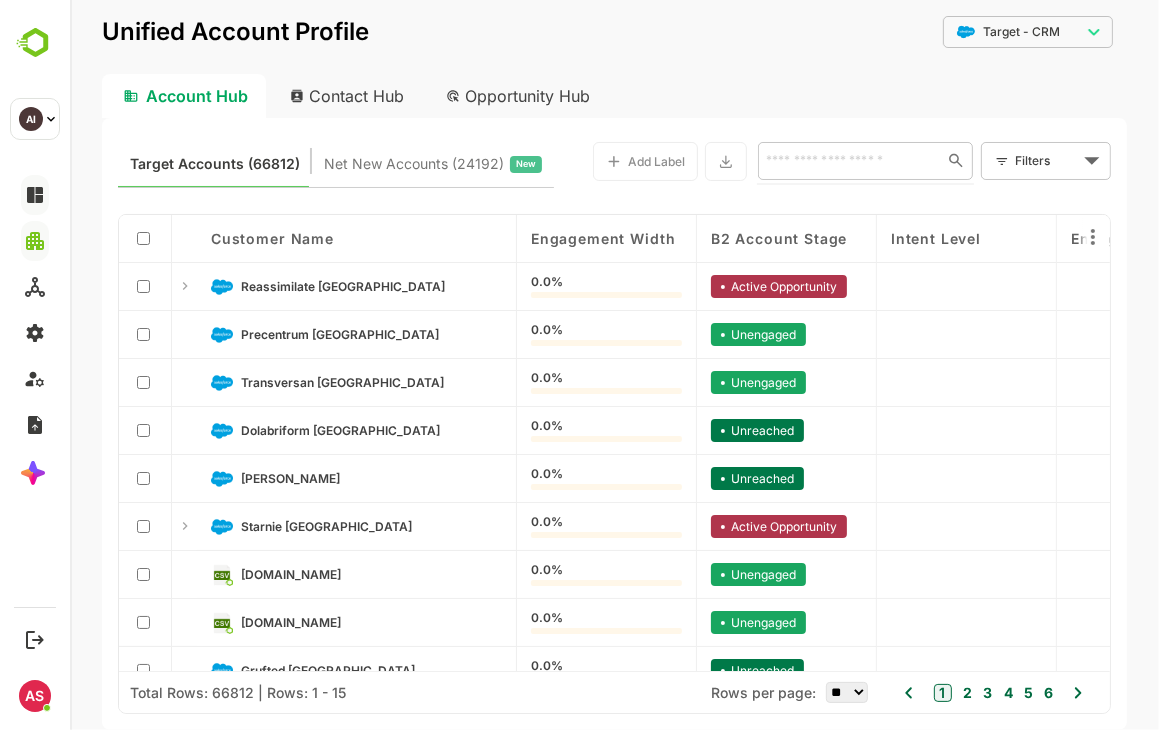click at bounding box center (845, 160) 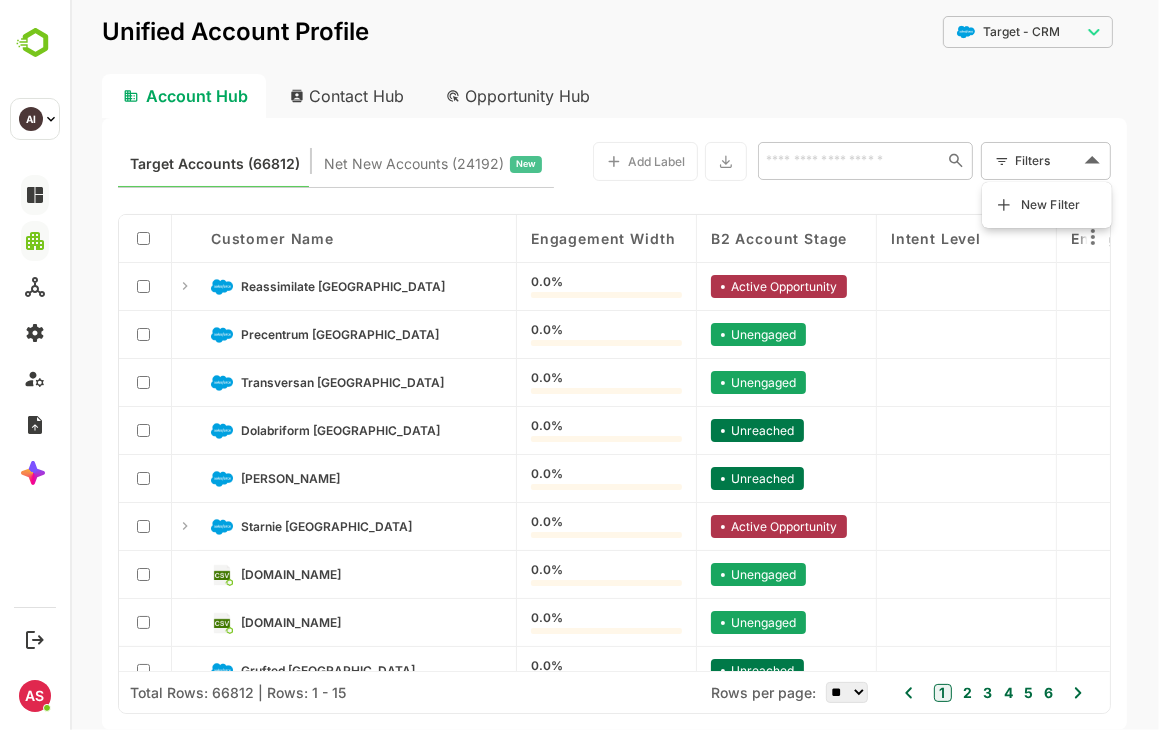 click on "**********" at bounding box center (613, 365) 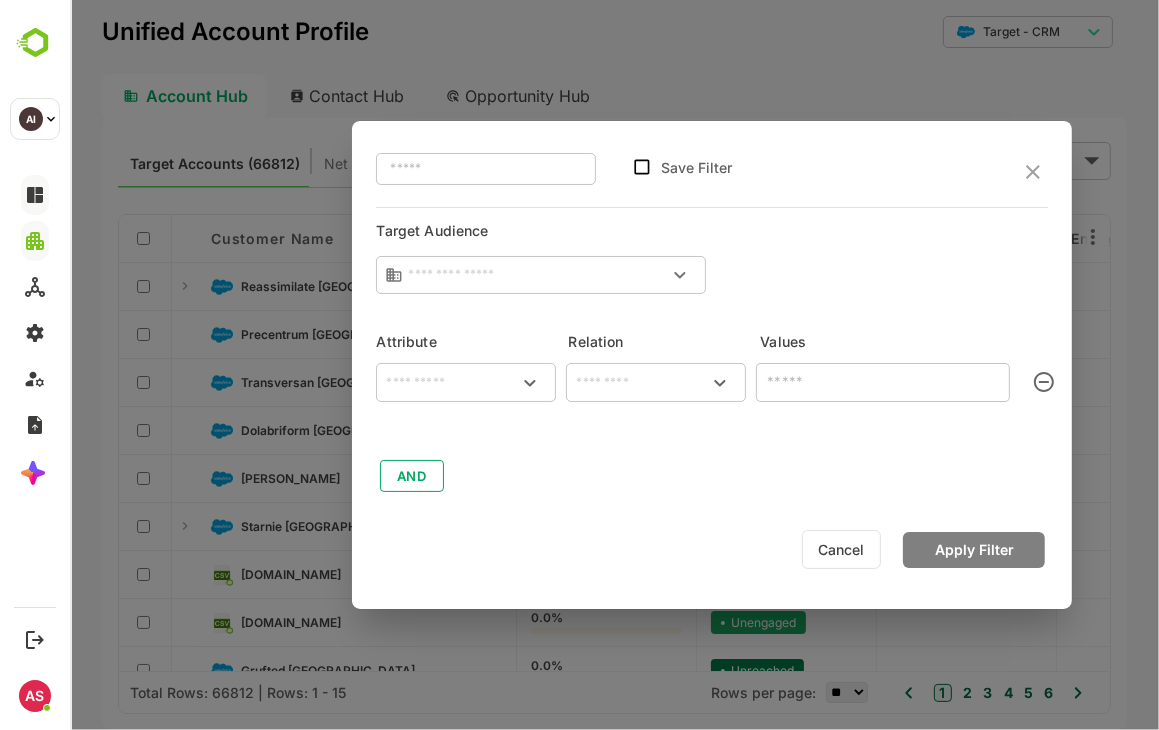 type on "**********" 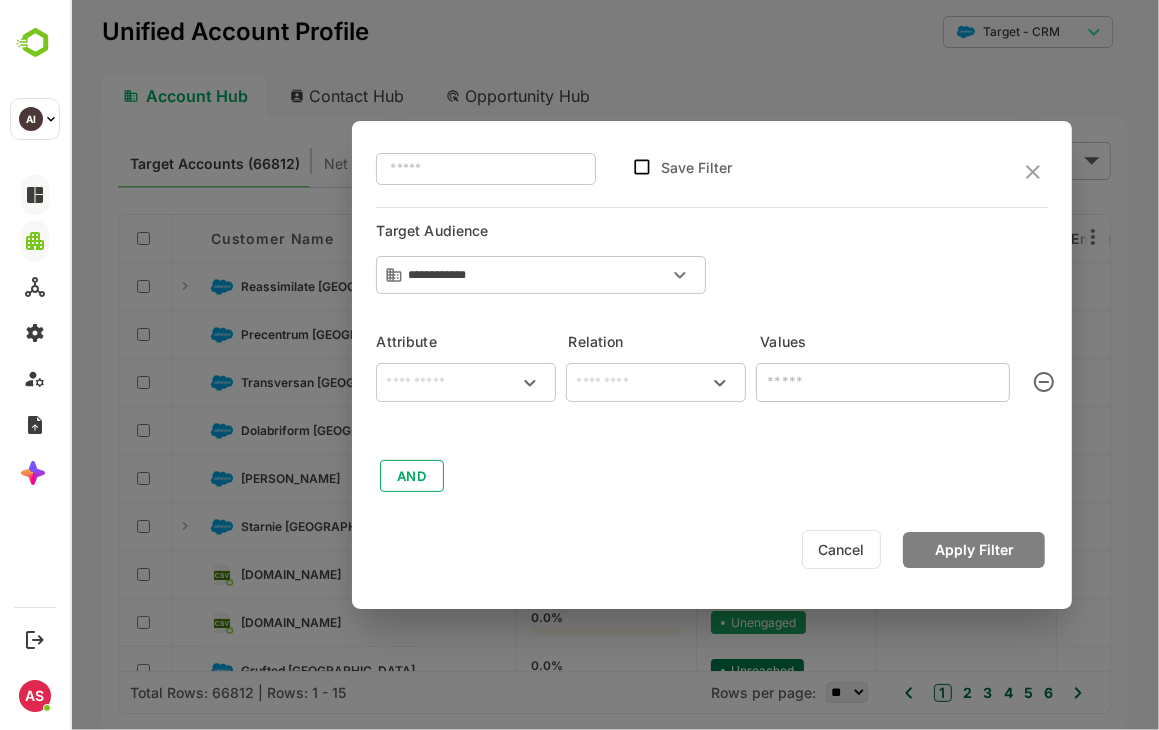 click at bounding box center [465, 383] 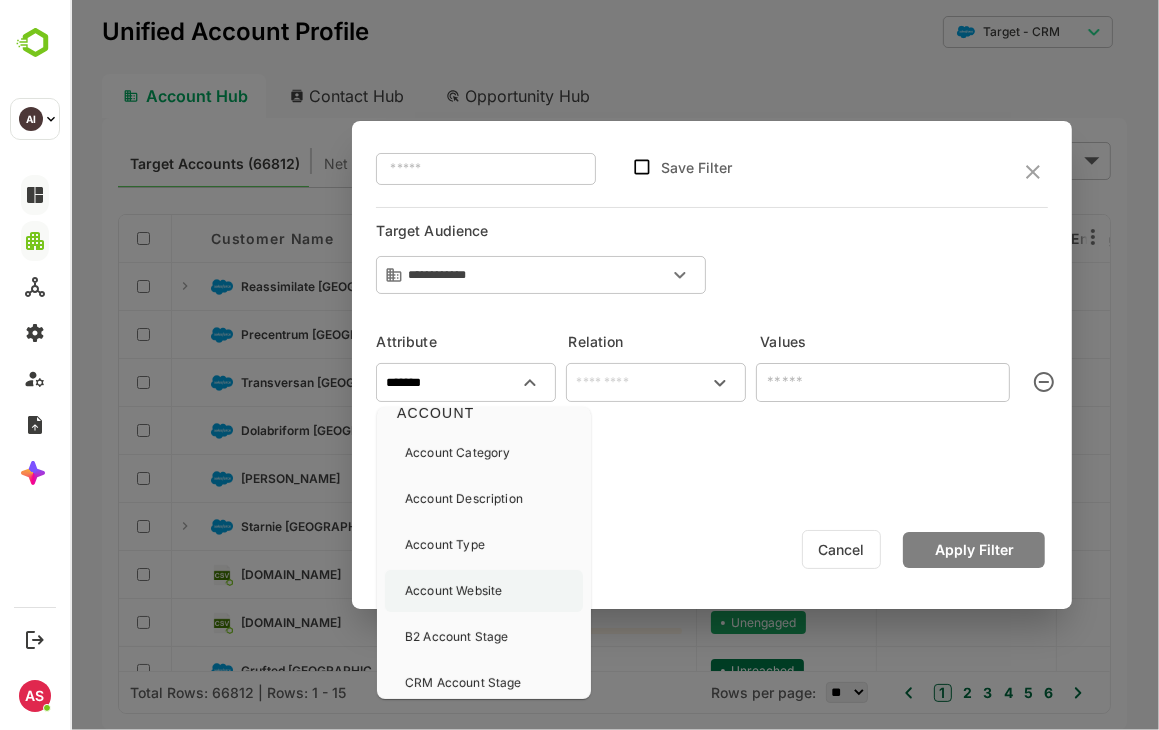 scroll, scrollTop: 23, scrollLeft: 0, axis: vertical 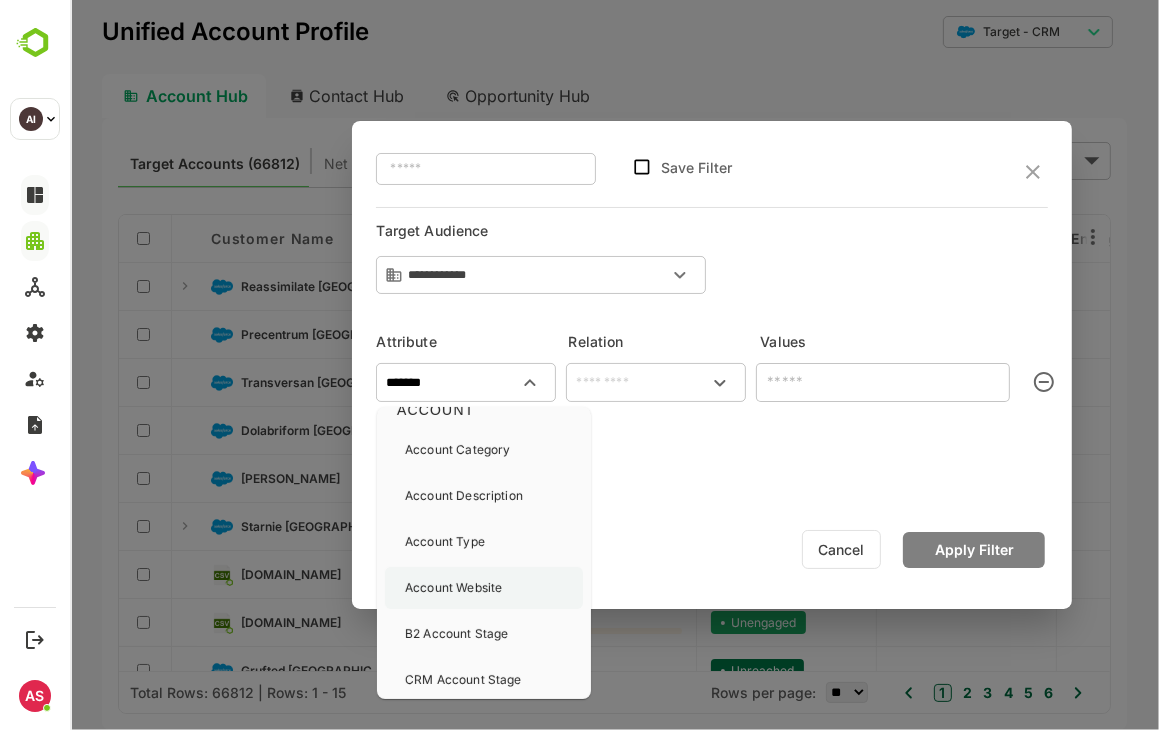 click on "Account Website" at bounding box center [483, 588] 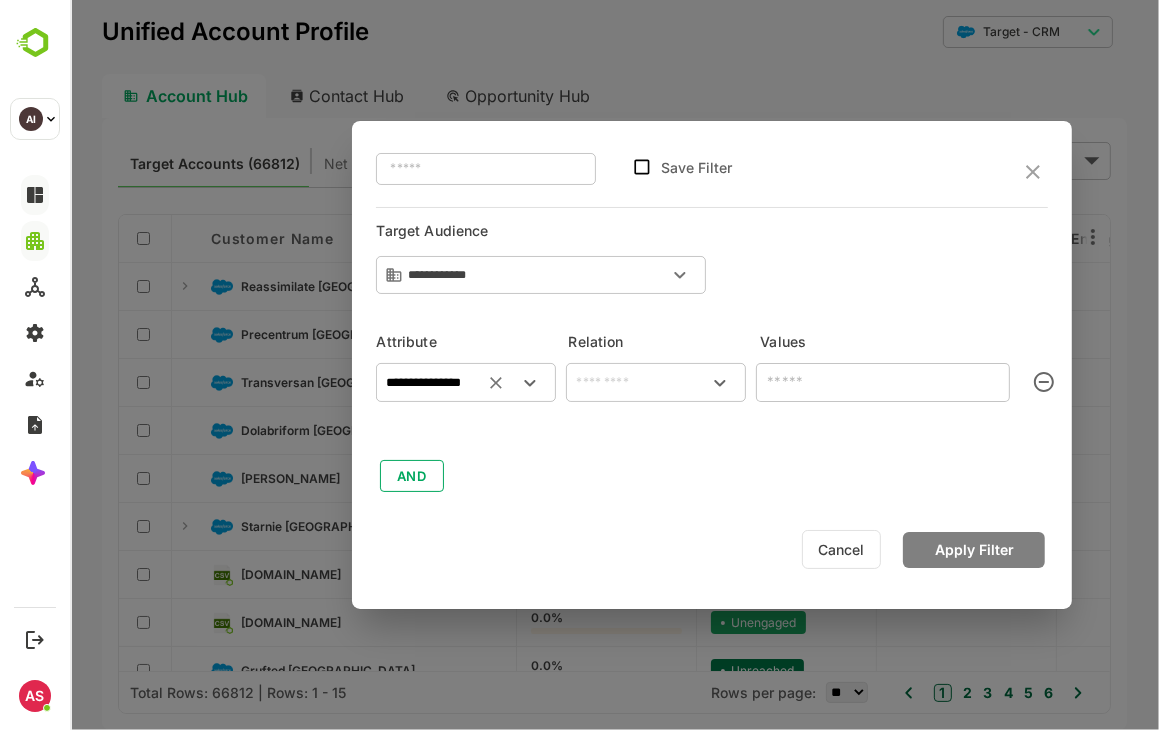 type on "**********" 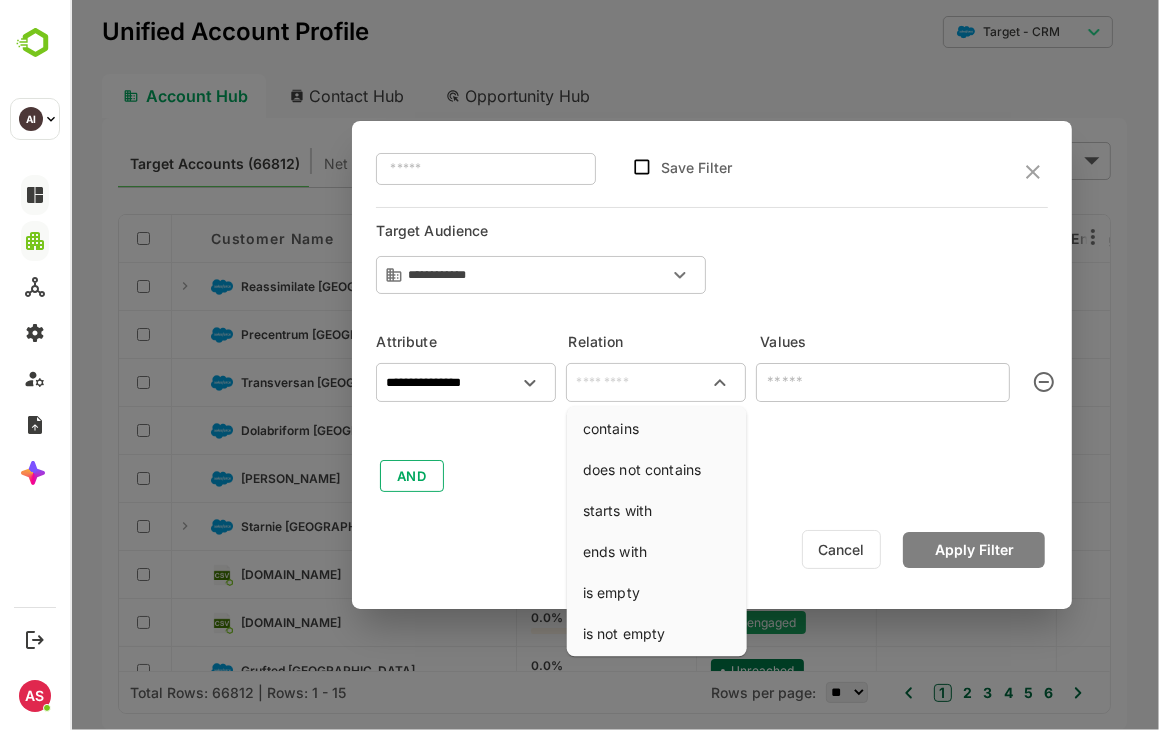 click at bounding box center [655, 383] 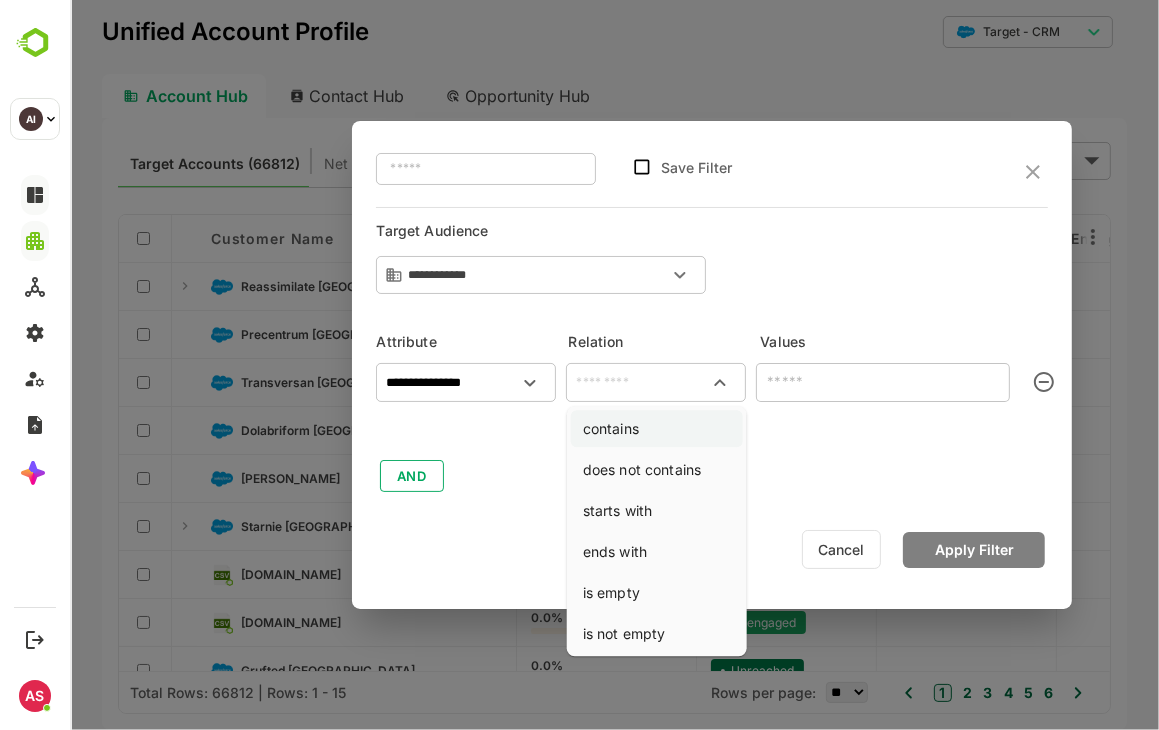 click on "contains" at bounding box center (656, 428) 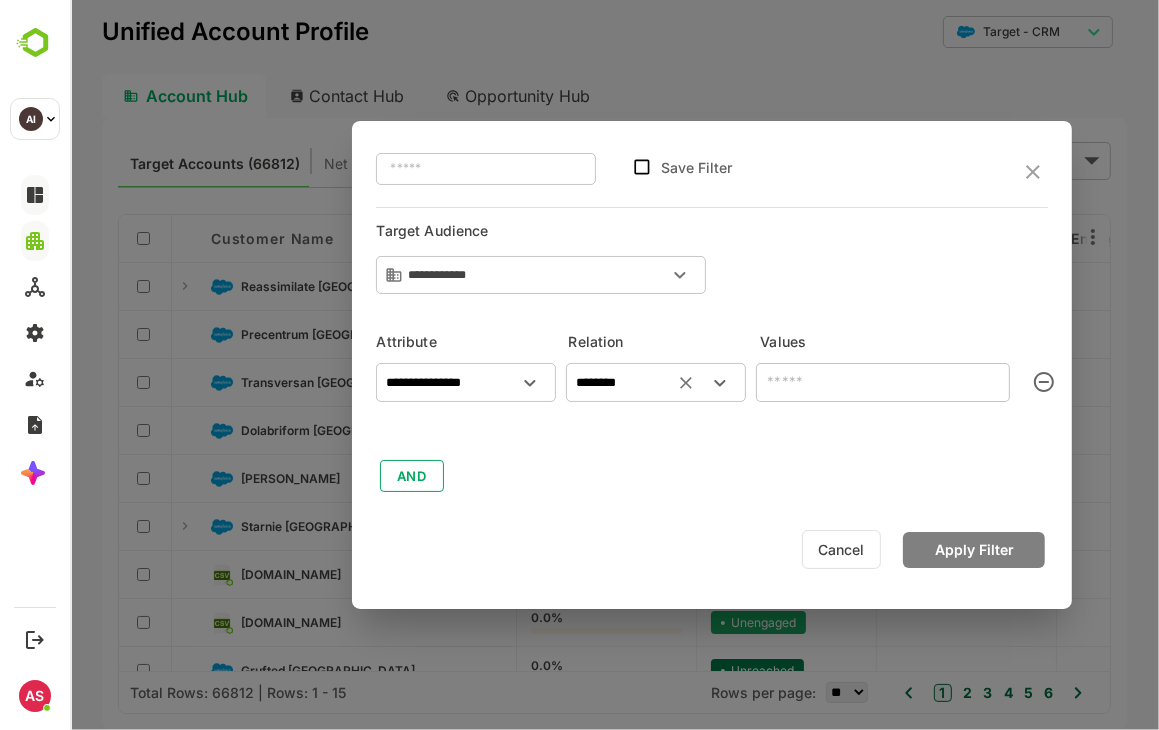 click at bounding box center (882, 382) 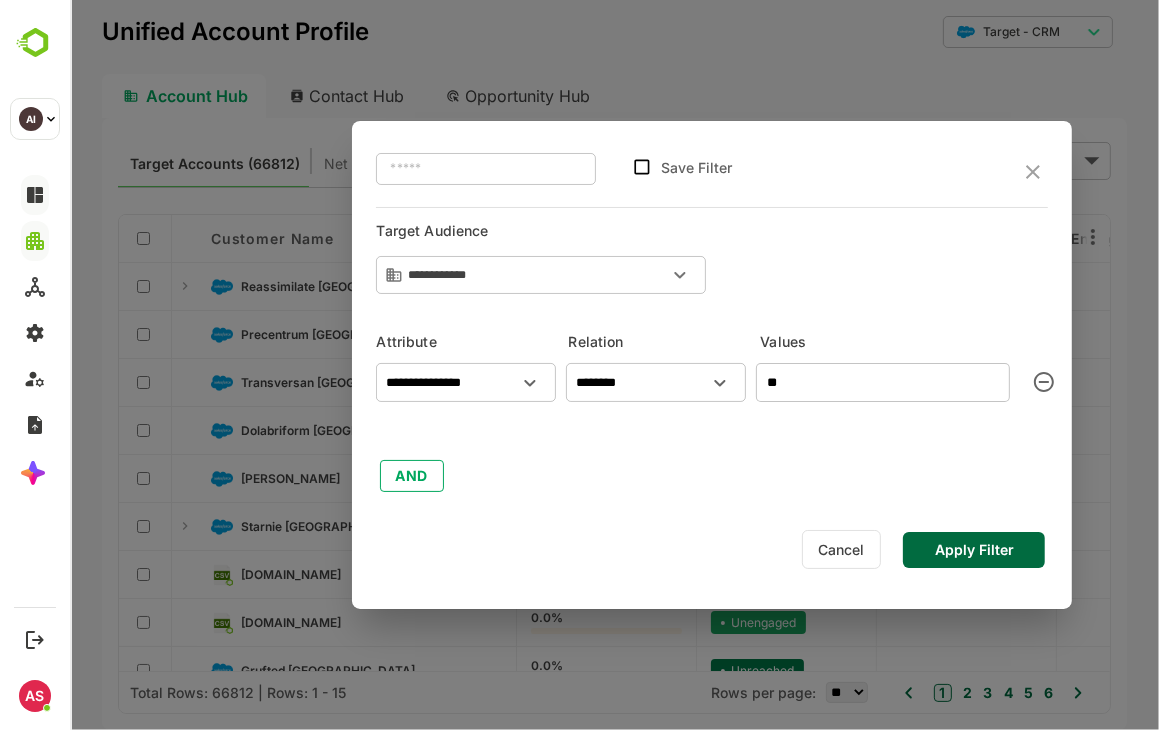 type on "*" 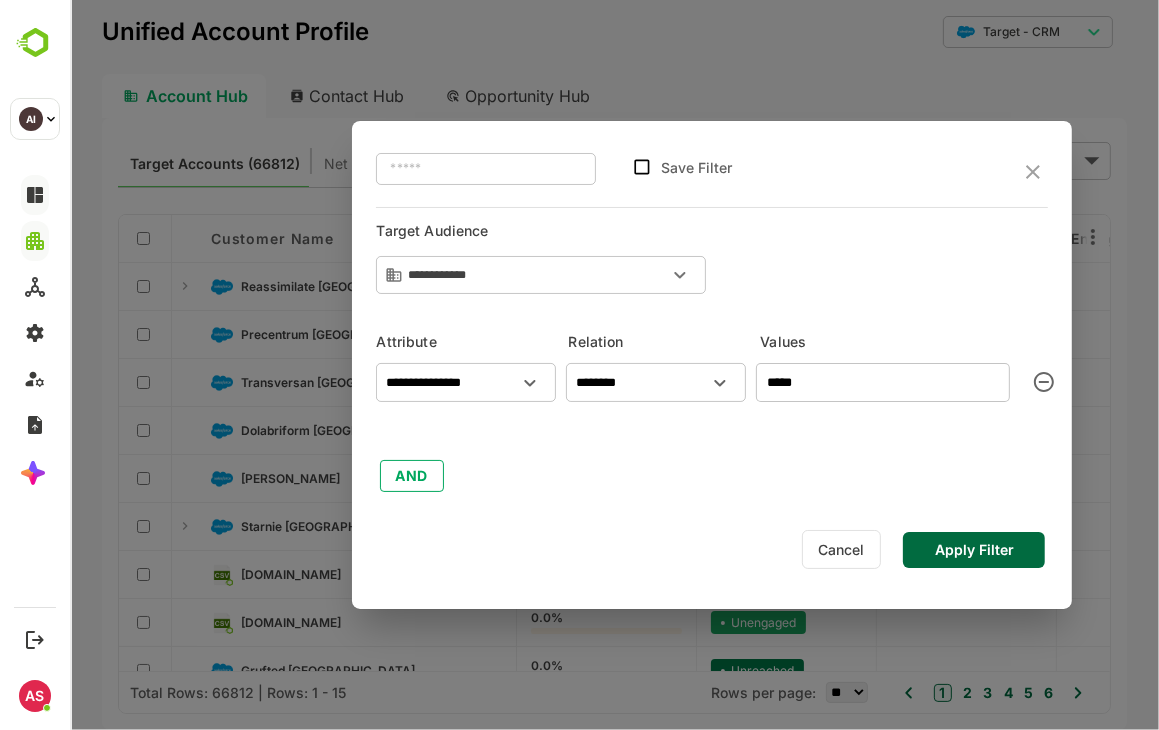 type on "*****" 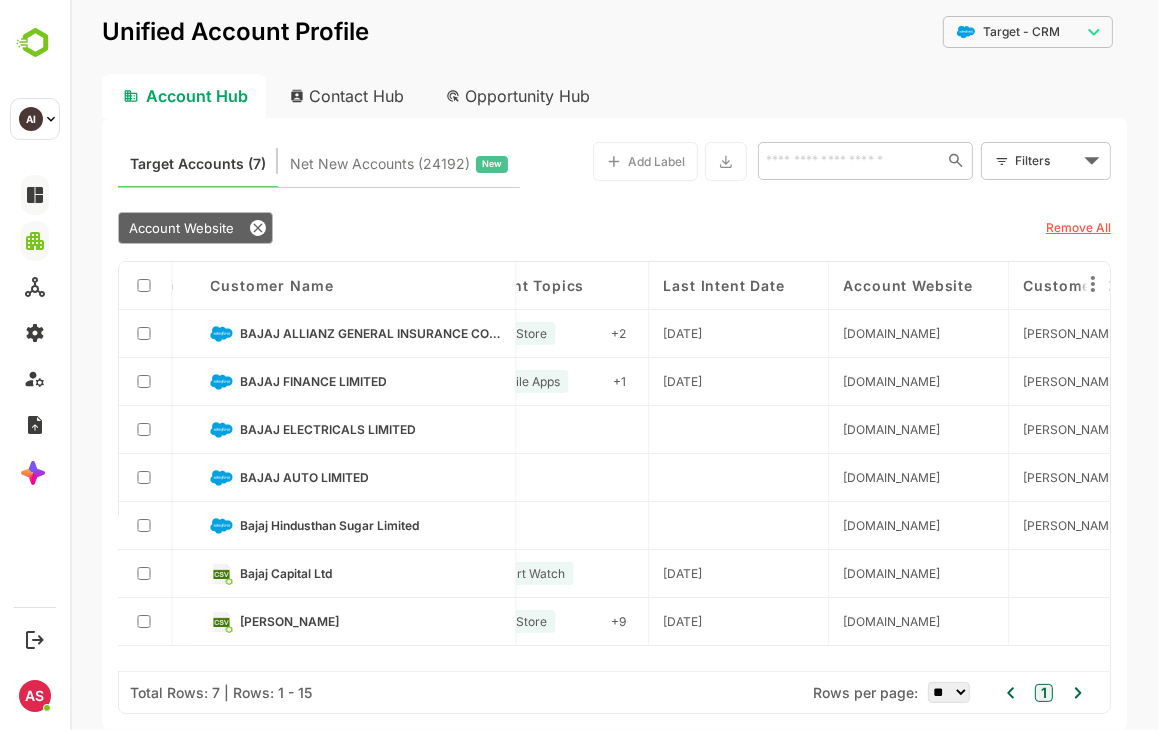 scroll, scrollTop: 0, scrollLeft: 3256, axis: horizontal 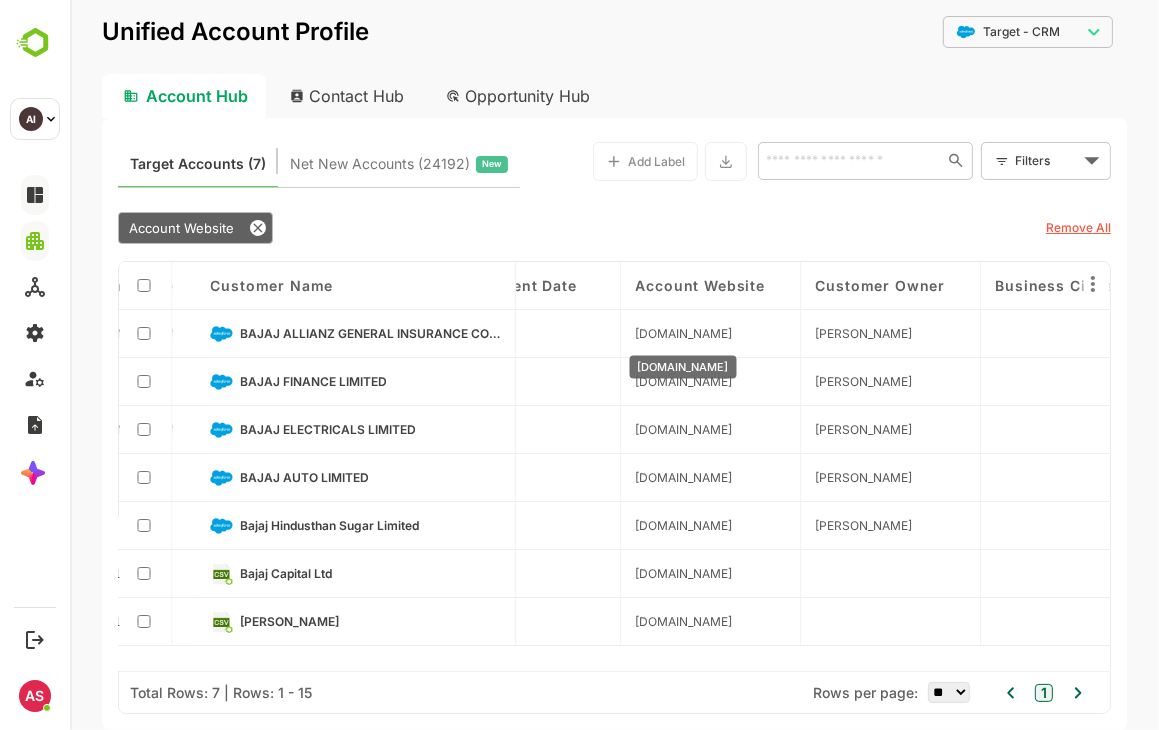 drag, startPoint x: 740, startPoint y: 334, endPoint x: 634, endPoint y: 336, distance: 106.01887 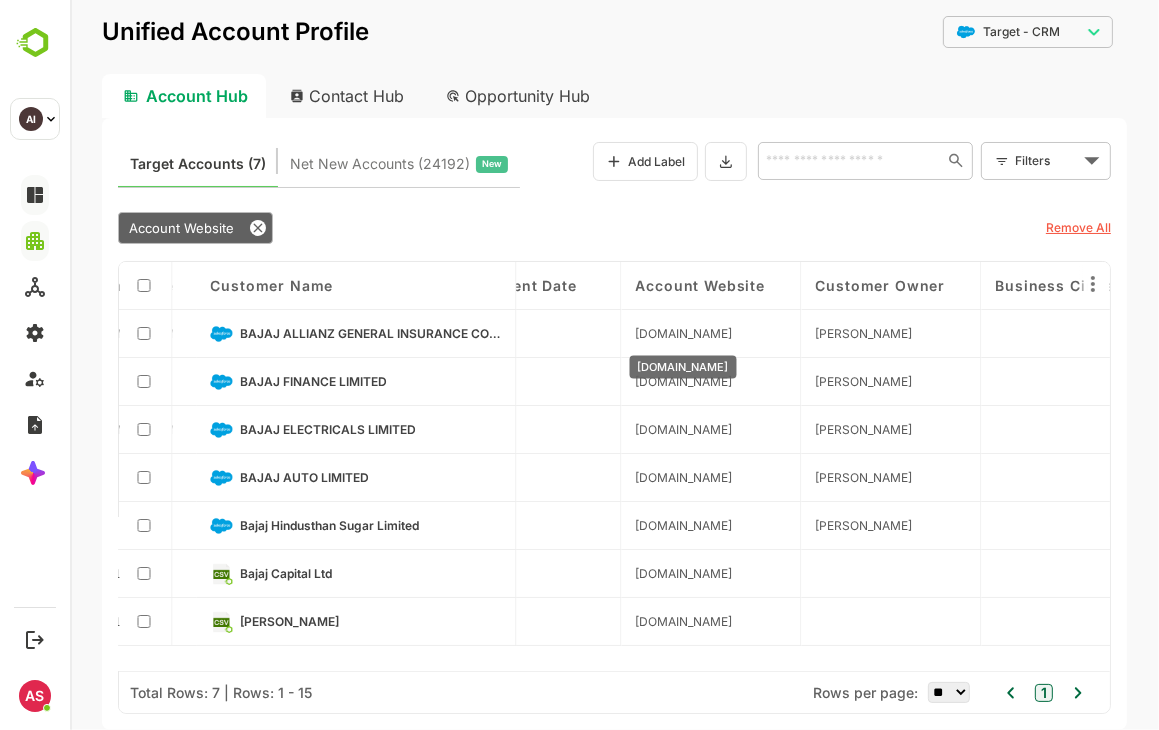 copy on "bajajallianz.co.in" 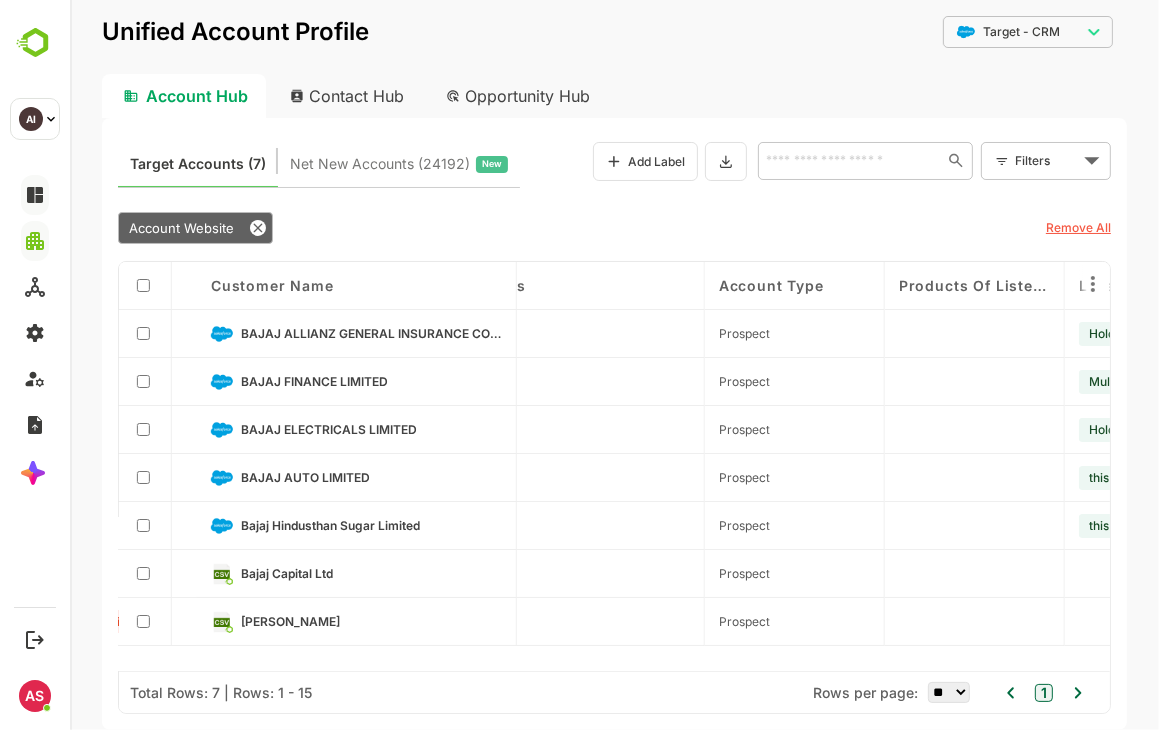 scroll, scrollTop: 0, scrollLeft: 790, axis: horizontal 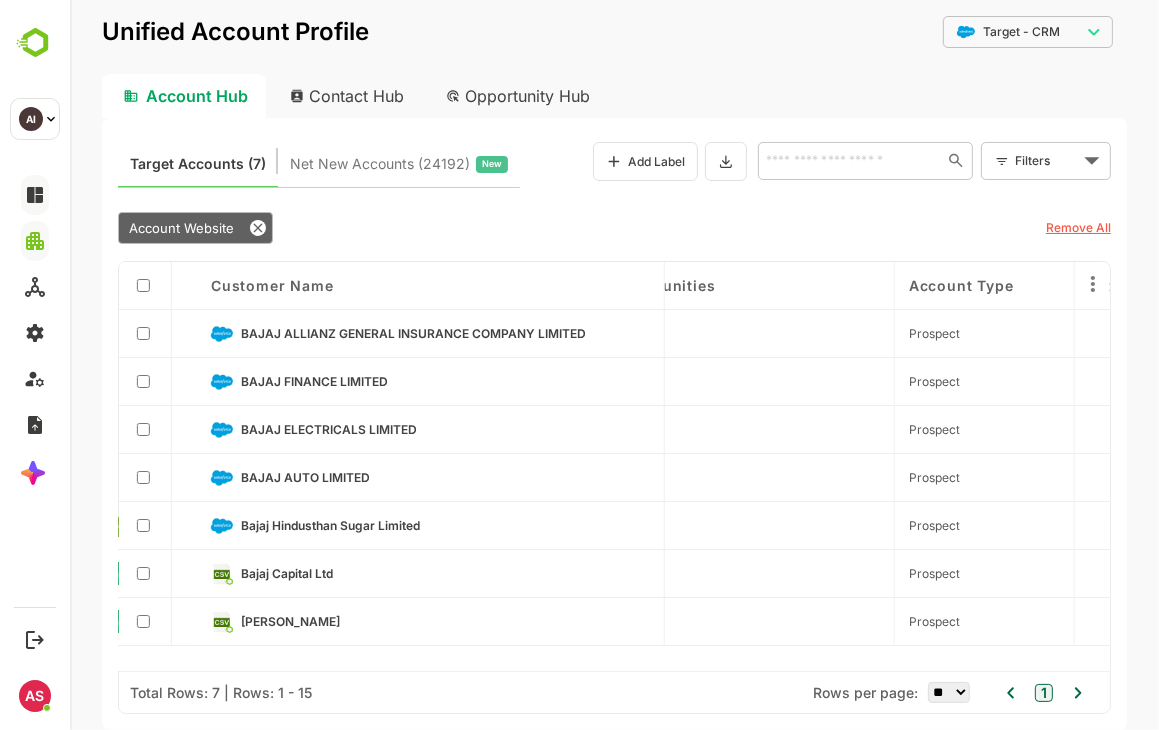 drag, startPoint x: 512, startPoint y: 290, endPoint x: 679, endPoint y: 293, distance: 167.02695 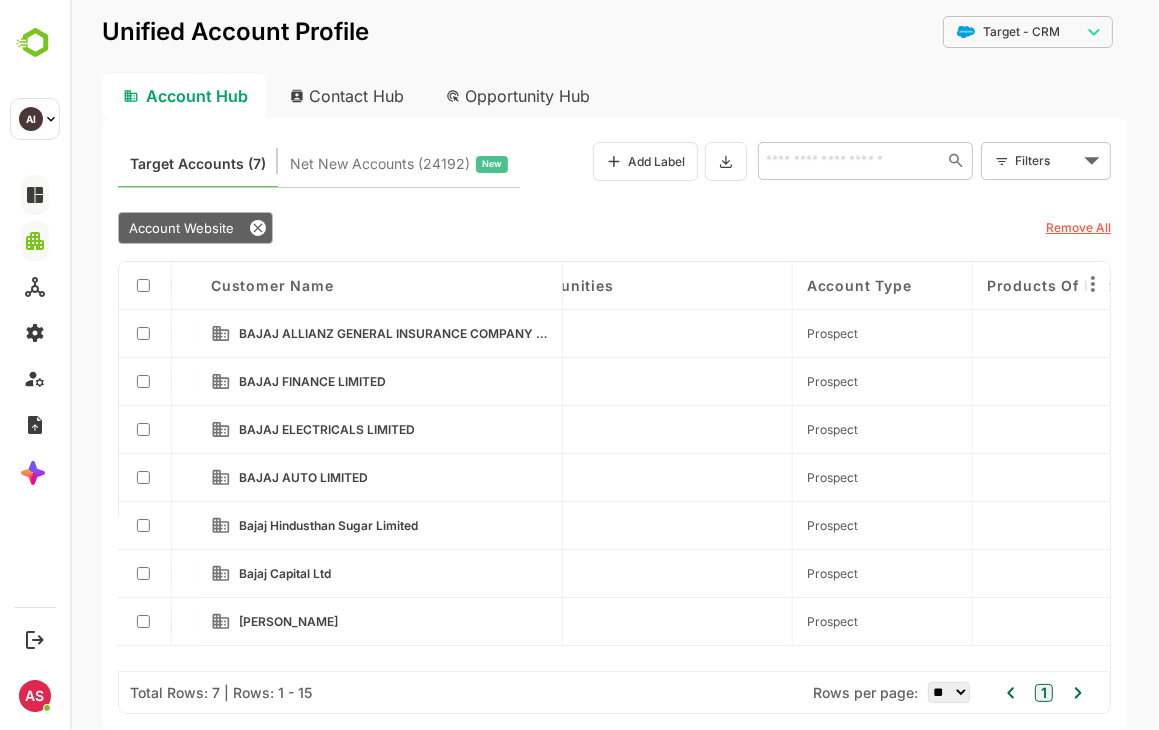 drag, startPoint x: 510, startPoint y: 295, endPoint x: 613, endPoint y: 306, distance: 103.58572 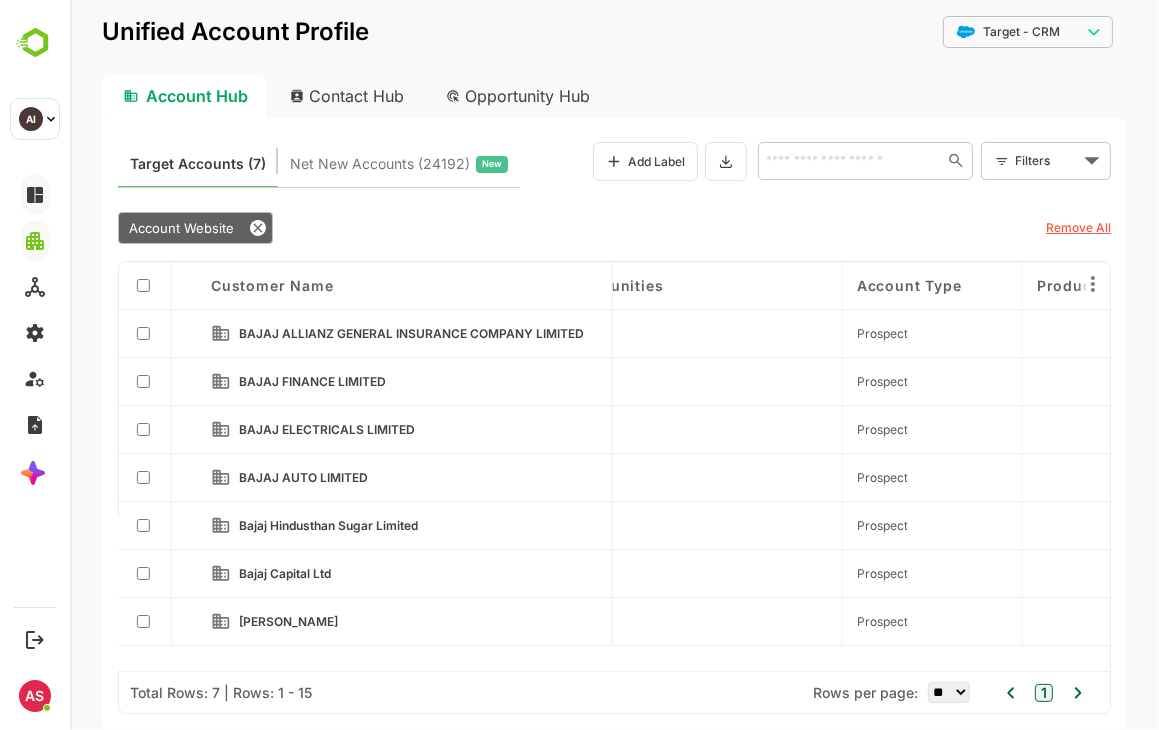 drag, startPoint x: 569, startPoint y: 294, endPoint x: 649, endPoint y: 297, distance: 80.05623 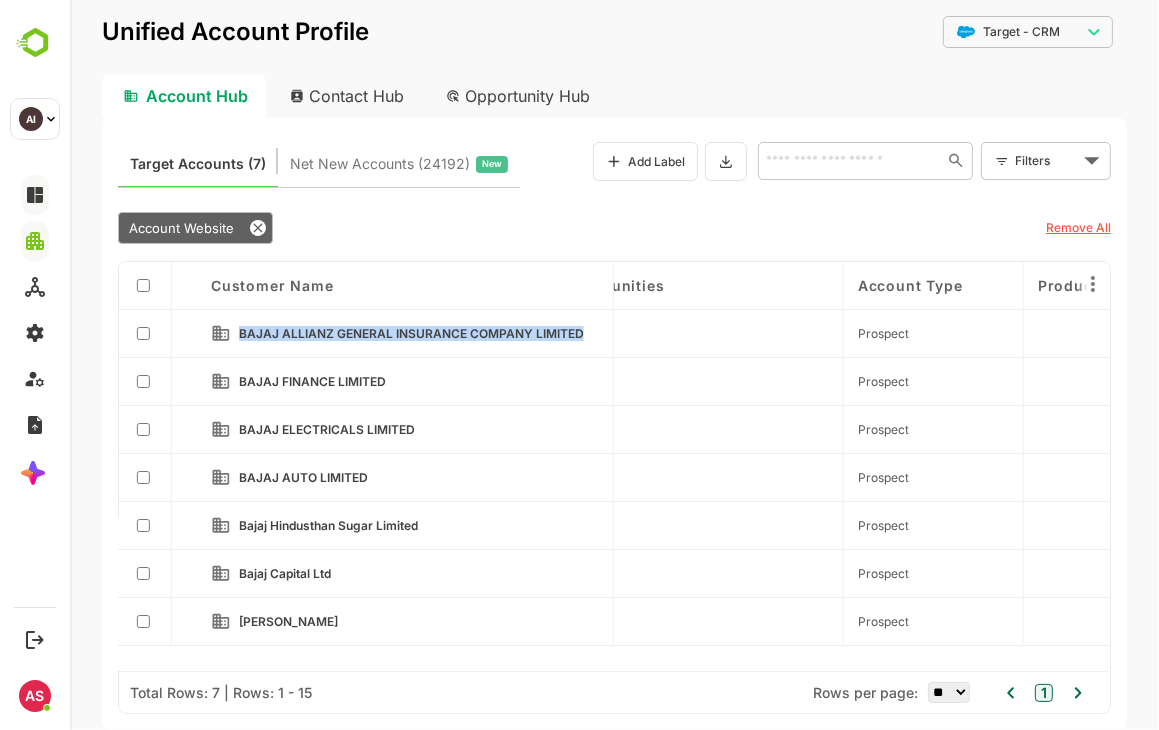 drag, startPoint x: 588, startPoint y: 329, endPoint x: 236, endPoint y: 321, distance: 352.0909 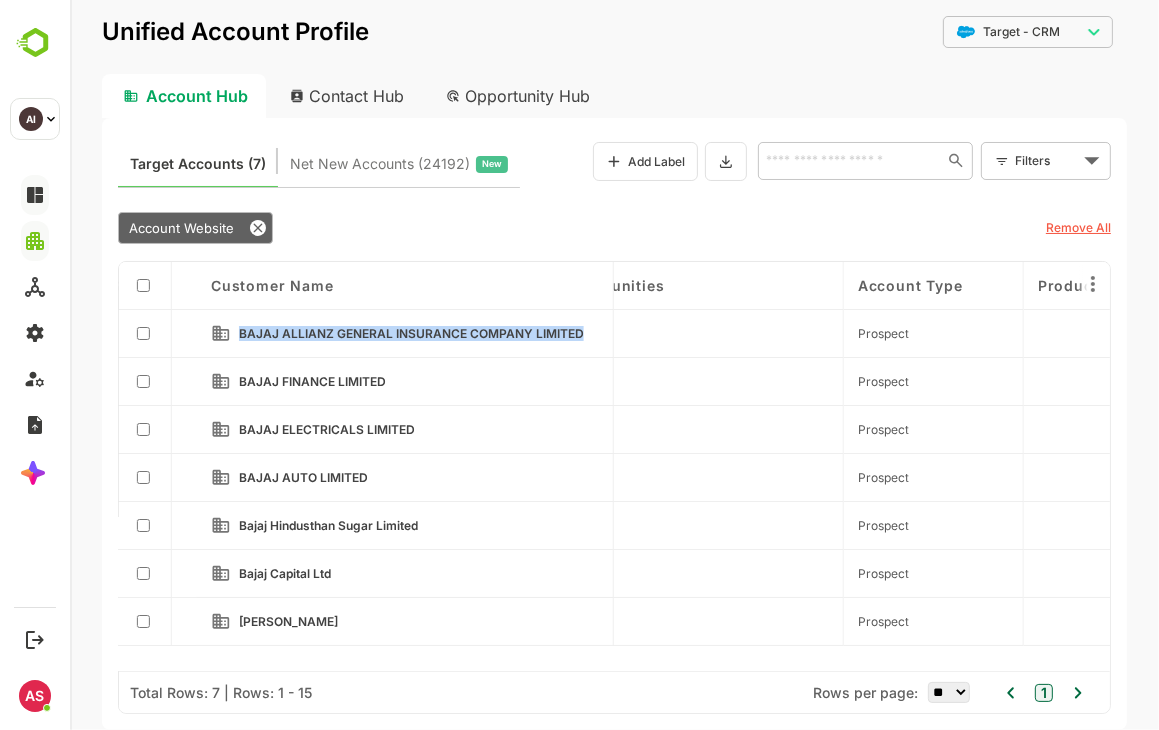 click on "BAJAJ ALLIANZ GENERAL INSURANCE COMPANY LIMITED" at bounding box center [404, 334] 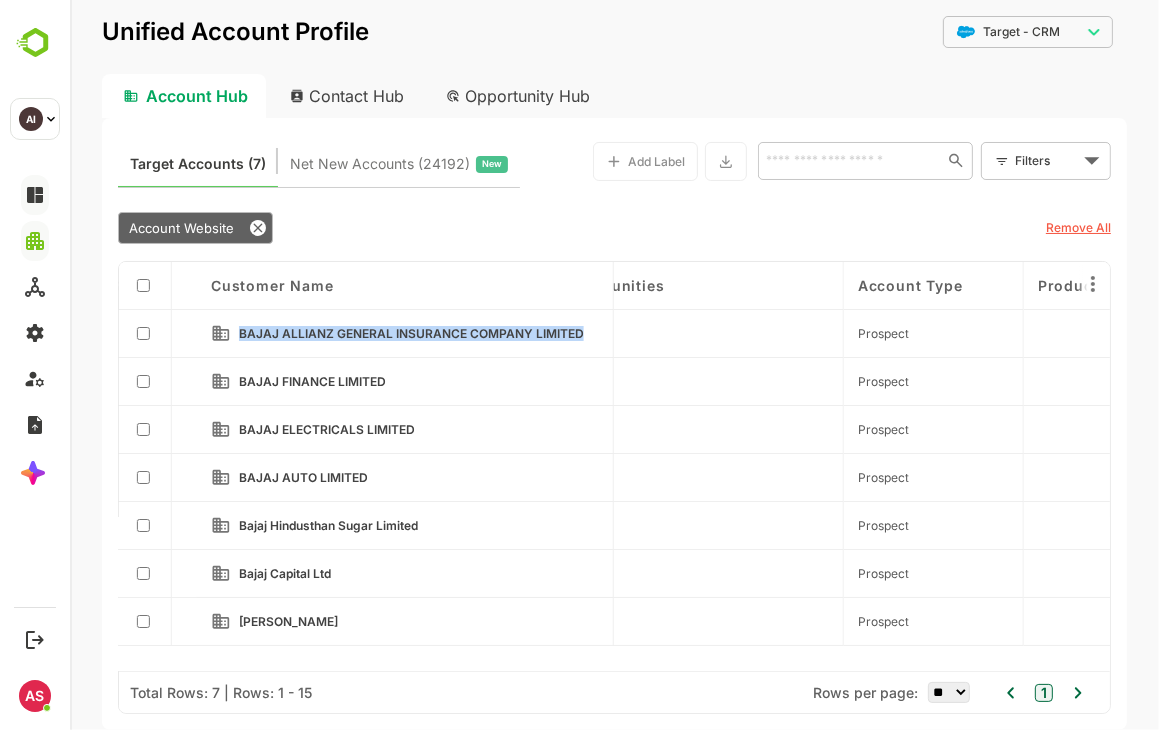 copy on "BAJAJ ALLIANZ GENERAL INSURANCE COMPANY LIMITED" 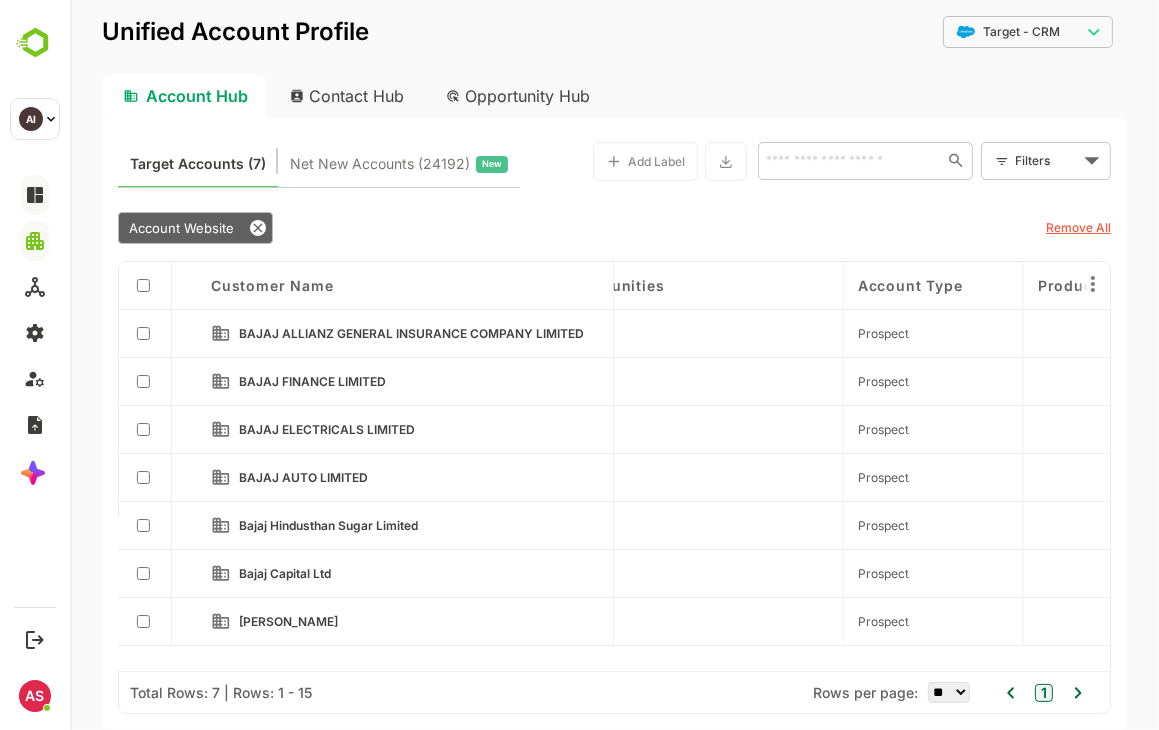 click on "**********" at bounding box center [613, 45] 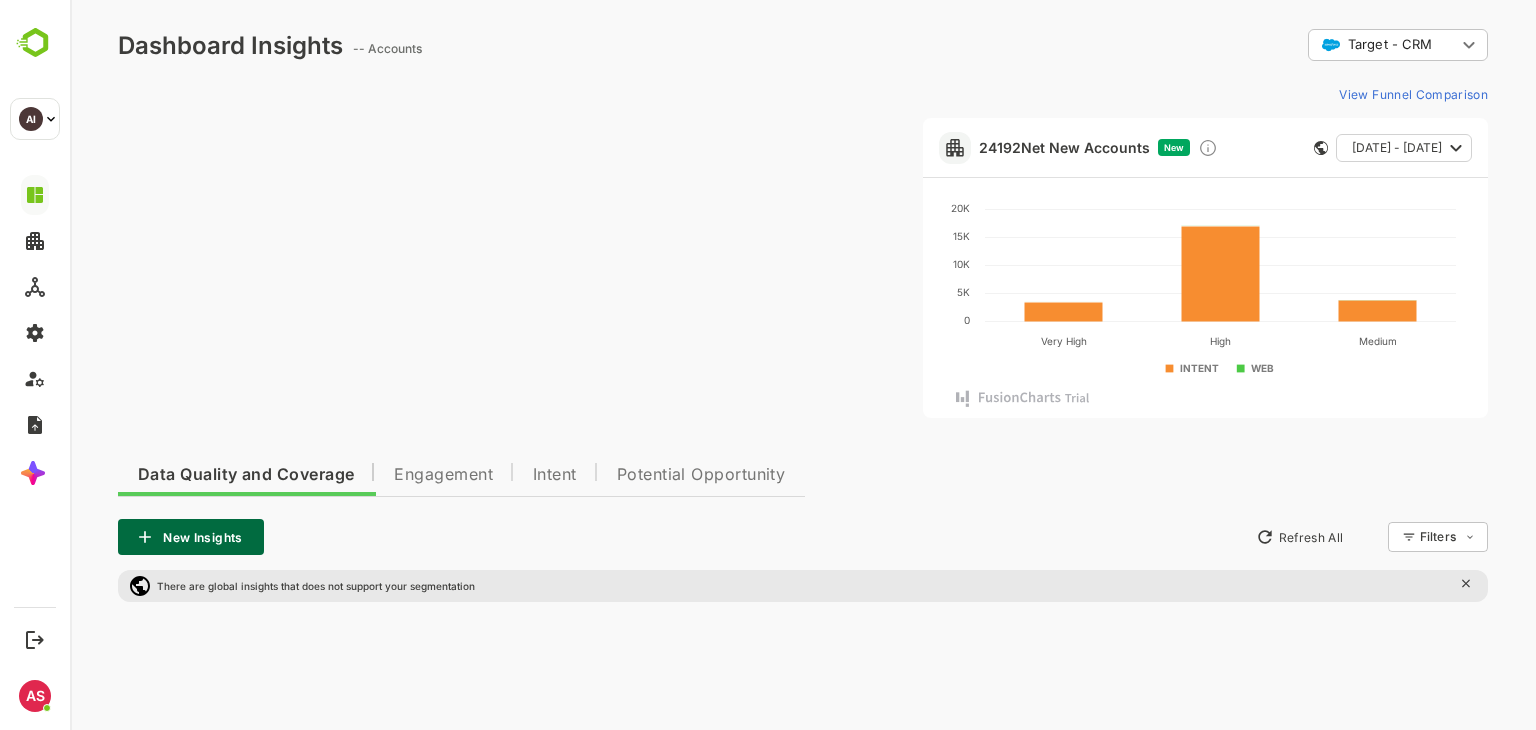 scroll, scrollTop: 0, scrollLeft: 0, axis: both 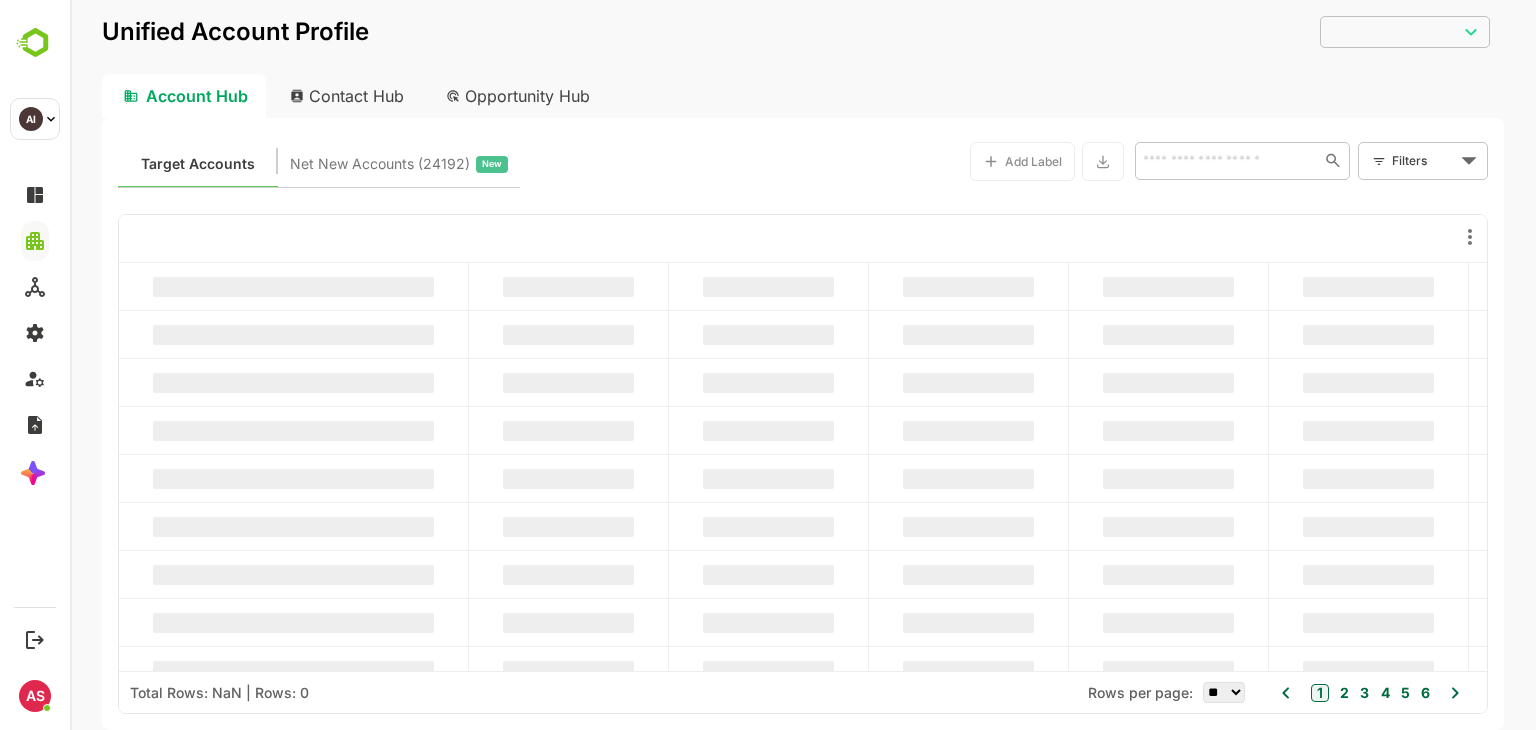 type on "**********" 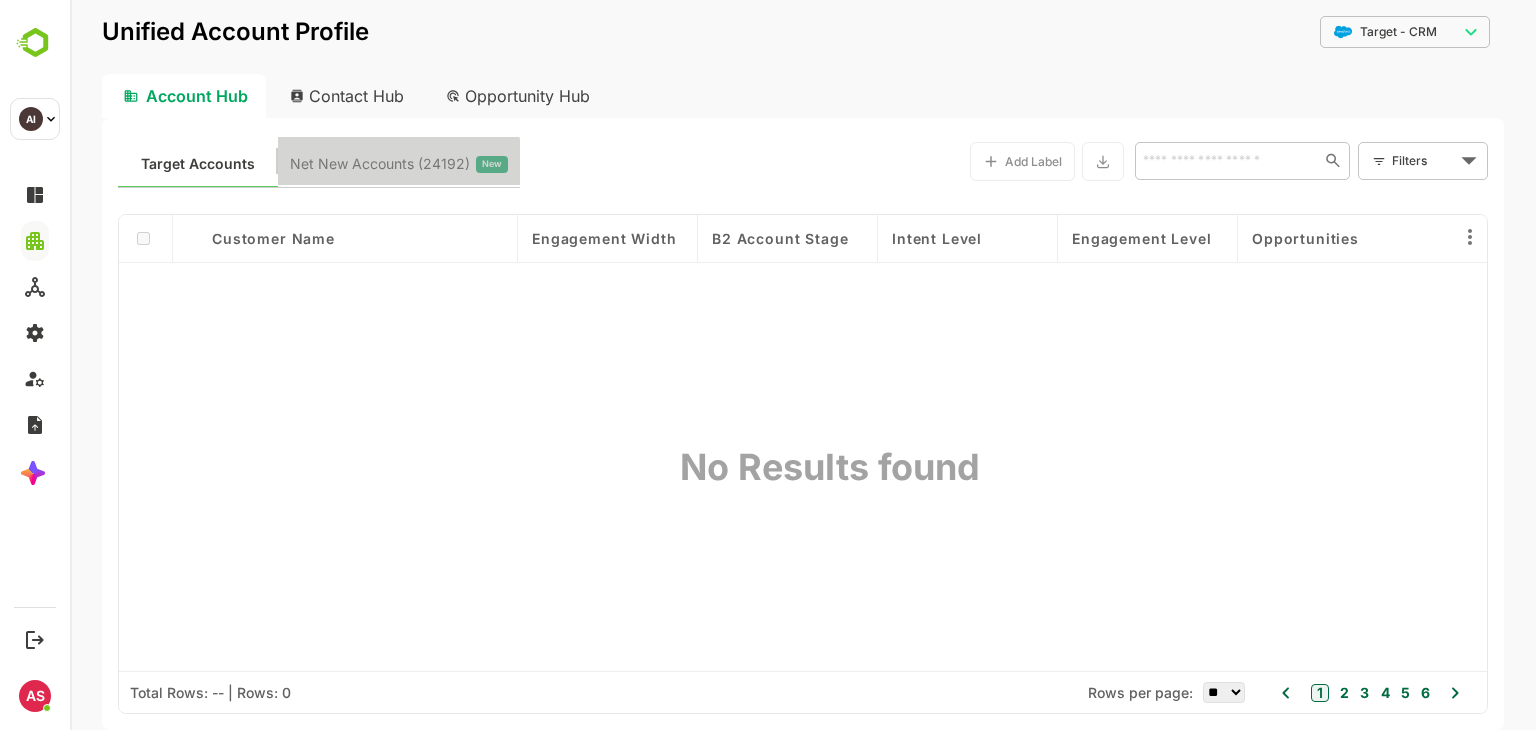 click on "Net New Accounts ( 24192 ) New" at bounding box center [399, 161] 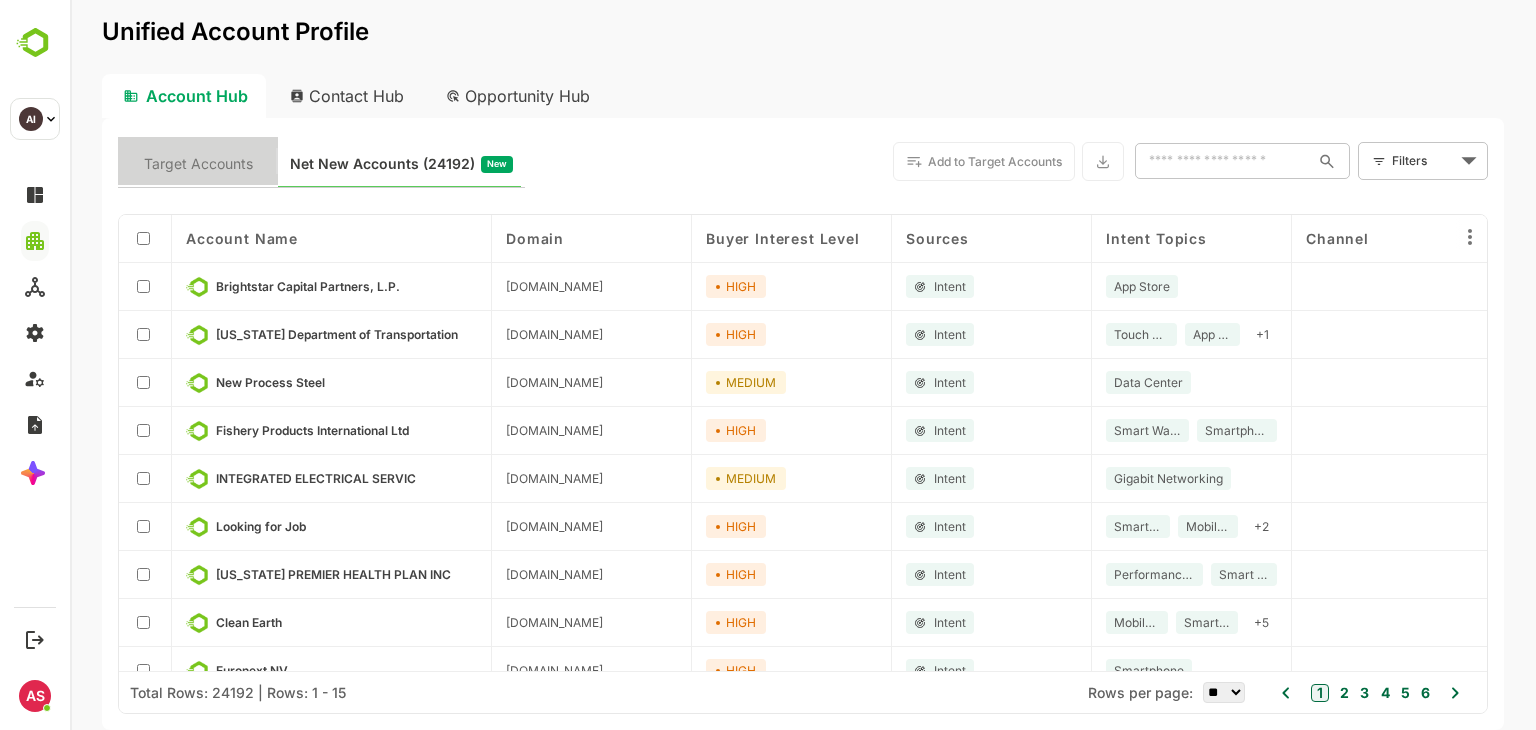 click on "Target Accounts" at bounding box center [198, 161] 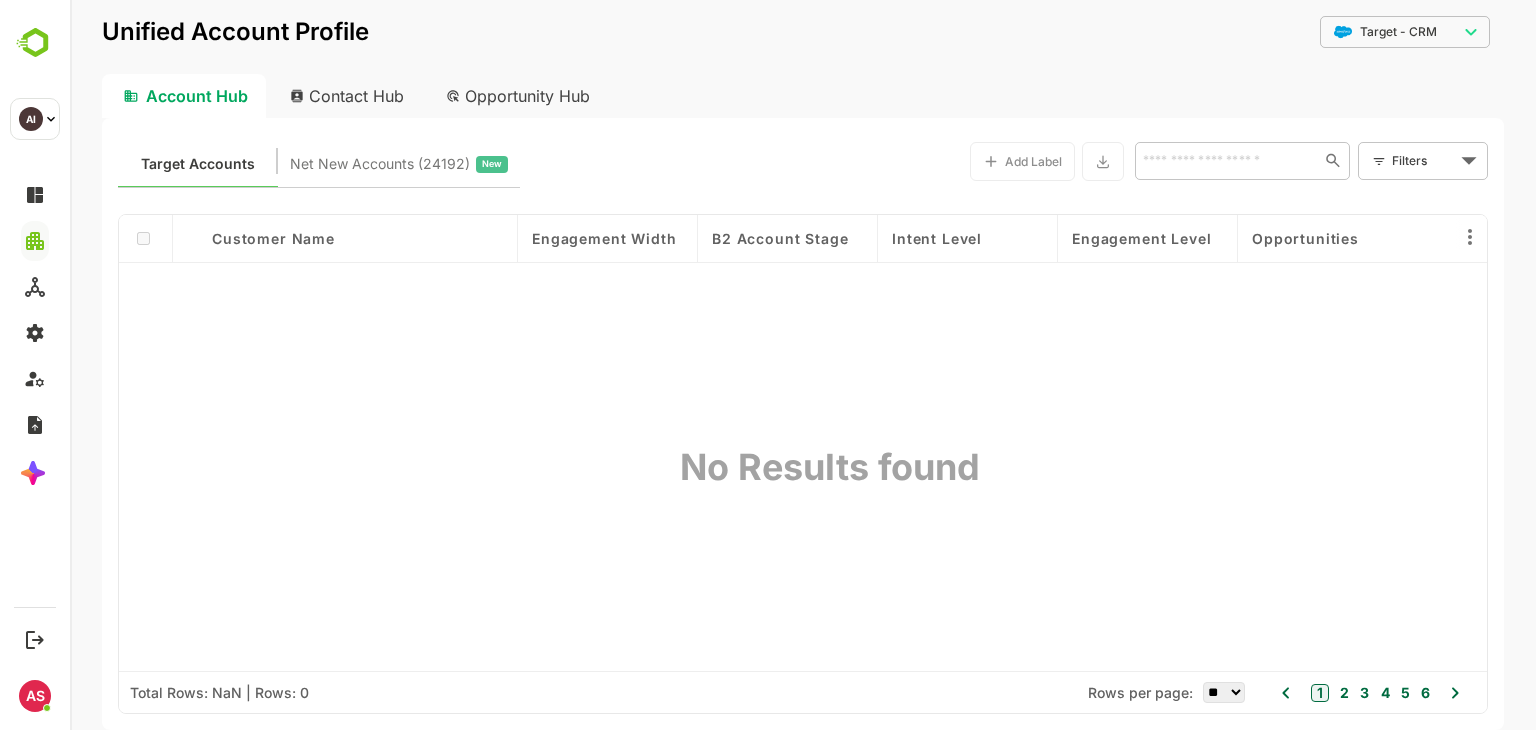click on "Contact Hub" at bounding box center [348, 96] 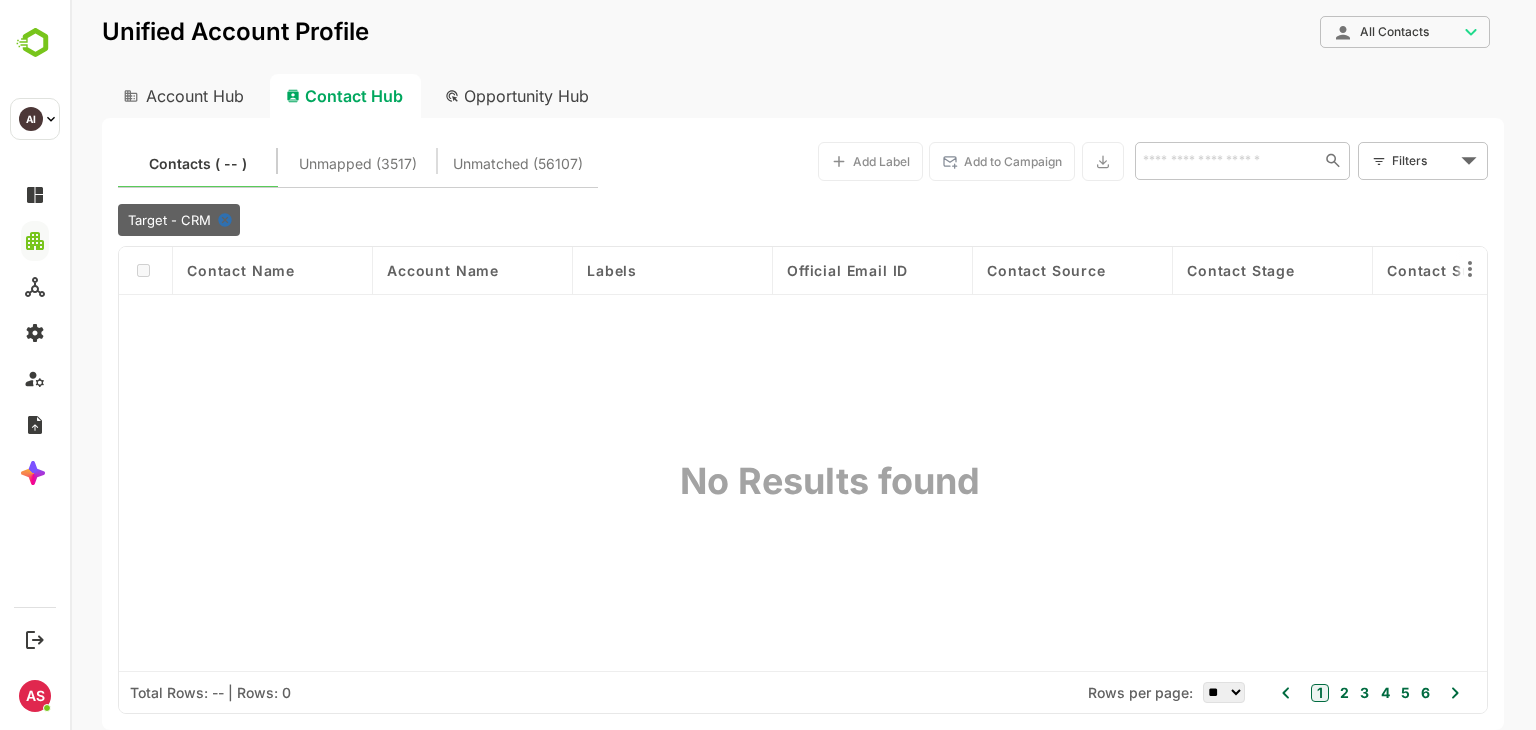 click on "Account Hub" at bounding box center (182, 96) 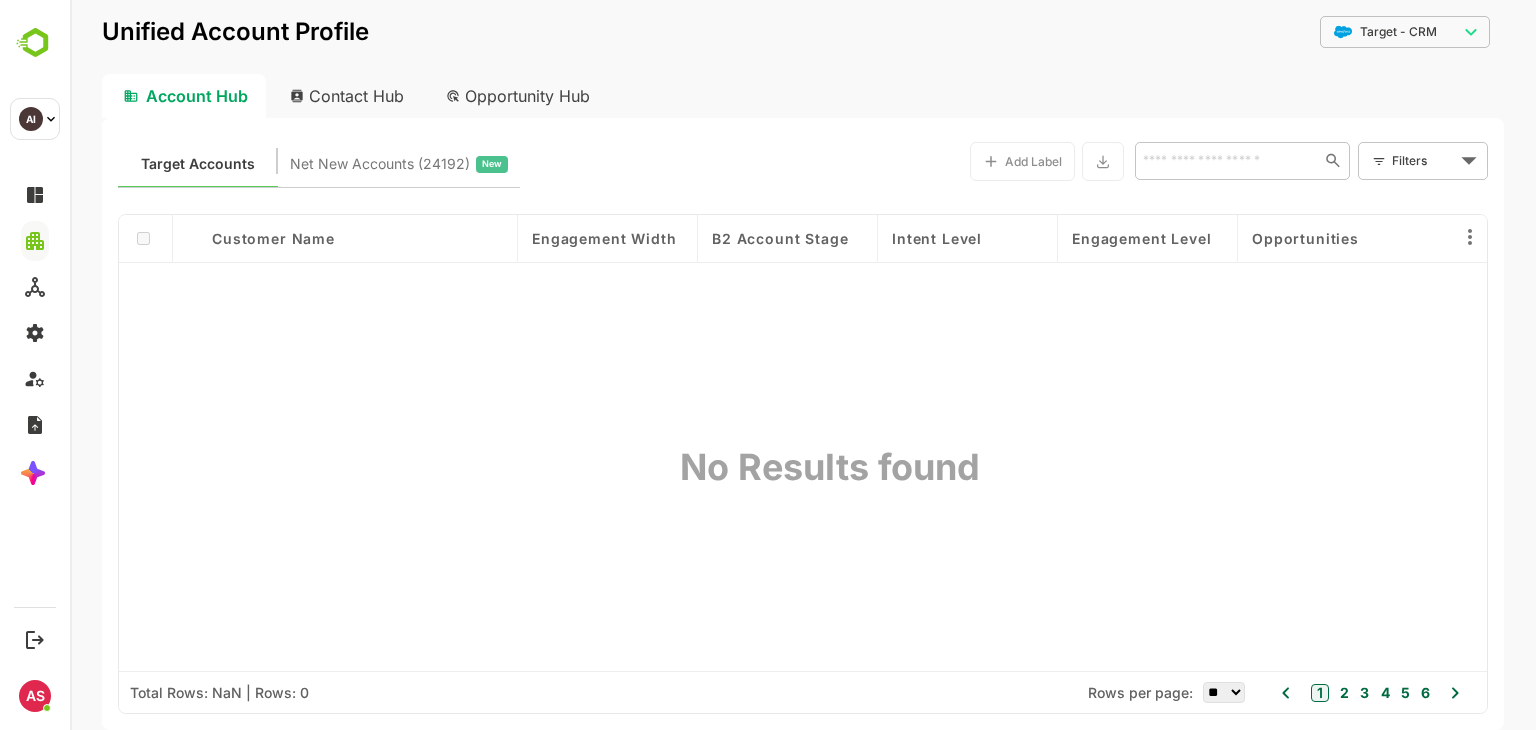 click on "Contact Hub" at bounding box center [348, 96] 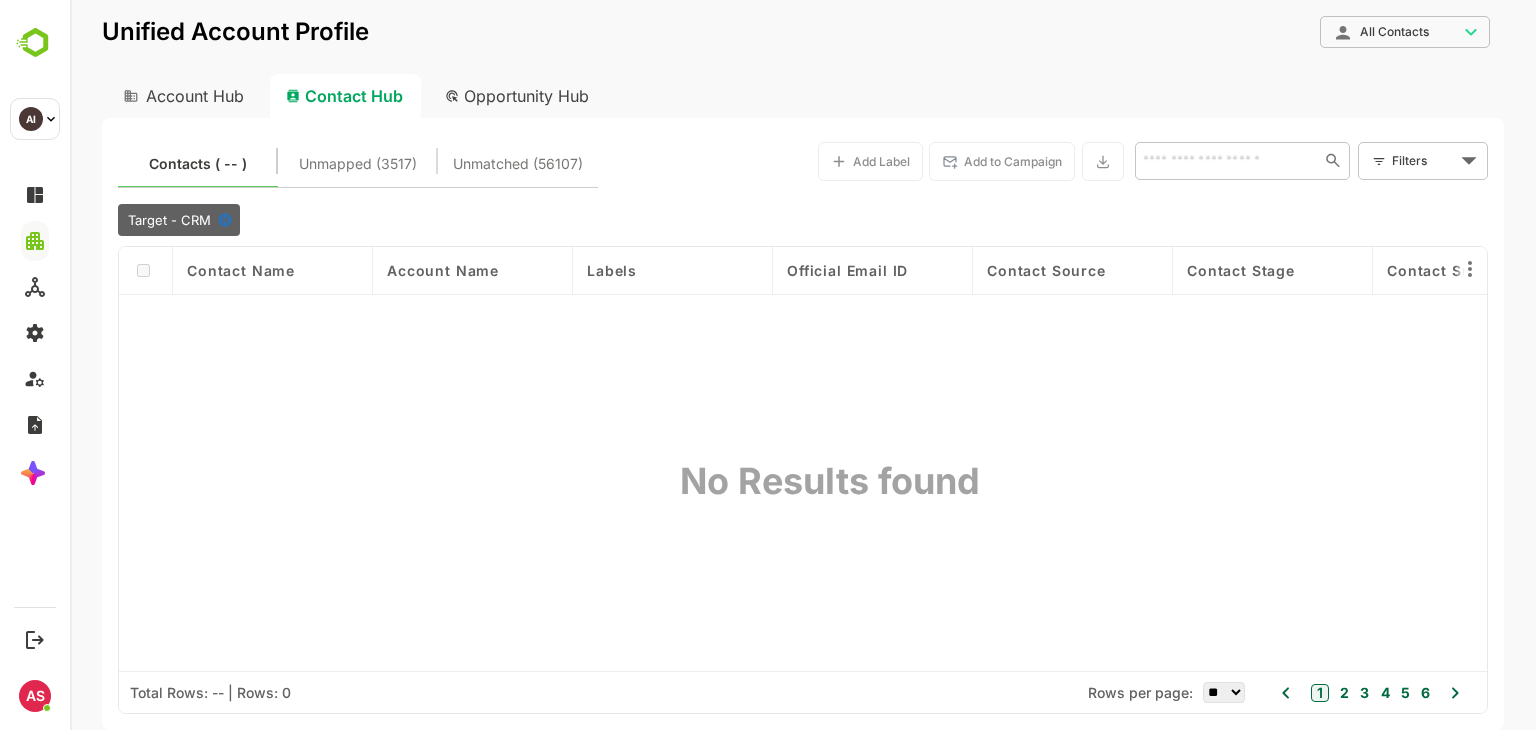 click on "Account Hub" at bounding box center [182, 96] 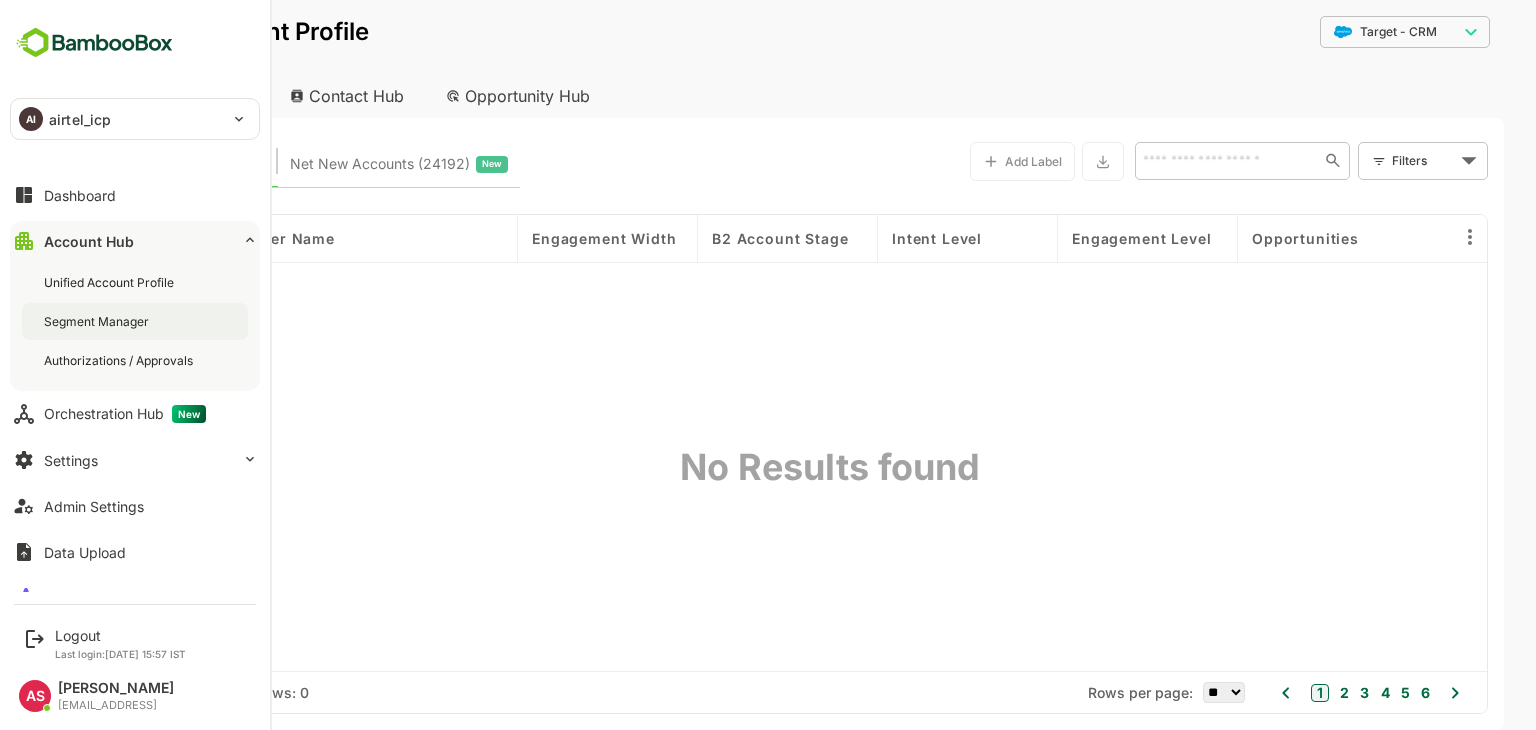 click on "Segment Manager" at bounding box center (98, 321) 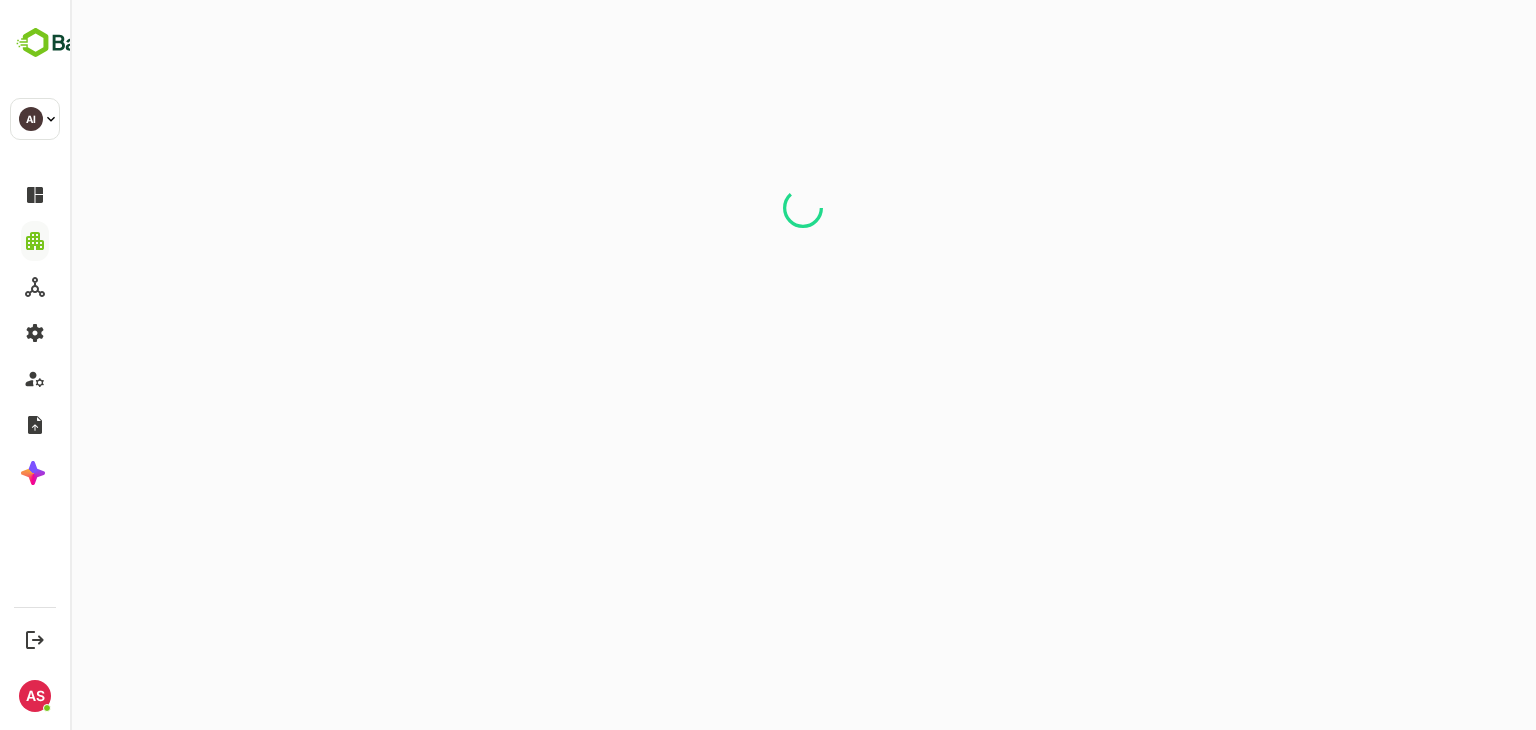 scroll, scrollTop: 0, scrollLeft: 0, axis: both 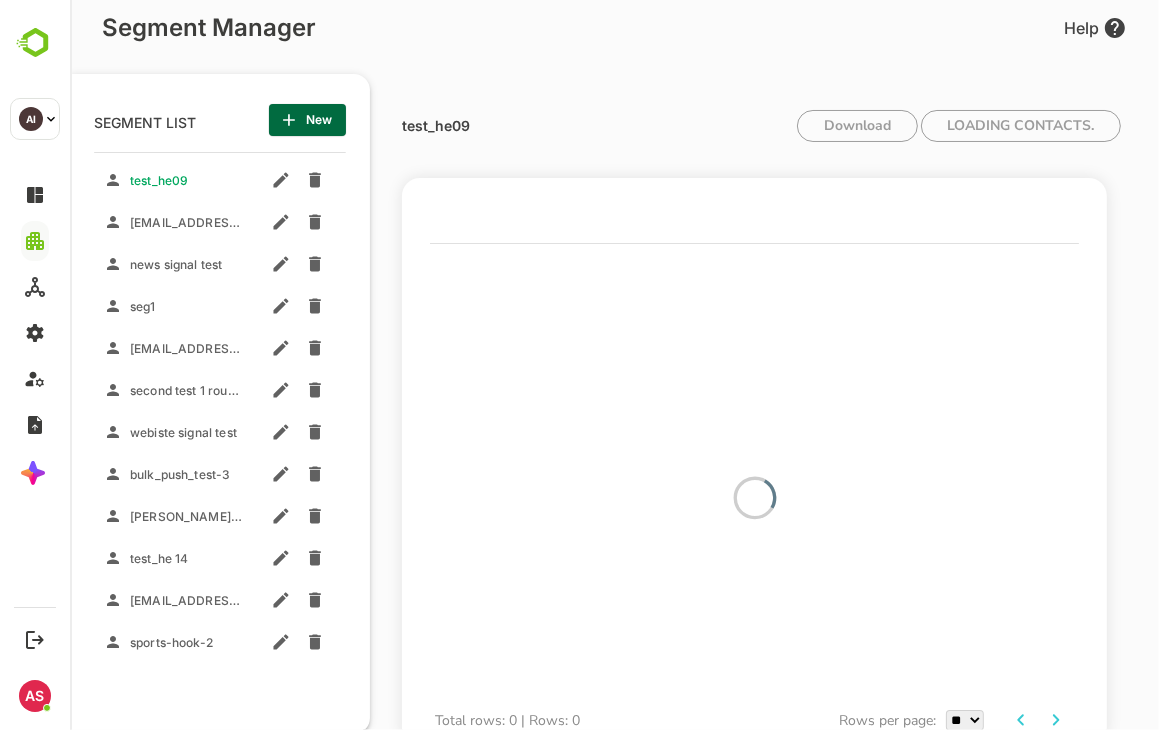 click on "test_he09 Download" at bounding box center [760, 144] 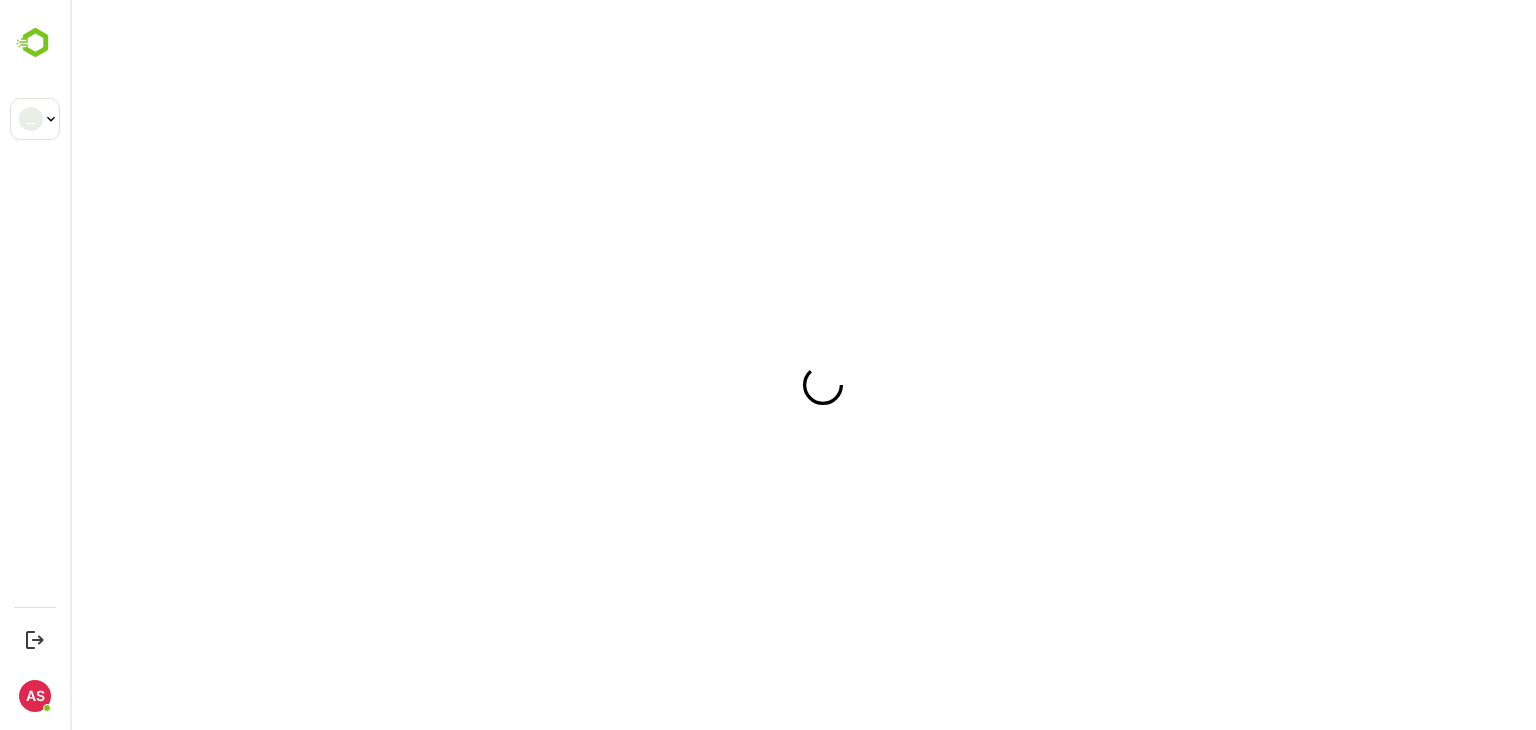 scroll, scrollTop: 0, scrollLeft: 0, axis: both 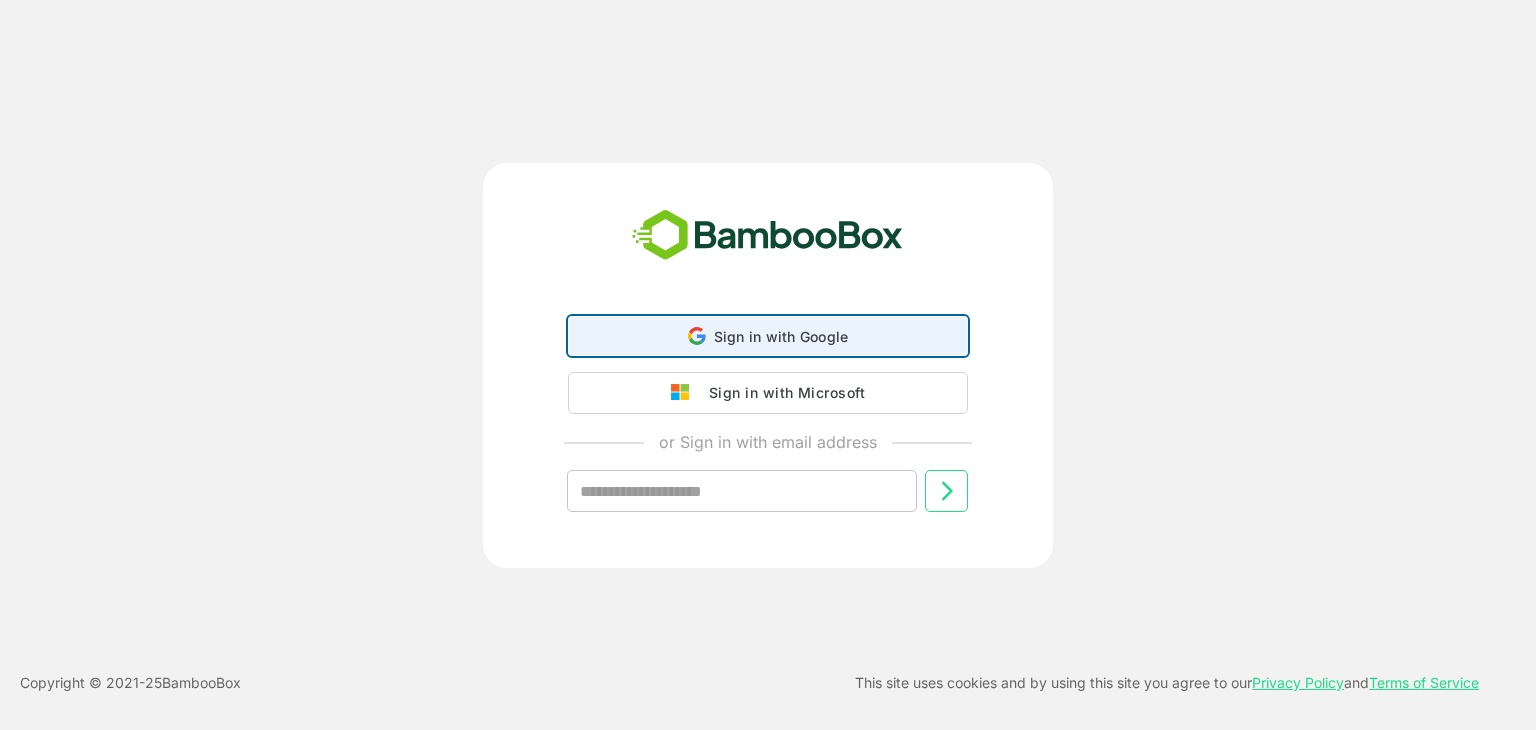 click on "Sign in with Google Sign in with Google. Opens in new tab" at bounding box center (768, 336) 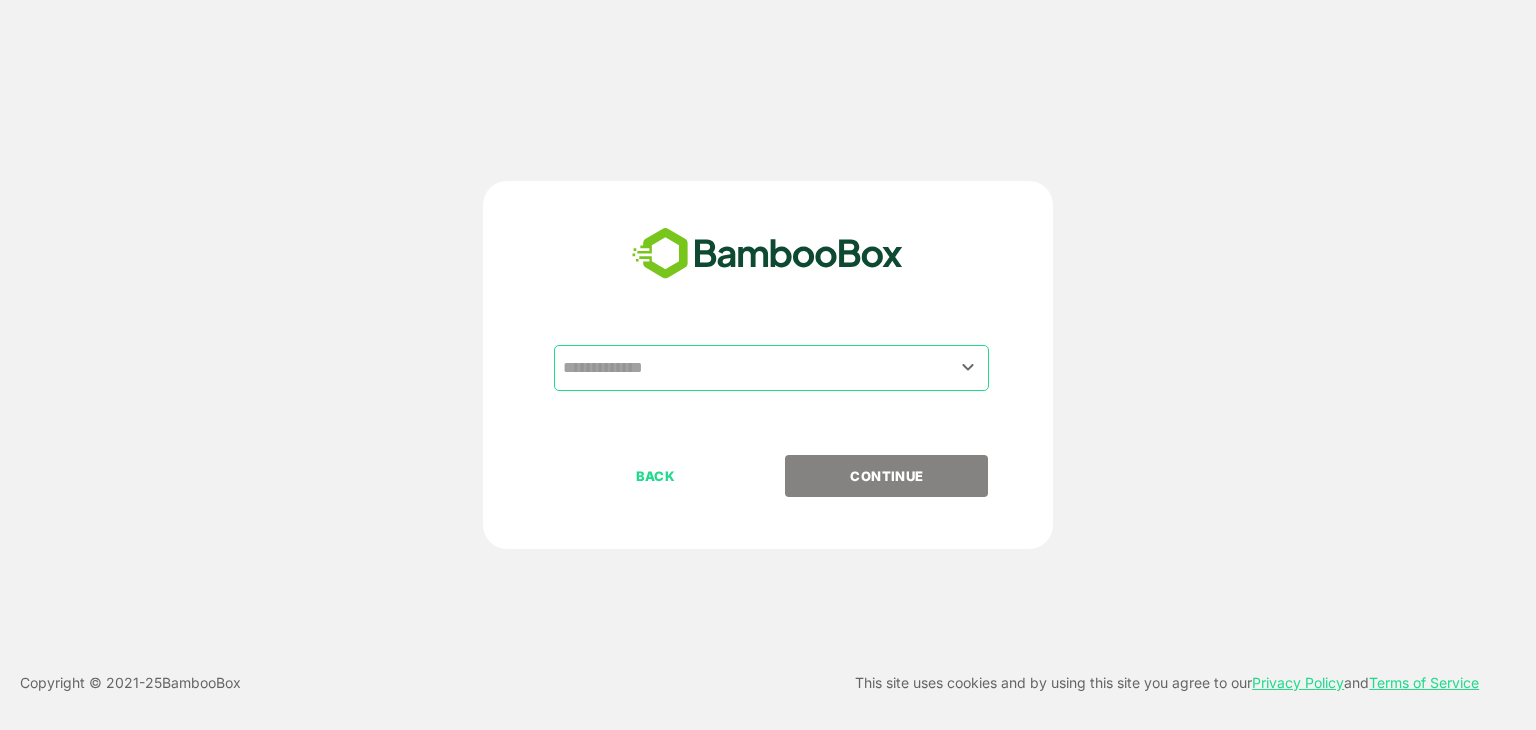 click at bounding box center [771, 368] 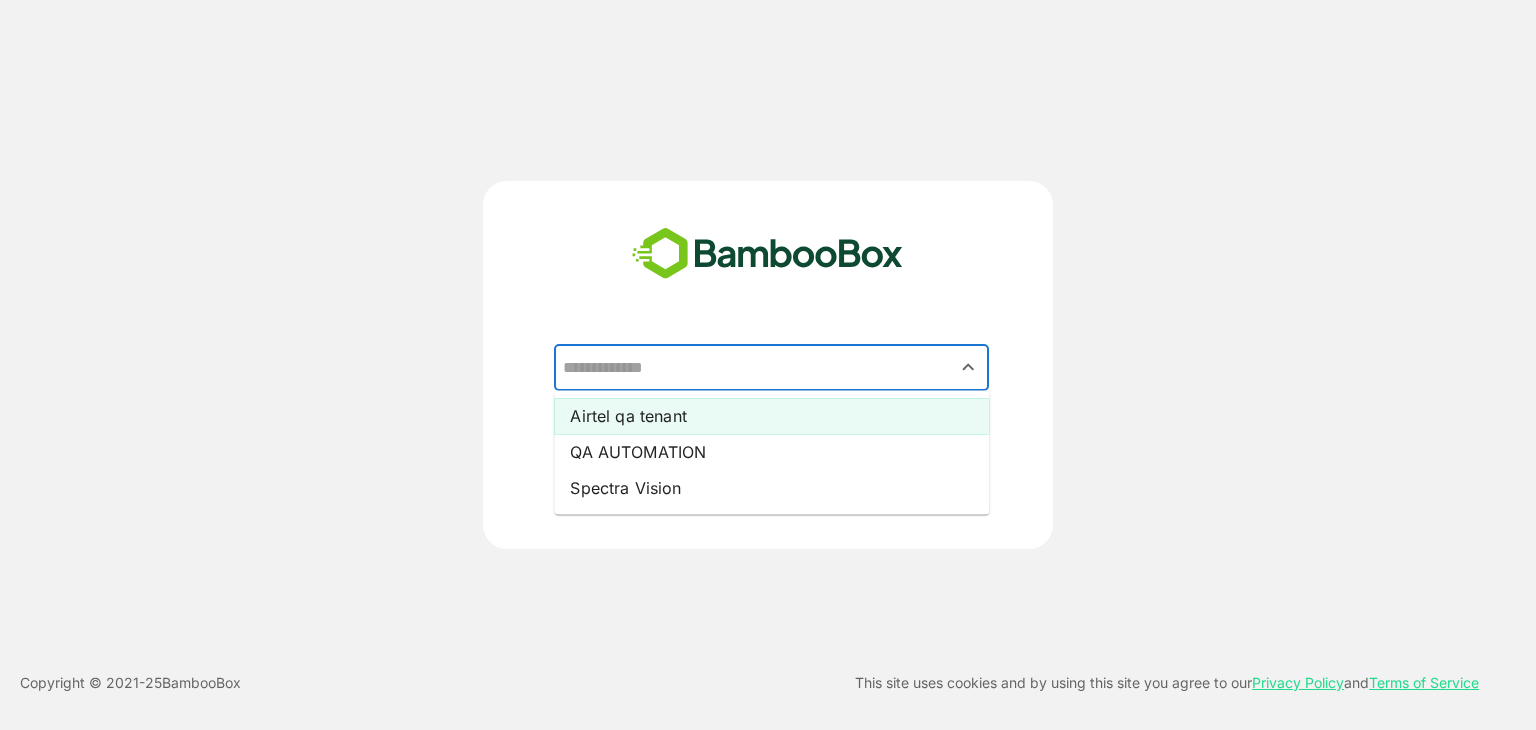 click on "Airtel qa tenant" at bounding box center (771, 416) 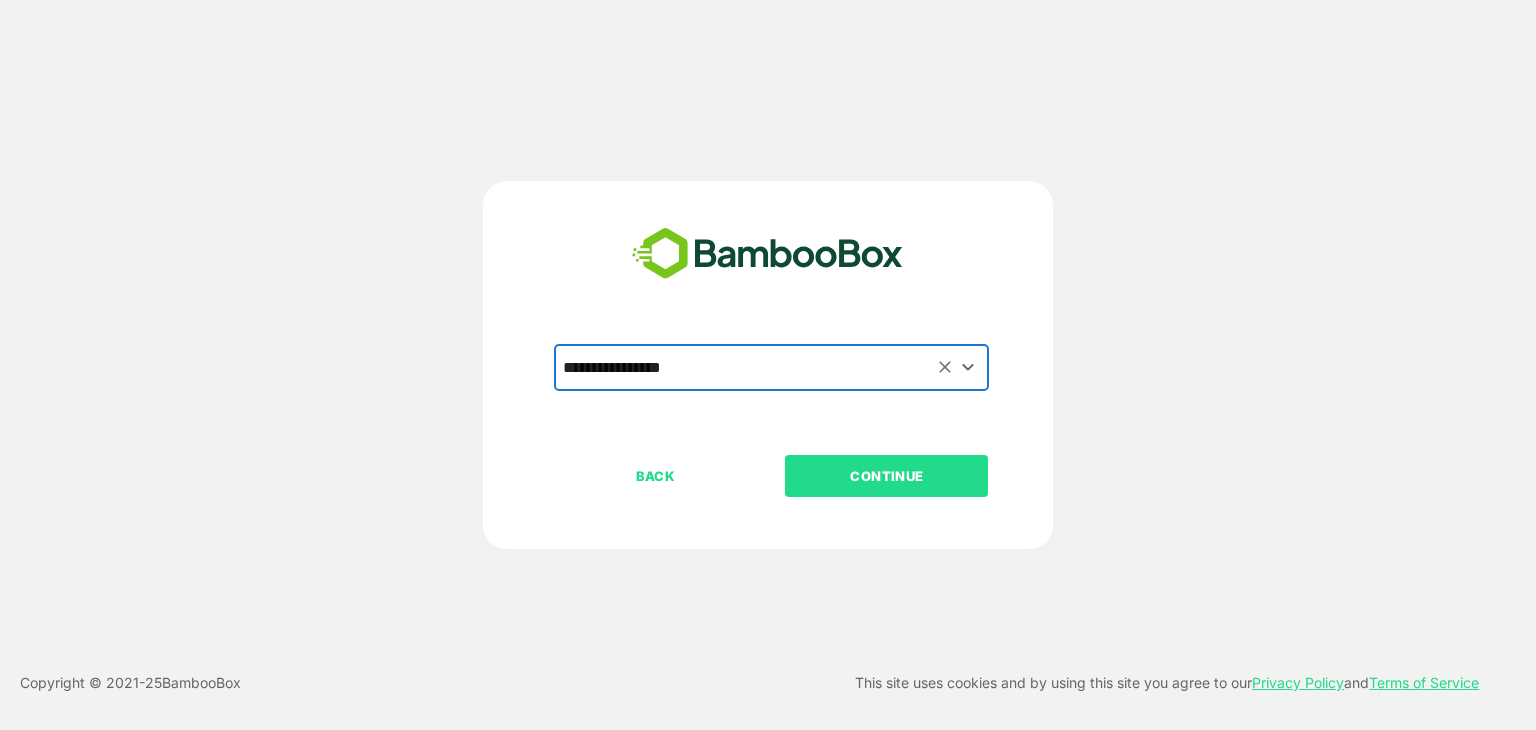 type on "**********" 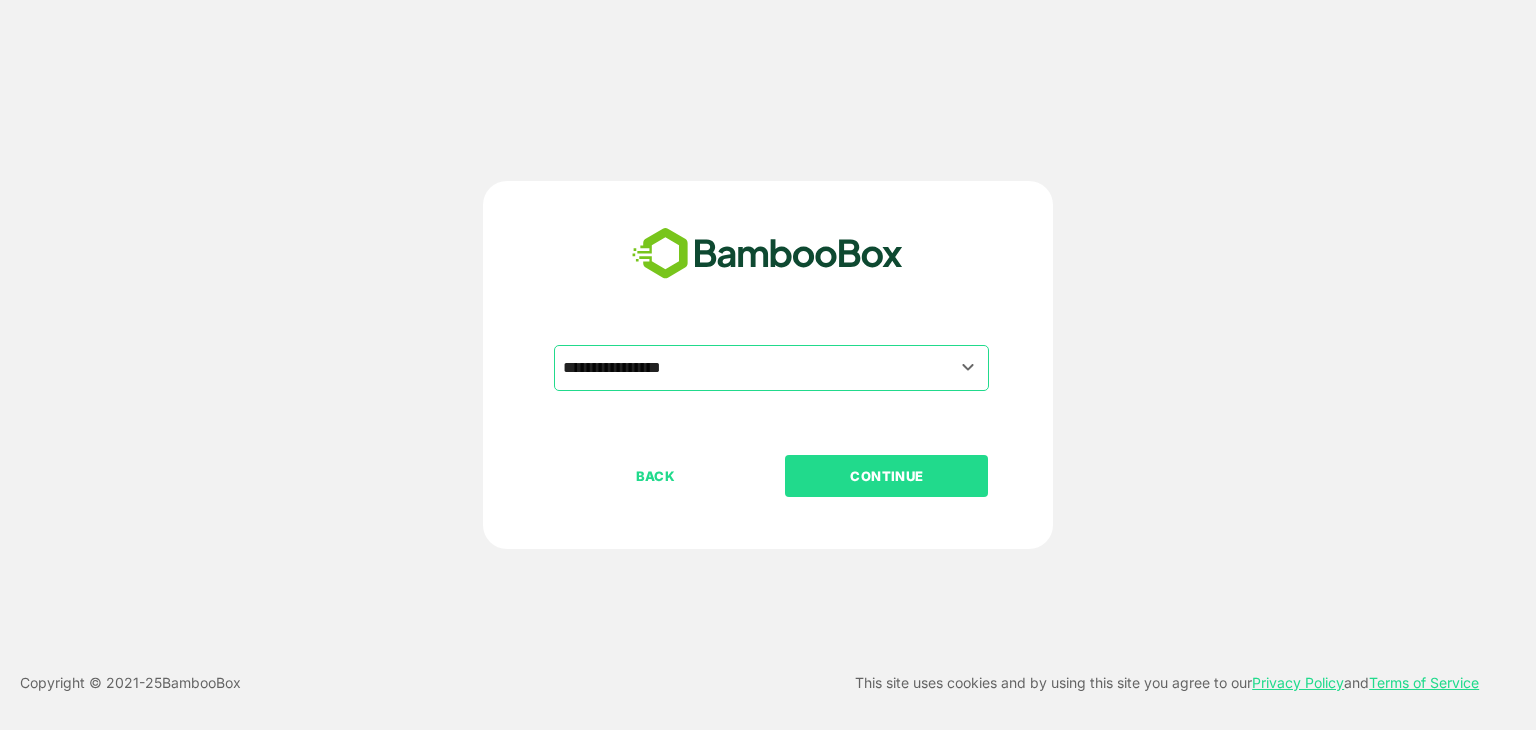 click on "CONTINUE" at bounding box center [887, 476] 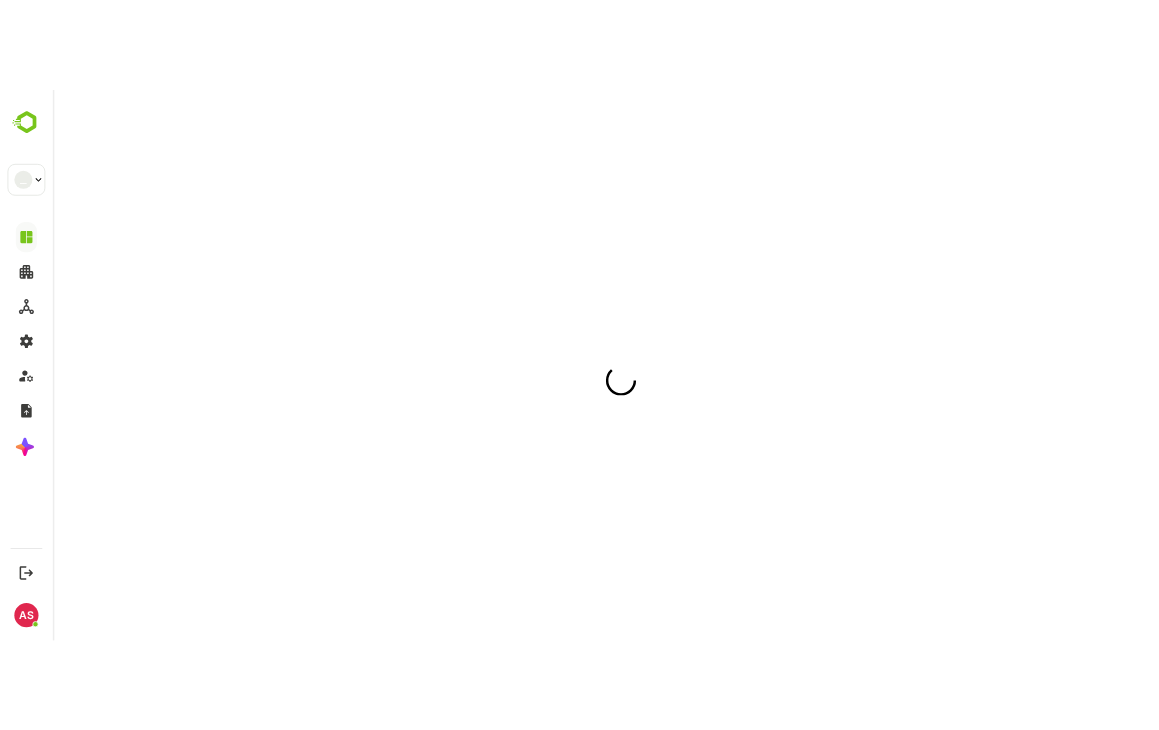 scroll, scrollTop: 0, scrollLeft: 0, axis: both 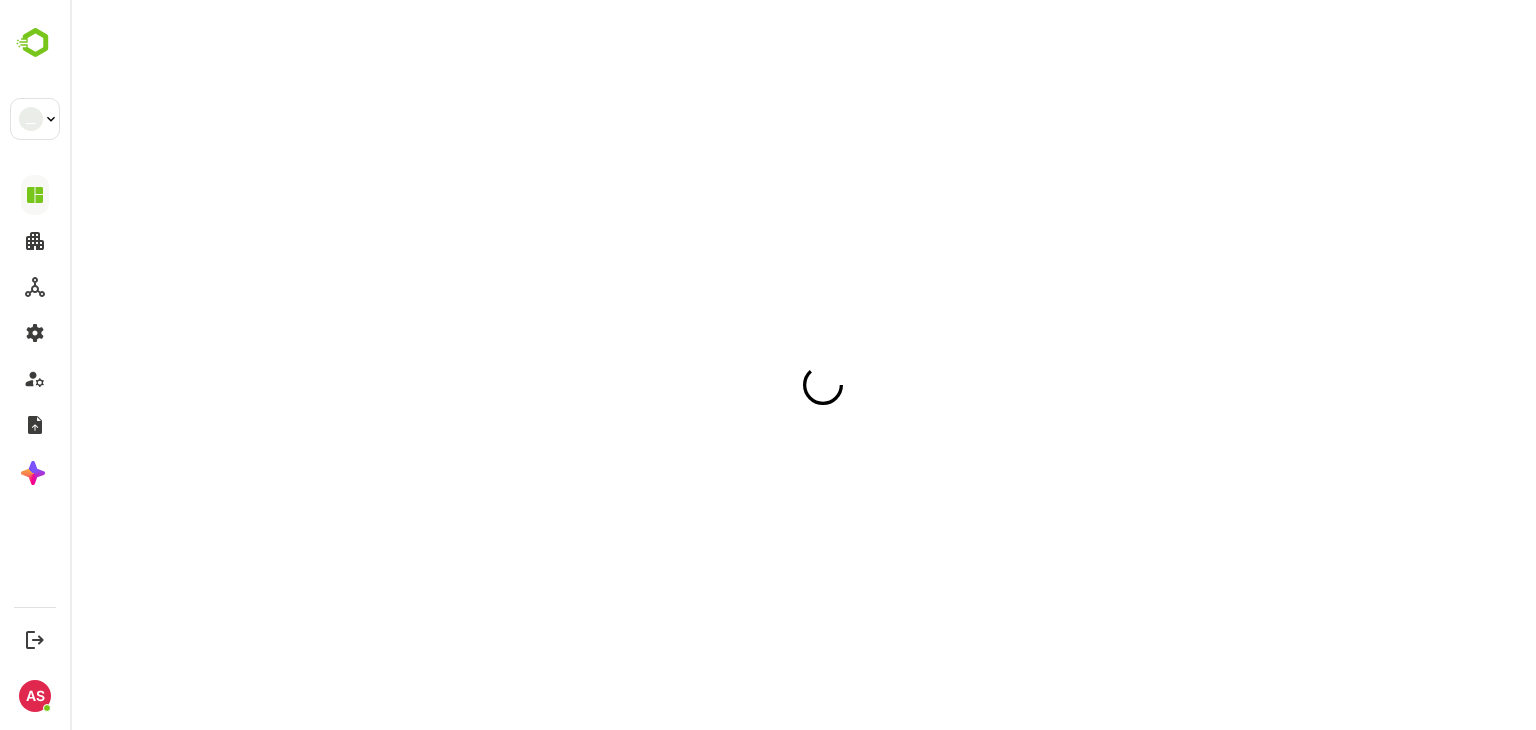 drag, startPoint x: 1007, startPoint y: 268, endPoint x: 1158, endPoint y: 237, distance: 154.14928 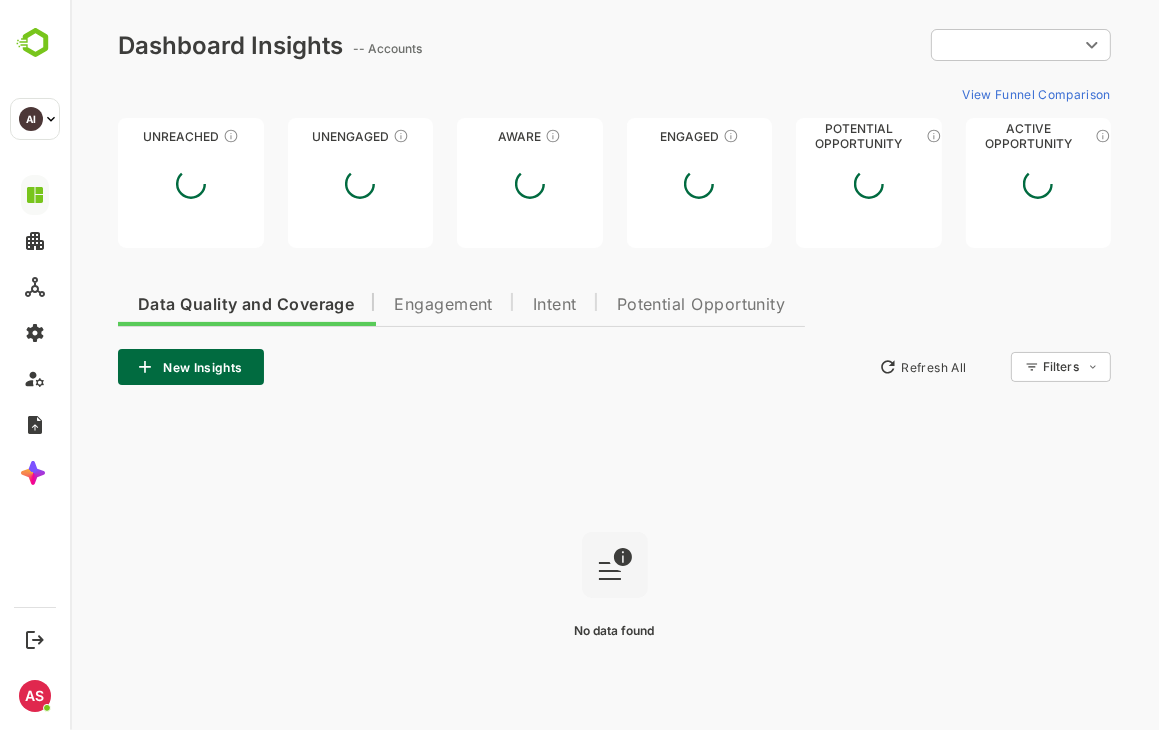 type on "**********" 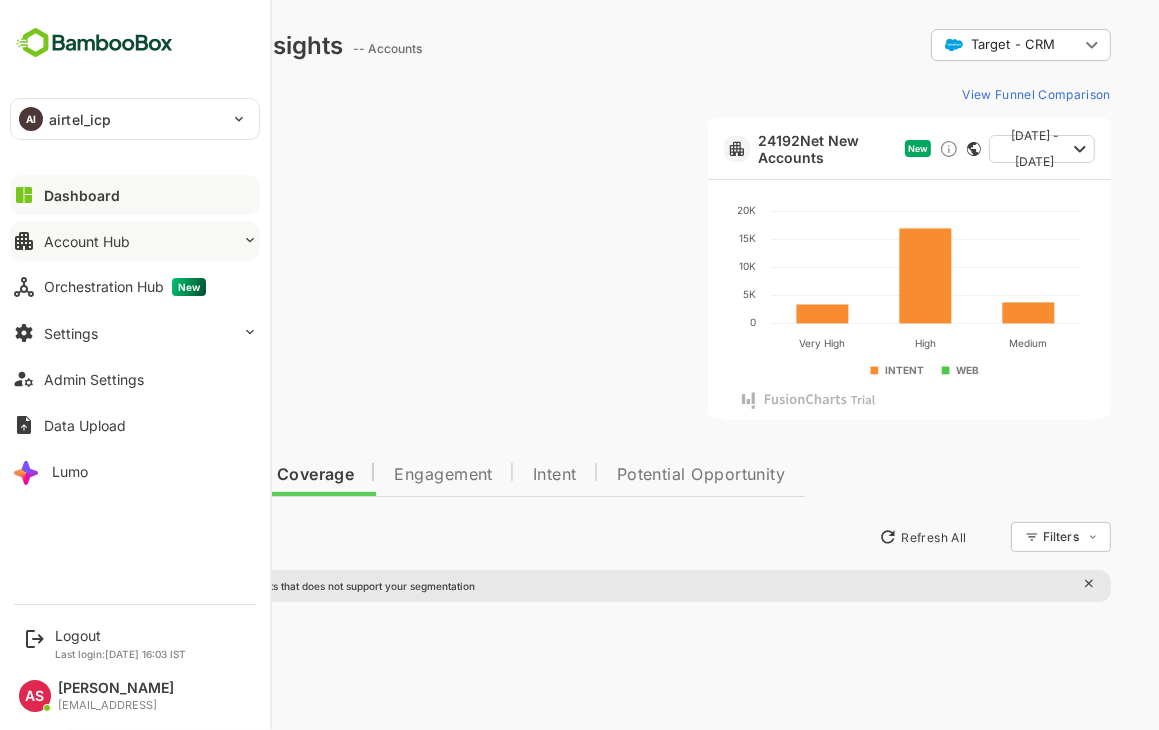 click on "Account Hub" at bounding box center [87, 241] 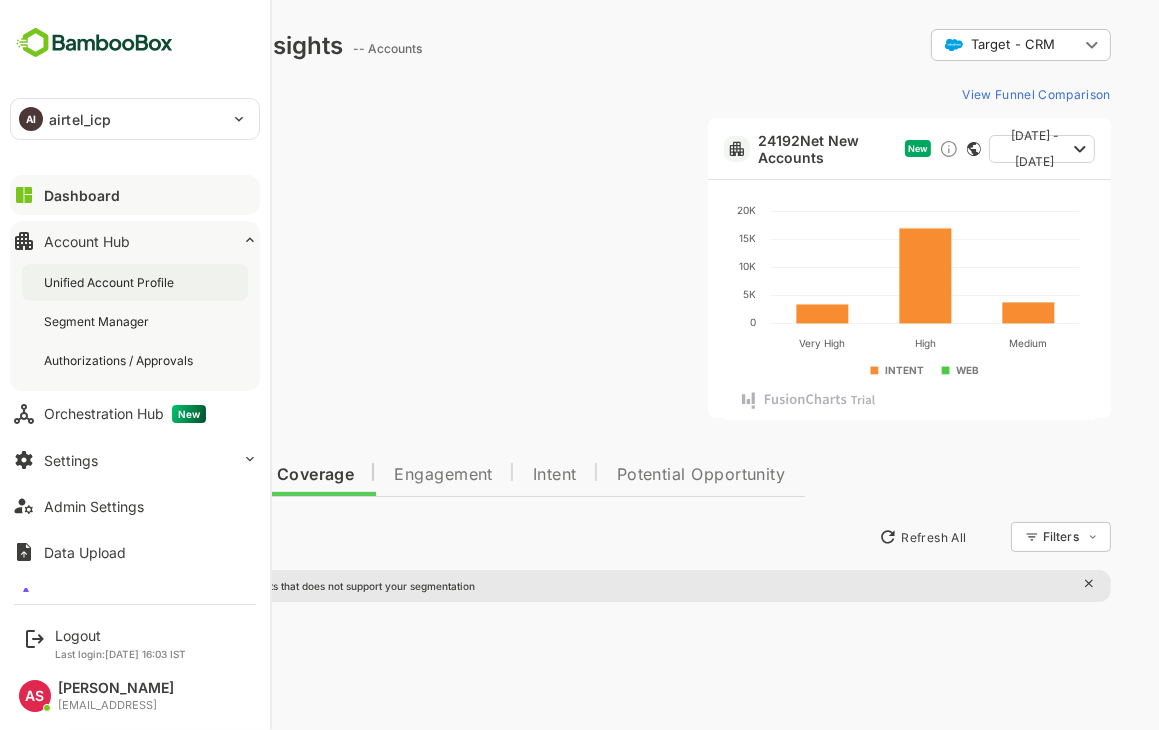 click on "Unified Account Profile" at bounding box center [111, 282] 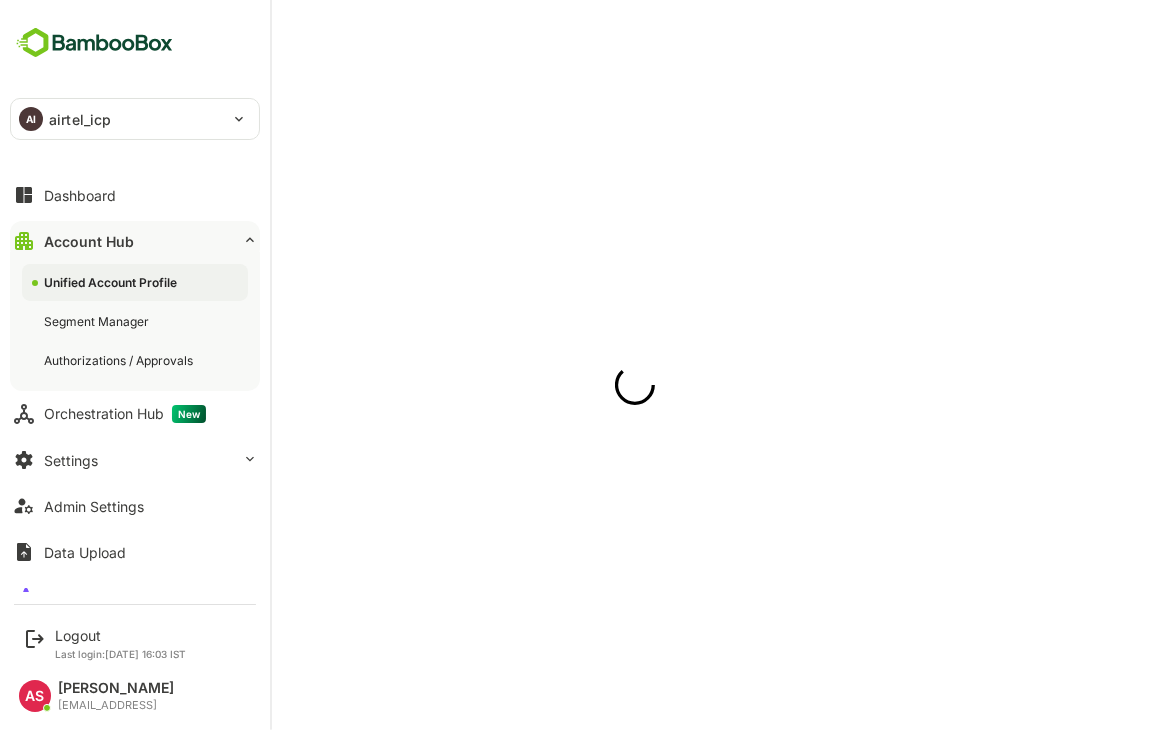 scroll, scrollTop: 0, scrollLeft: 0, axis: both 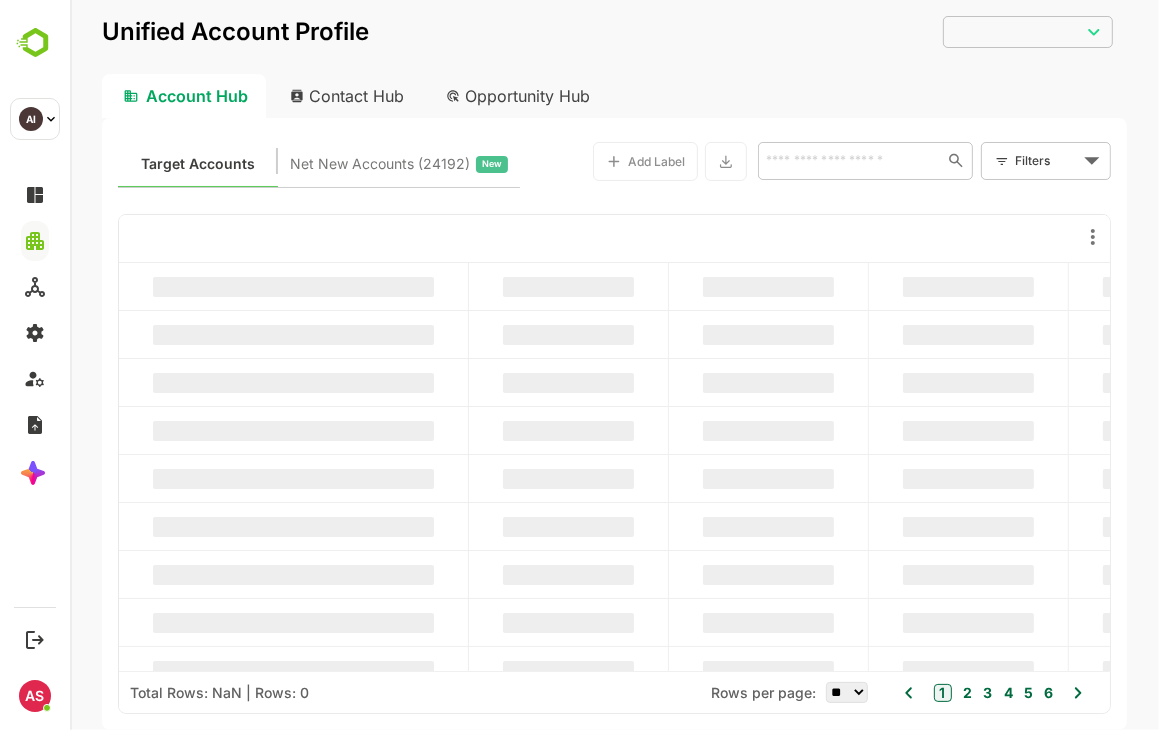 type on "**********" 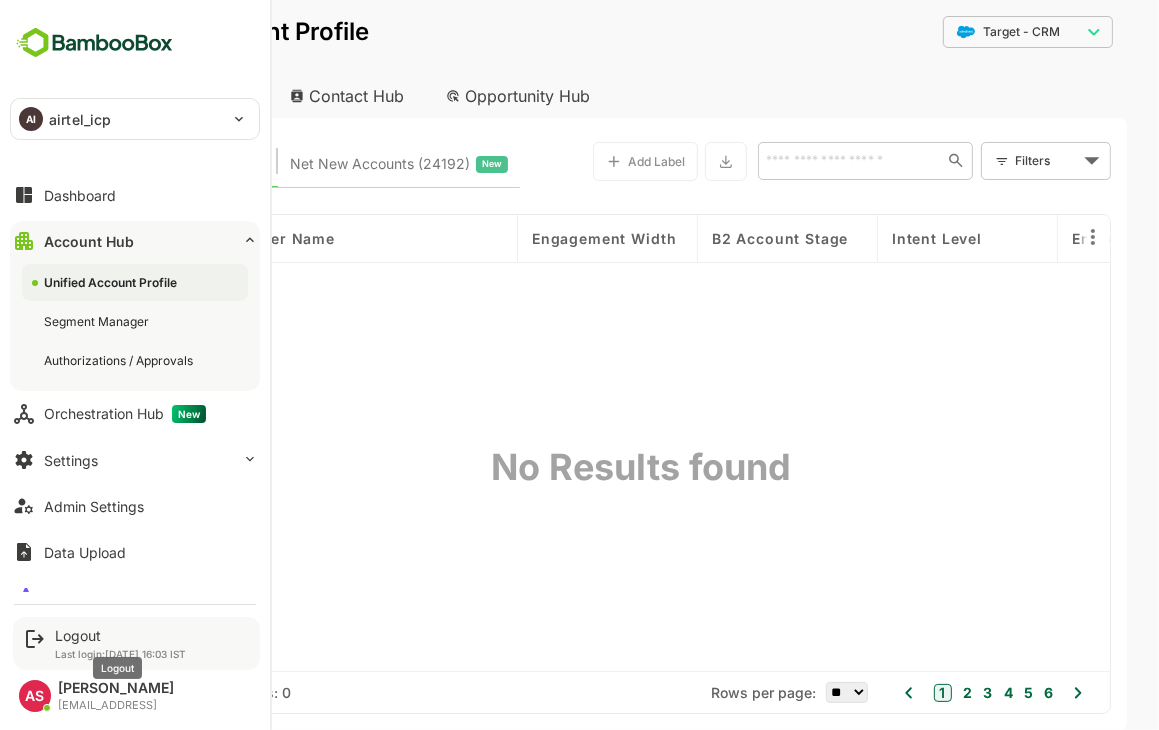 click on "Logout" at bounding box center (120, 635) 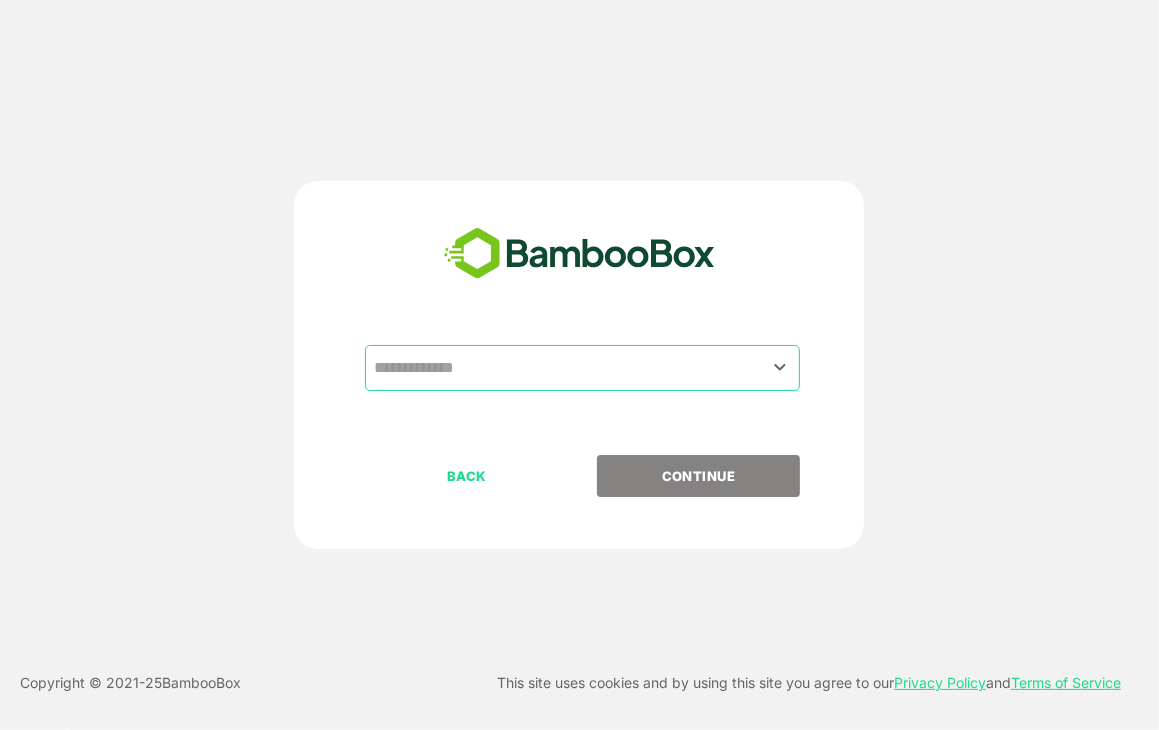 click at bounding box center (582, 368) 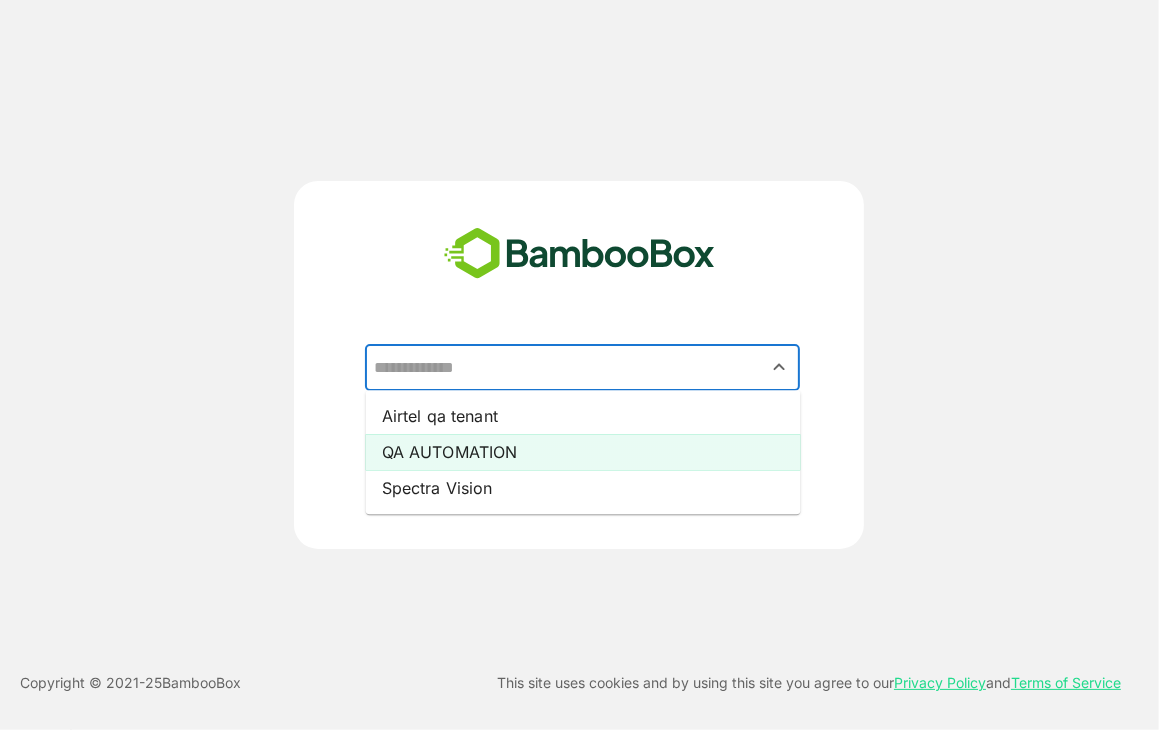 click on "QA AUTOMATION" at bounding box center [583, 452] 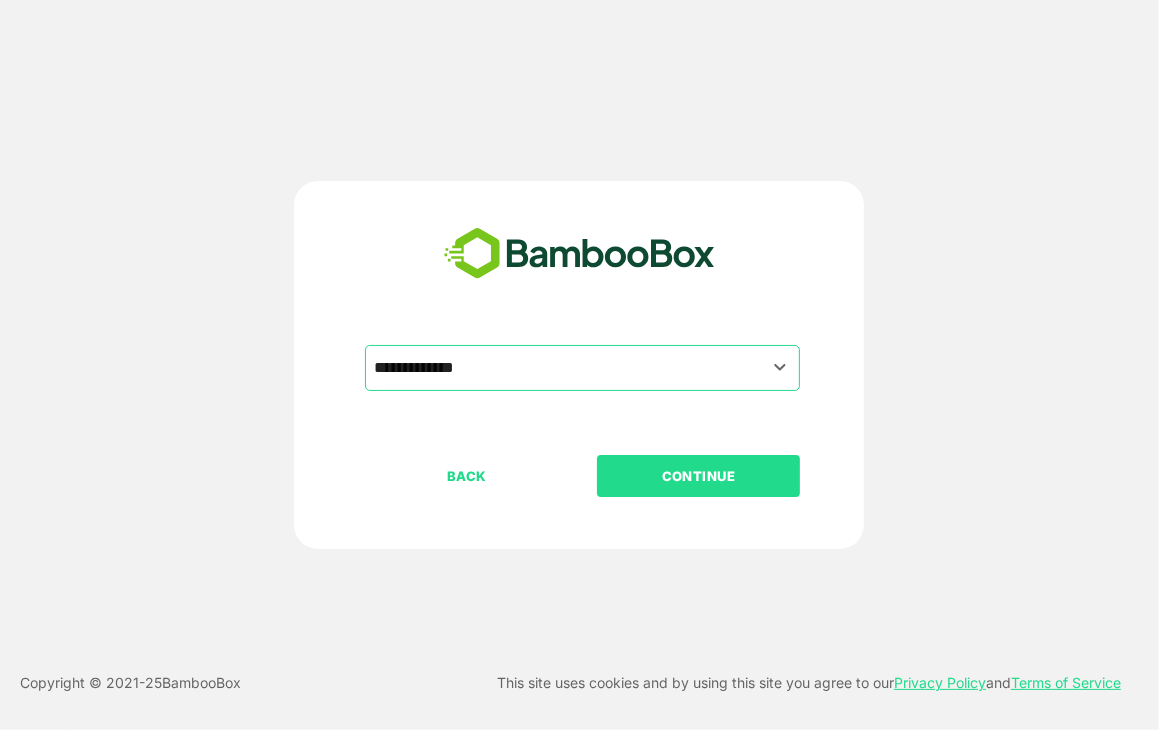 click on "BACK CONTINUE" at bounding box center (596, 540) 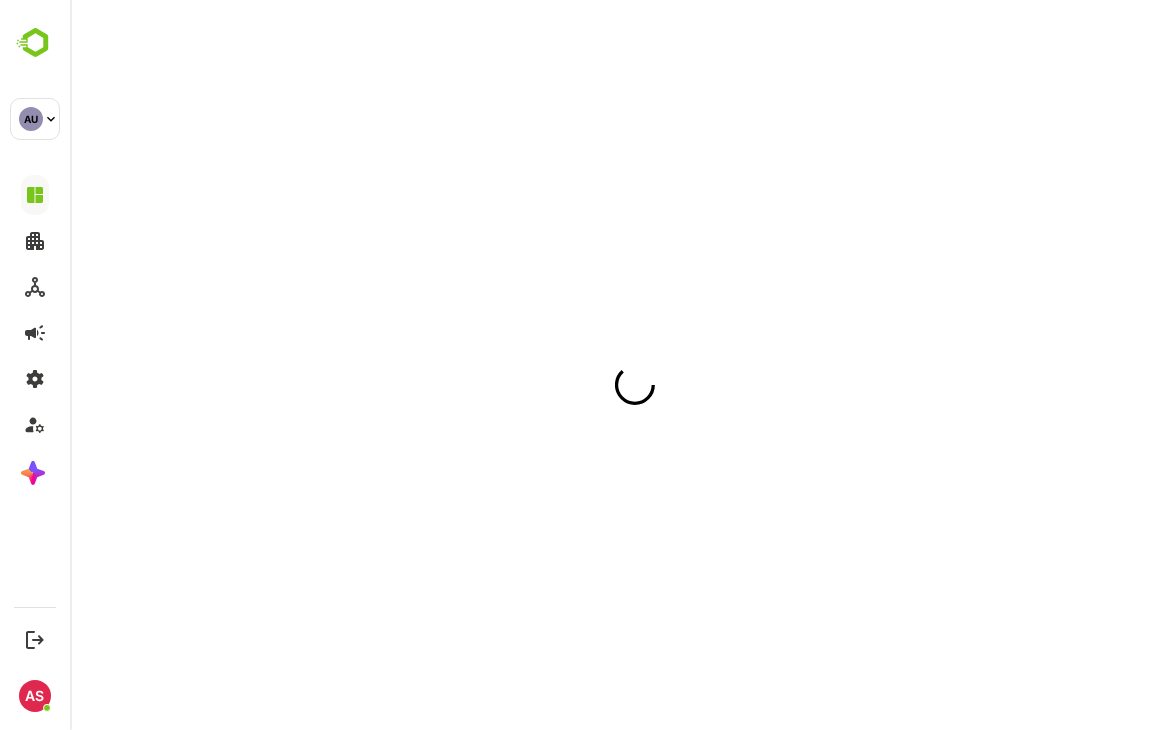 scroll, scrollTop: 0, scrollLeft: 0, axis: both 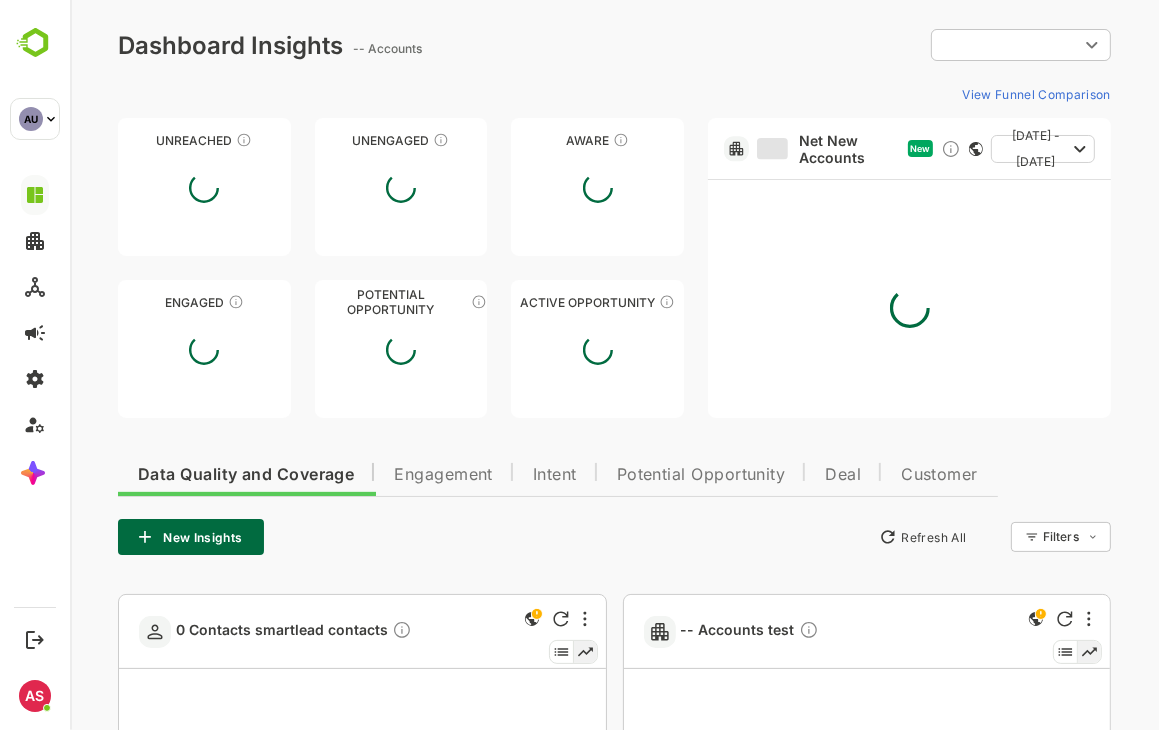 type on "**********" 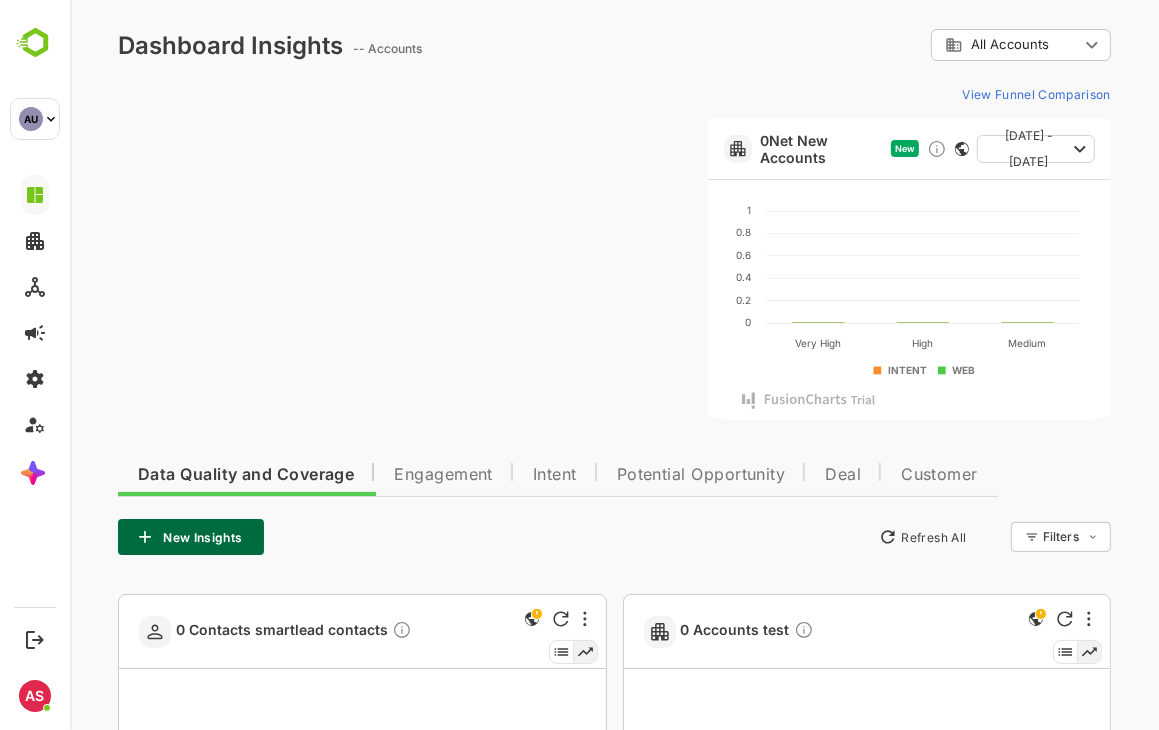 click at bounding box center [400, 268] 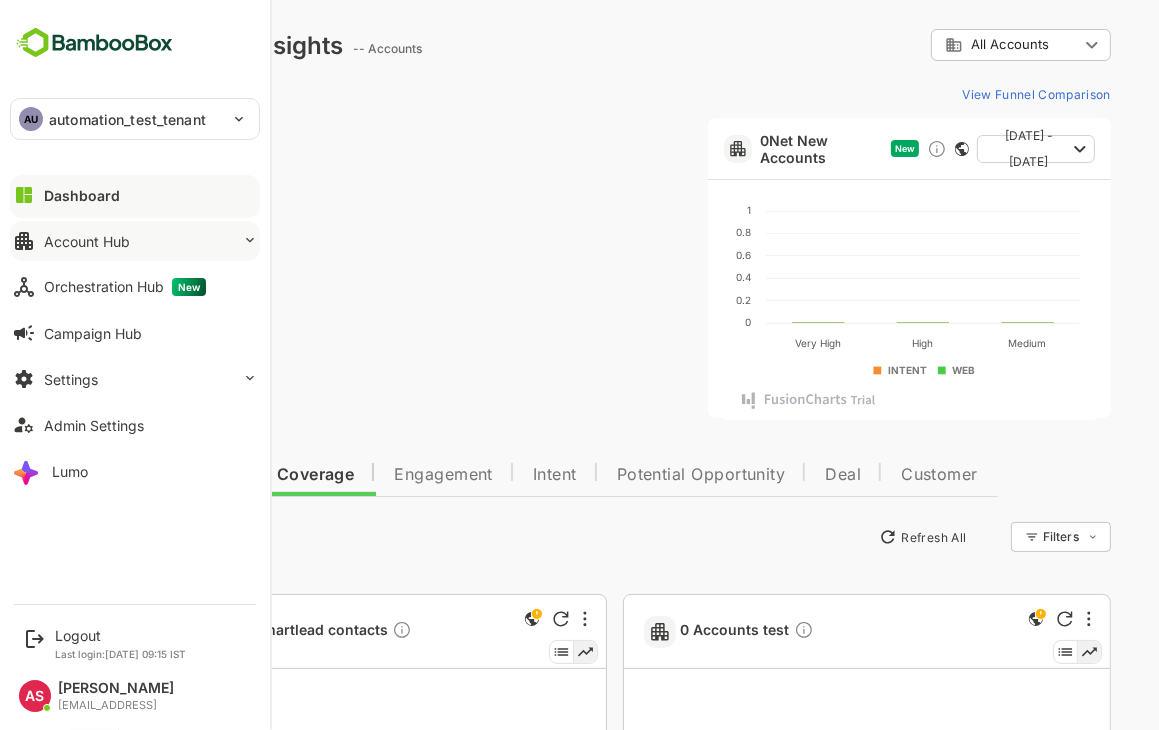 click on "Account Hub" at bounding box center (87, 241) 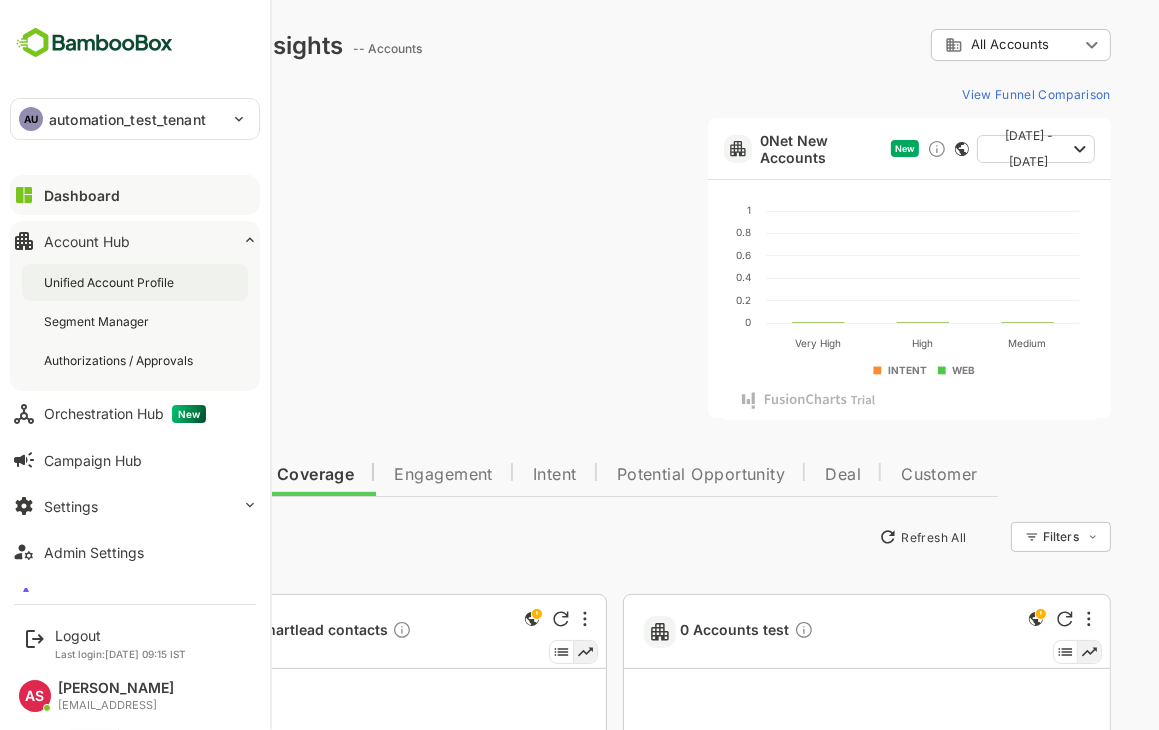 click on "Unified Account Profile" at bounding box center [111, 282] 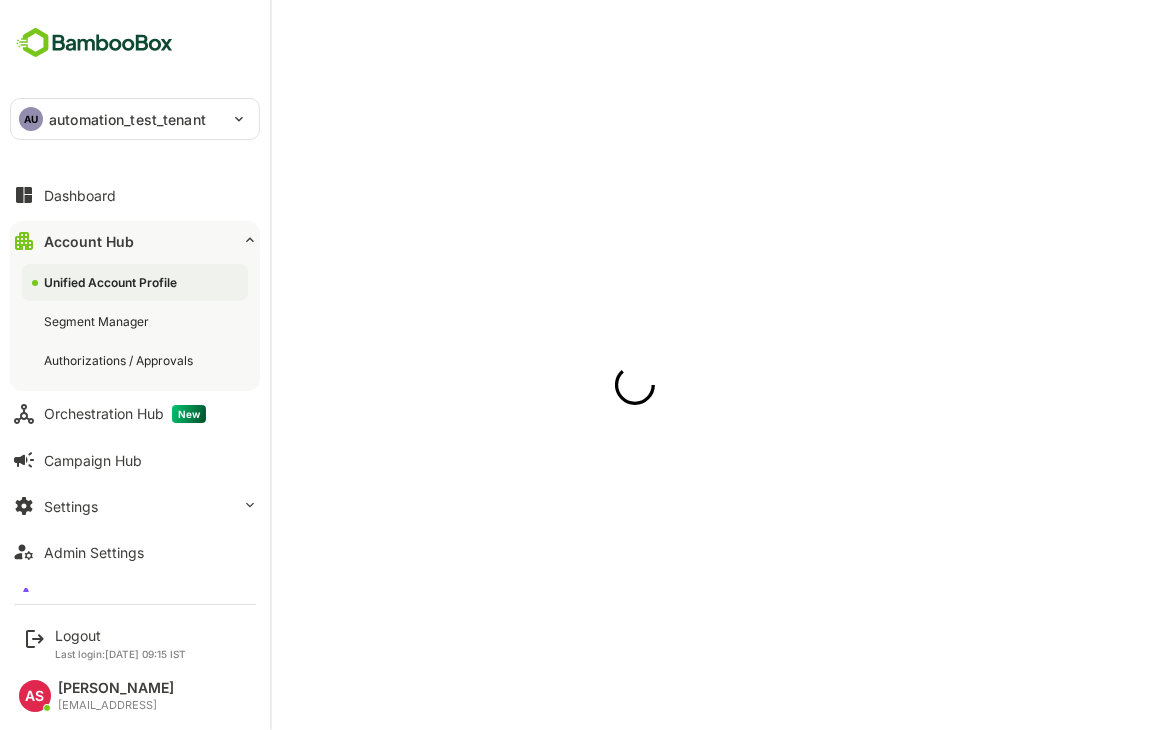 scroll, scrollTop: 0, scrollLeft: 0, axis: both 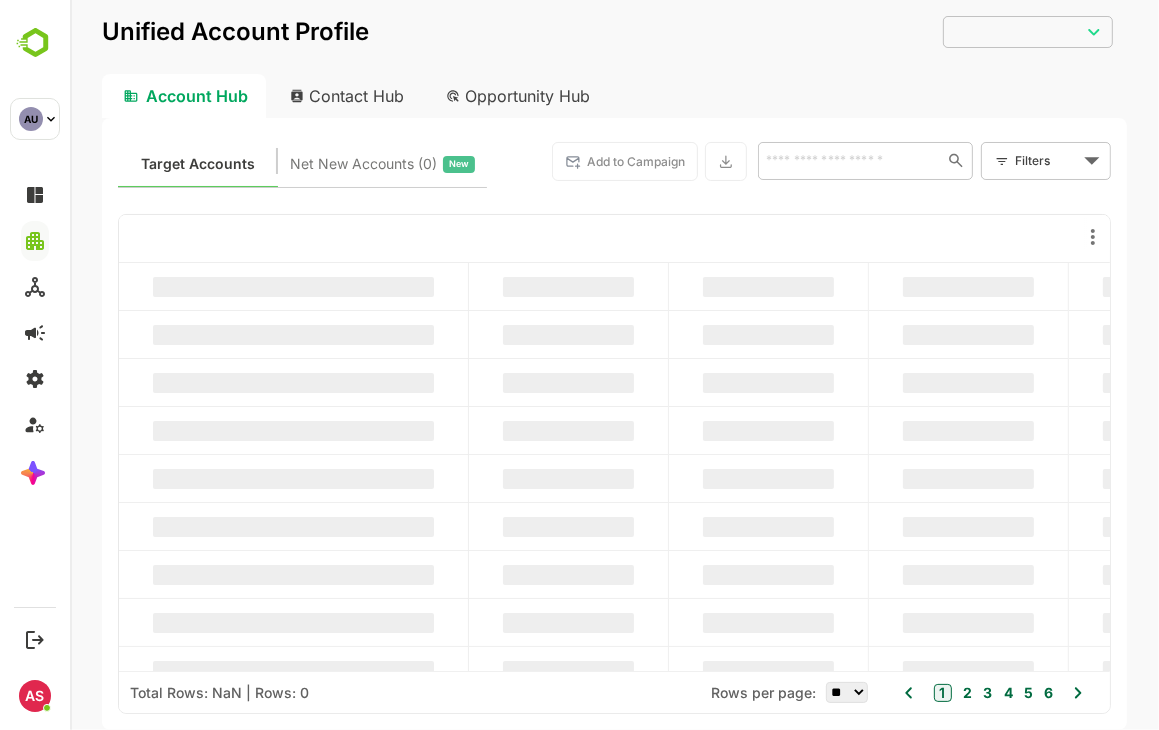 type on "**********" 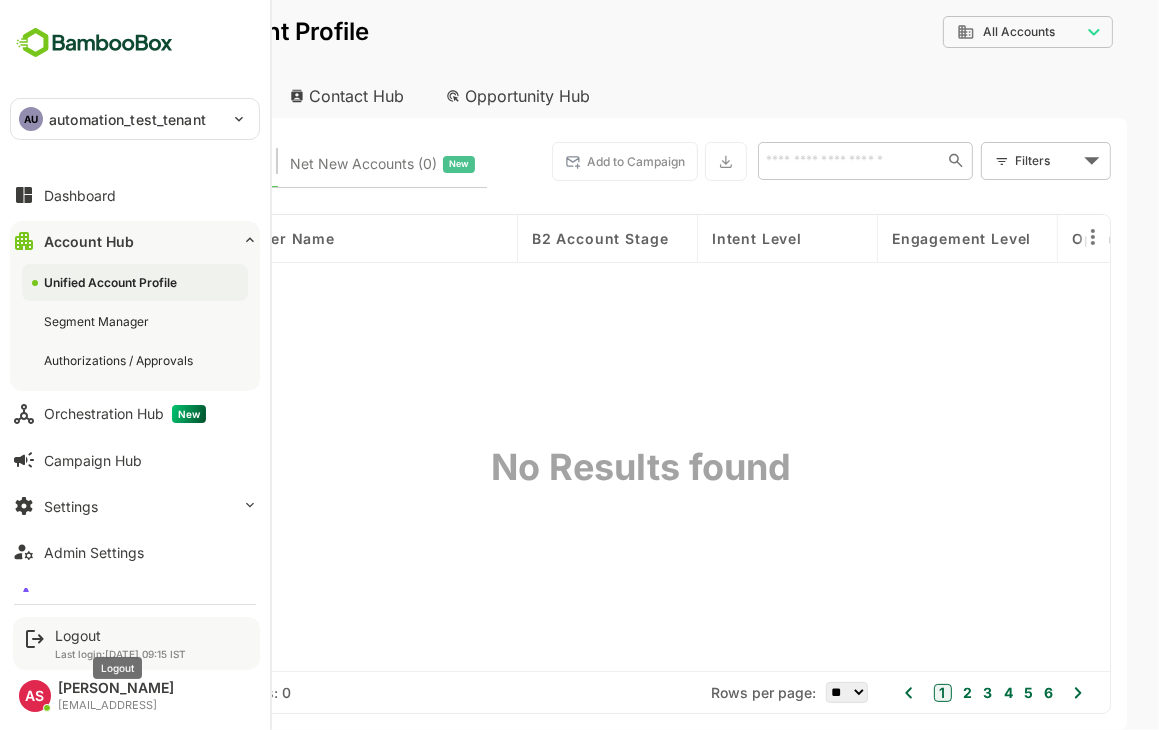 click on "Logout" at bounding box center [120, 635] 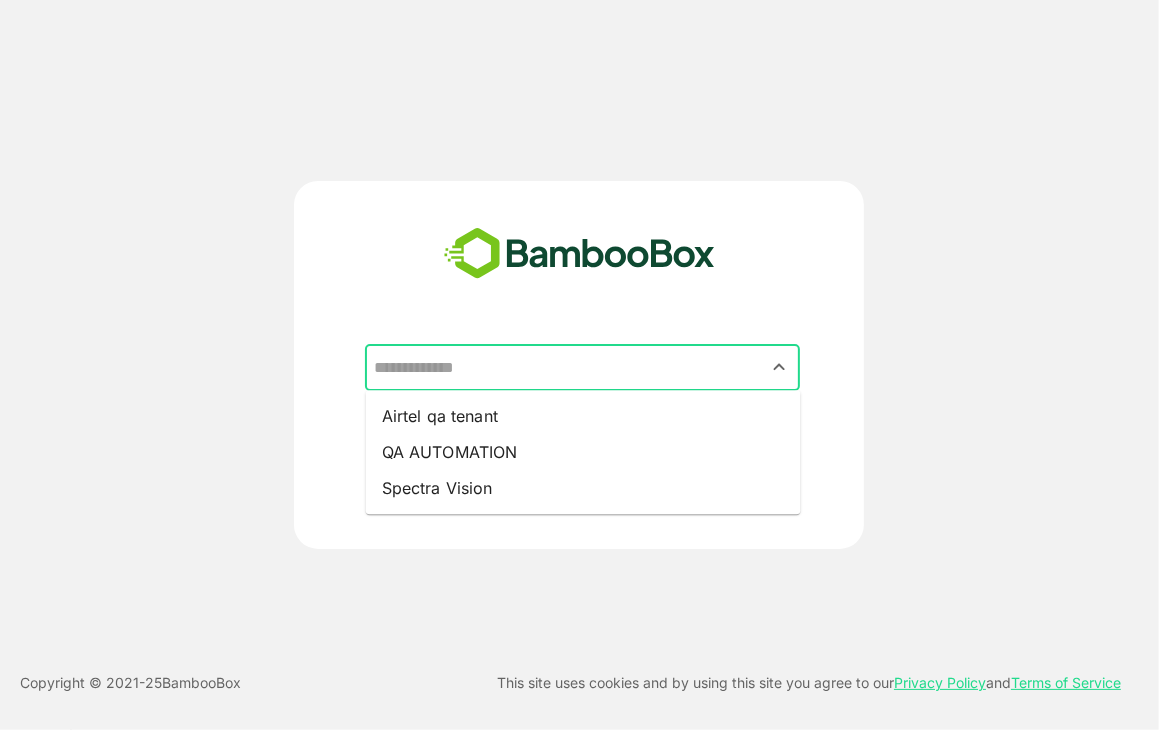 click at bounding box center (582, 368) 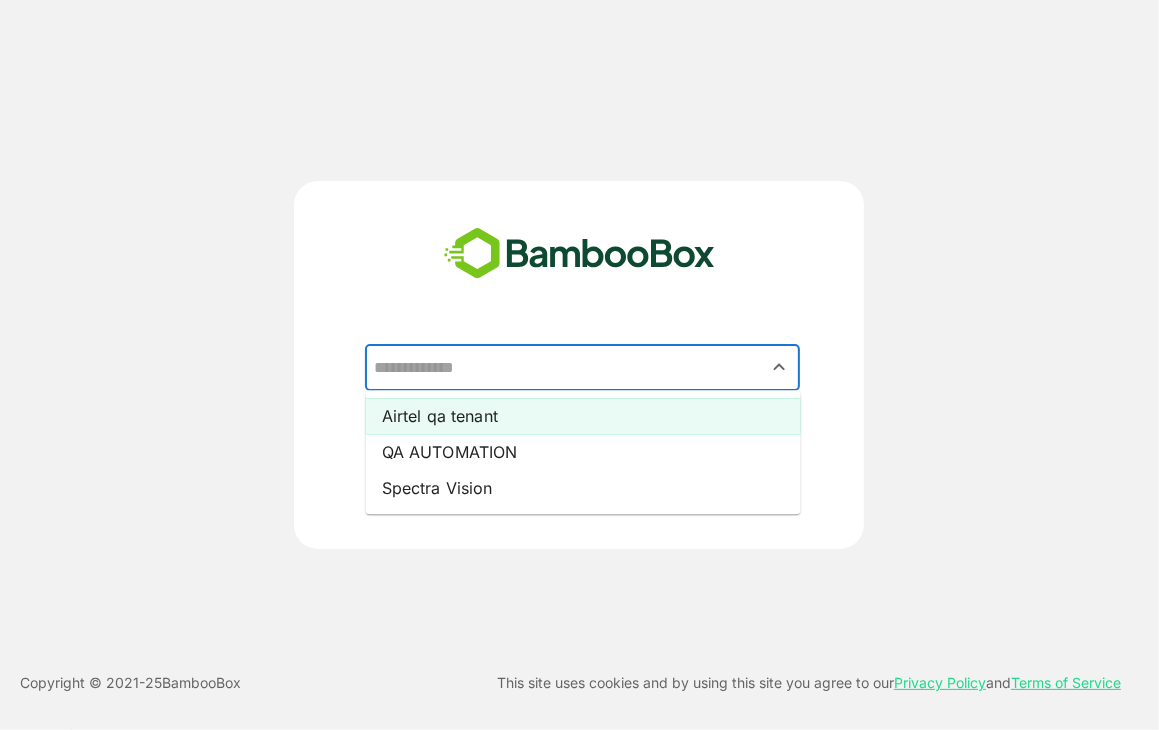 click on "Airtel qa tenant" at bounding box center [583, 416] 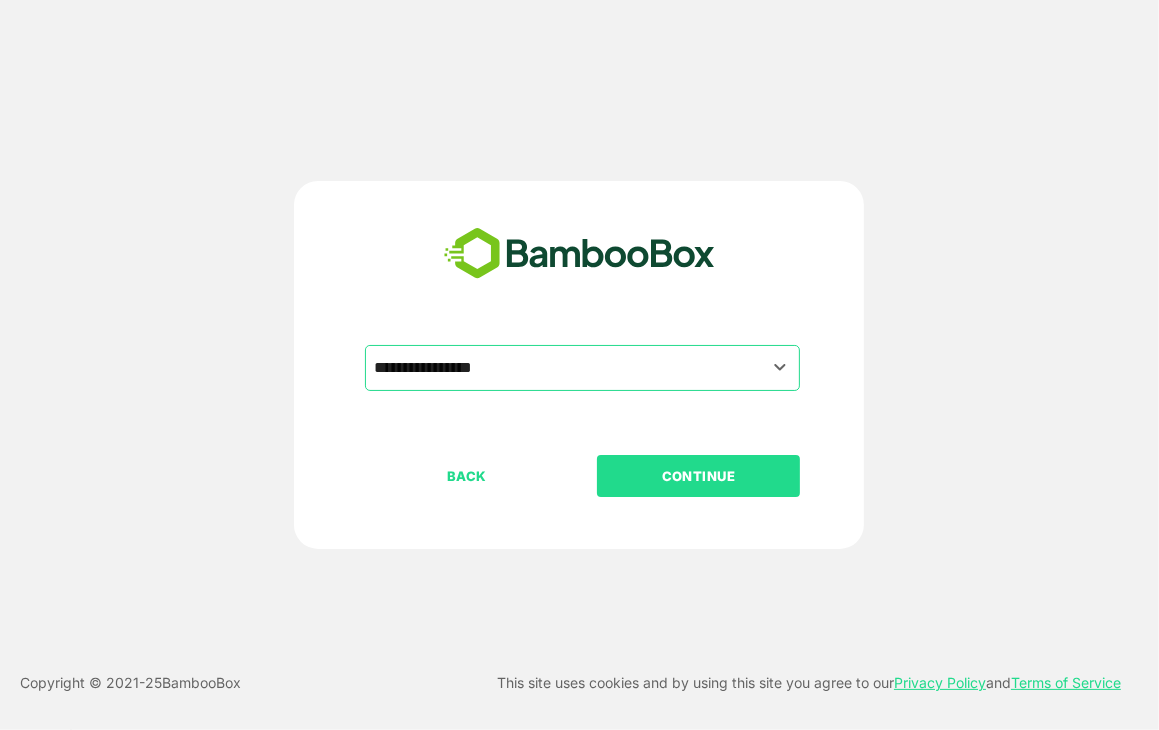 click on "CONTINUE" at bounding box center (699, 476) 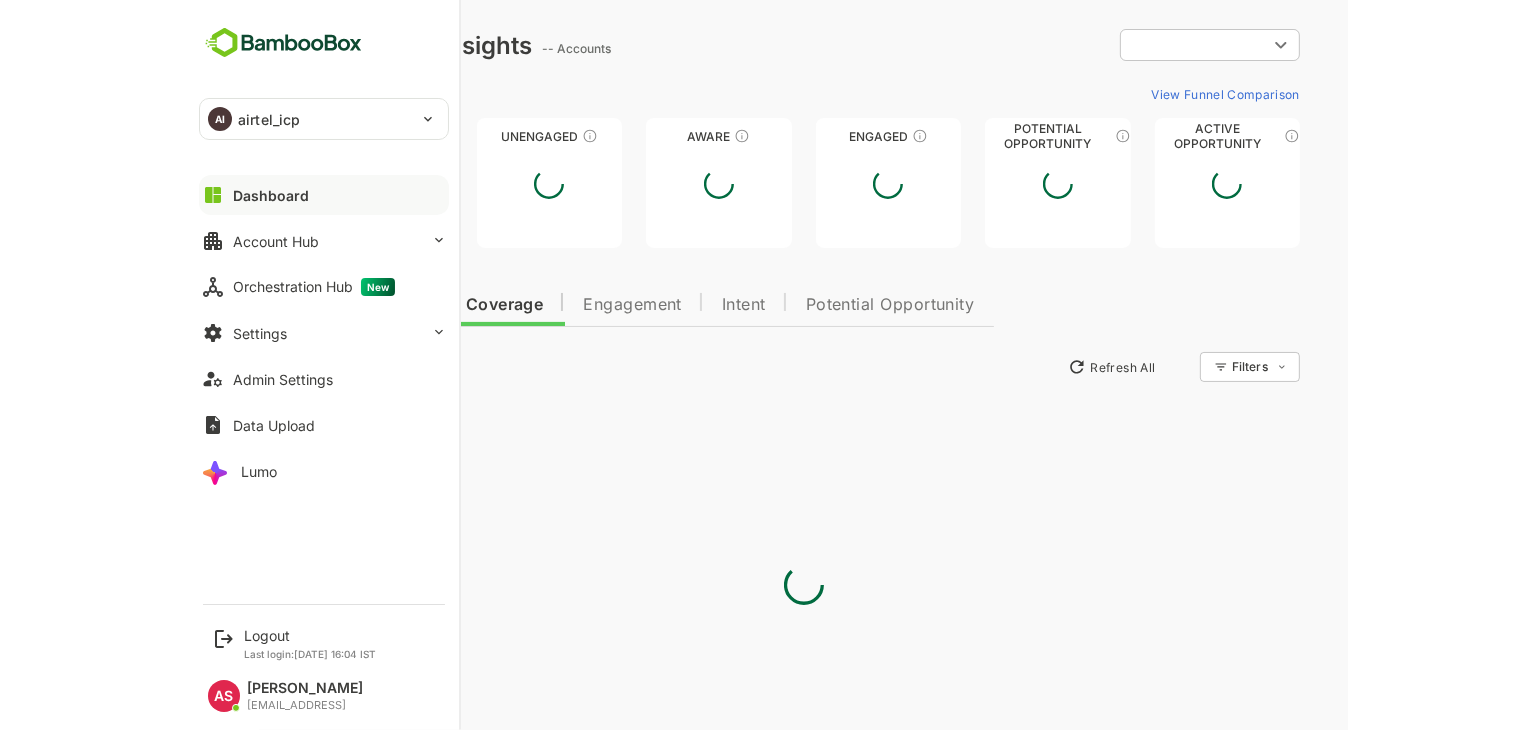 scroll, scrollTop: 0, scrollLeft: 0, axis: both 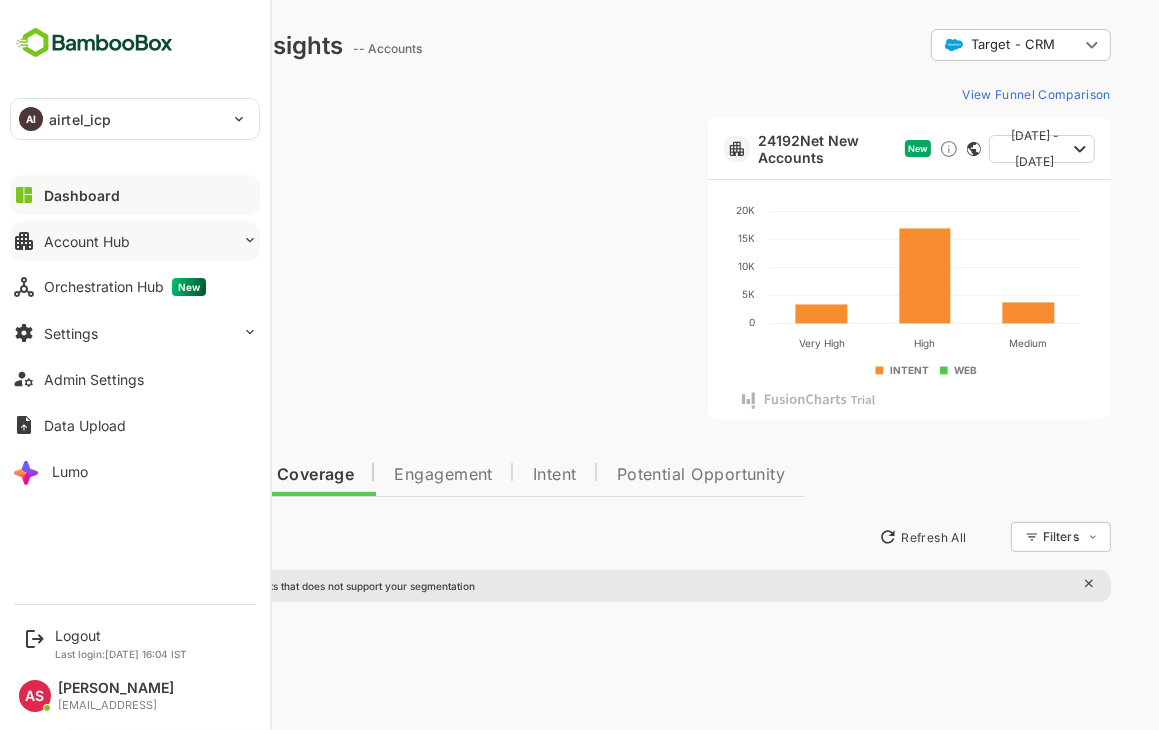 click on "Account Hub" at bounding box center [135, 241] 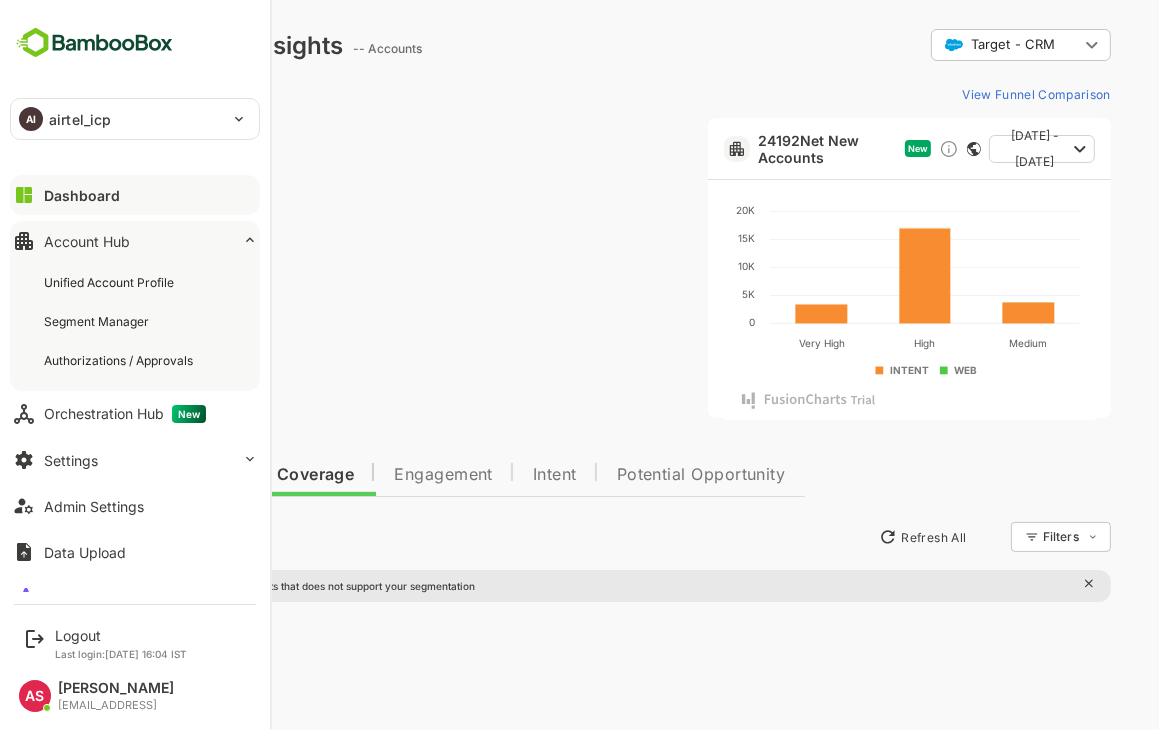 click on "**********" at bounding box center (135, 296) 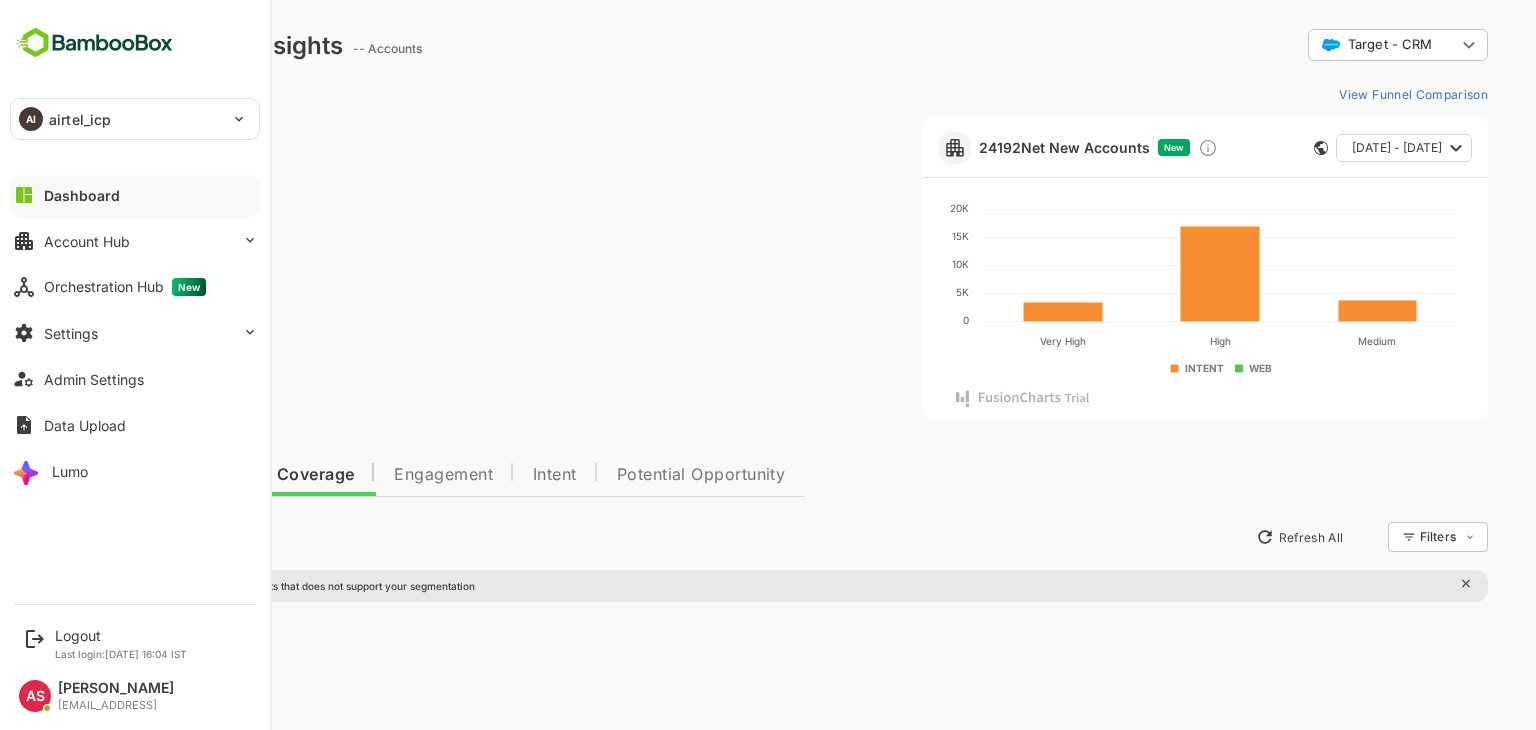 click on "AI" at bounding box center (31, 119) 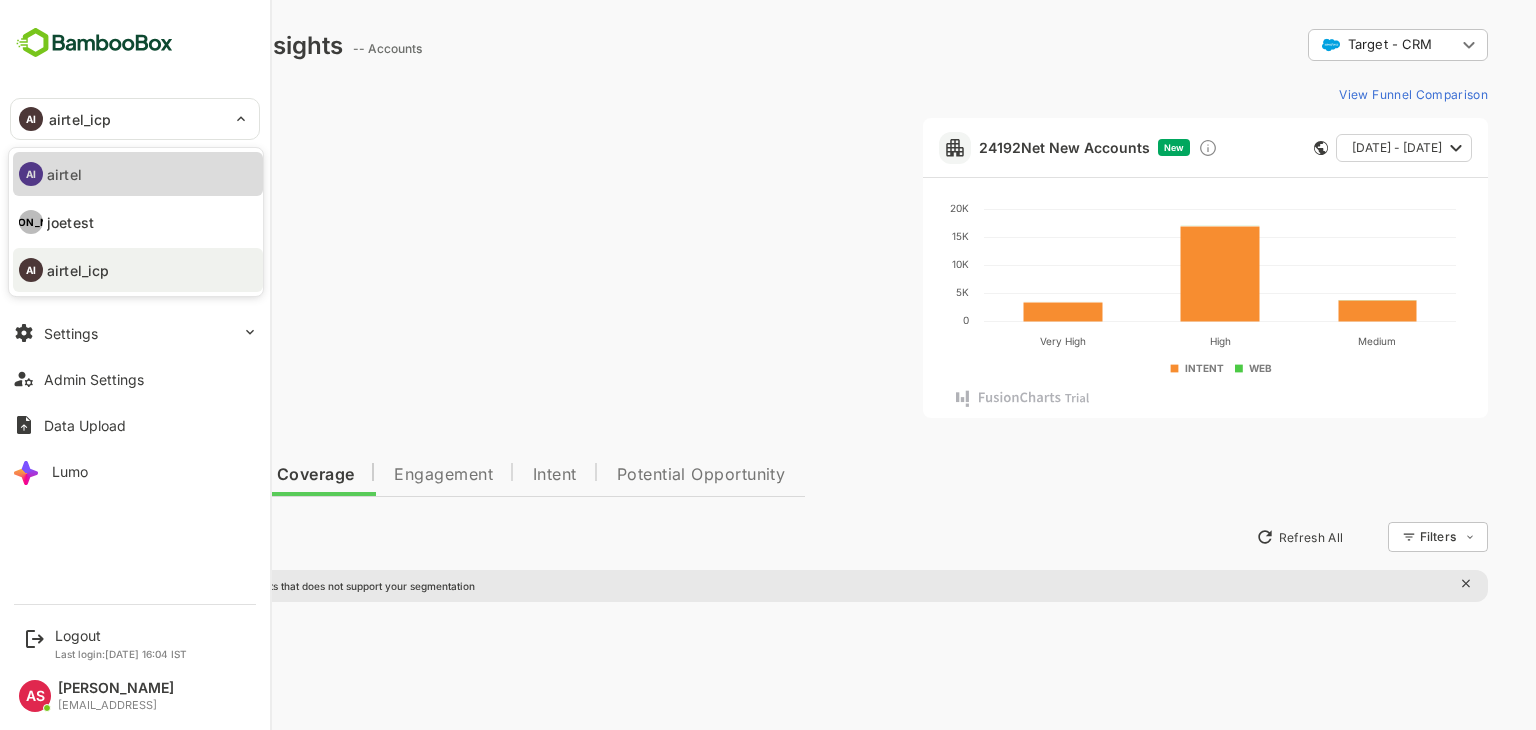 click on "AI airtel" at bounding box center [138, 174] 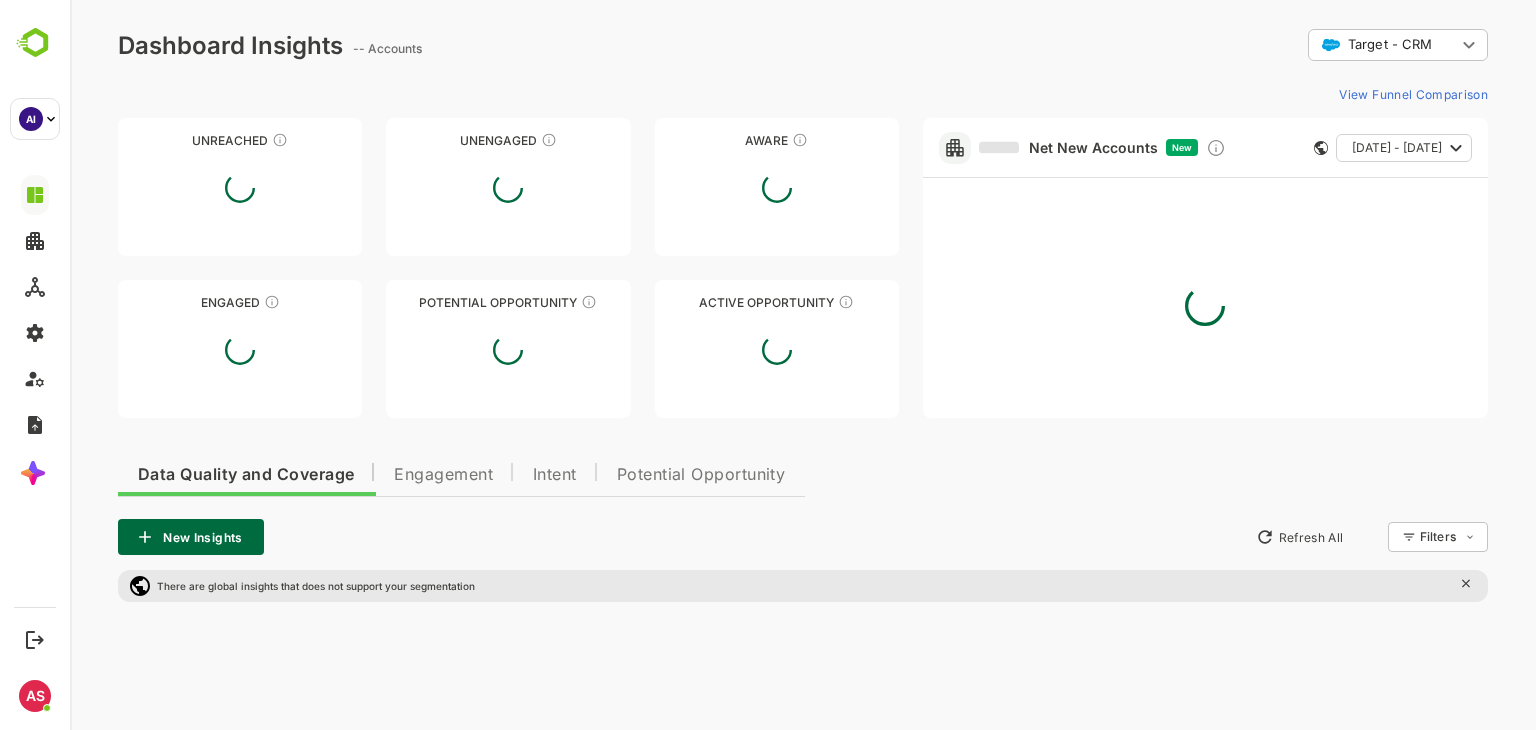 type on "**********" 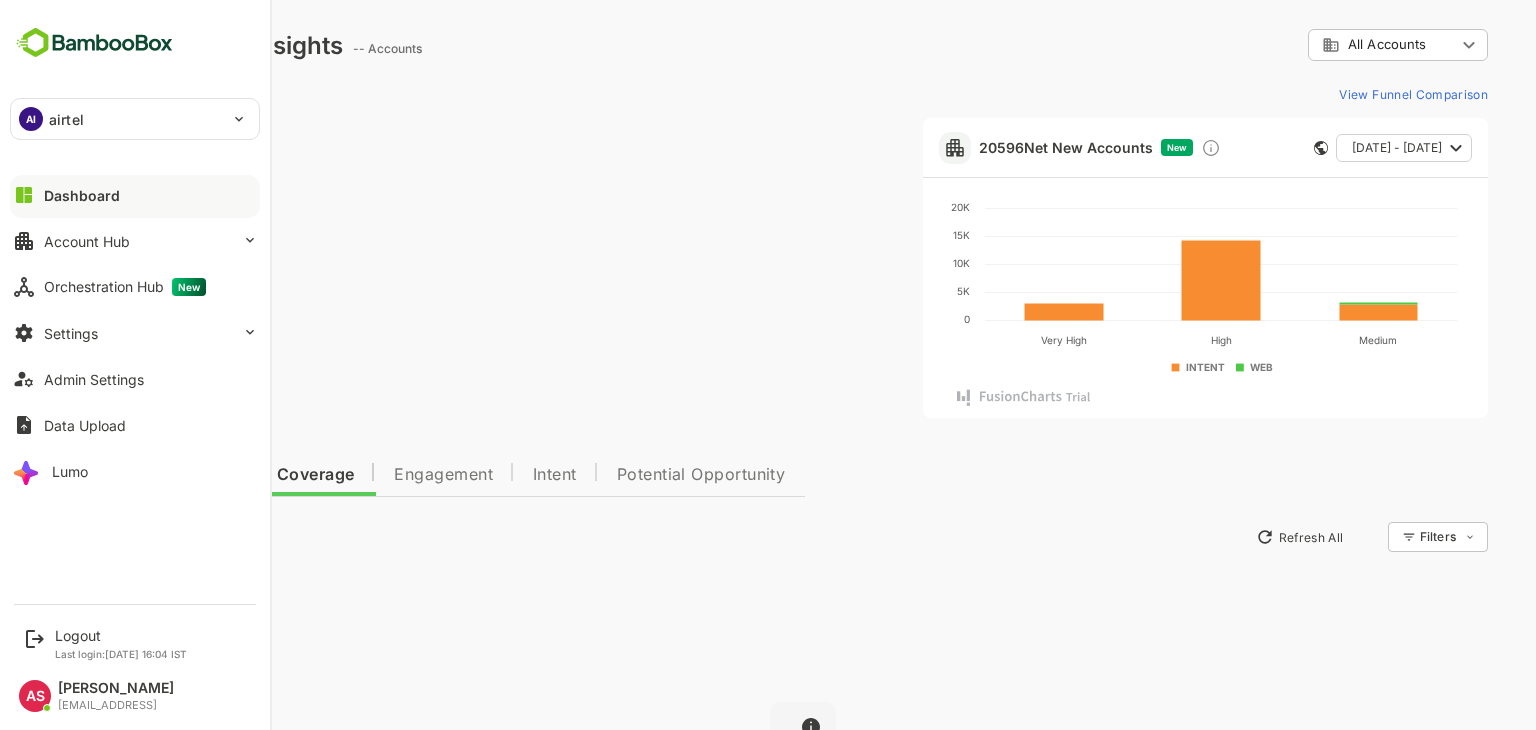 click on "AI airtel" at bounding box center [123, 119] 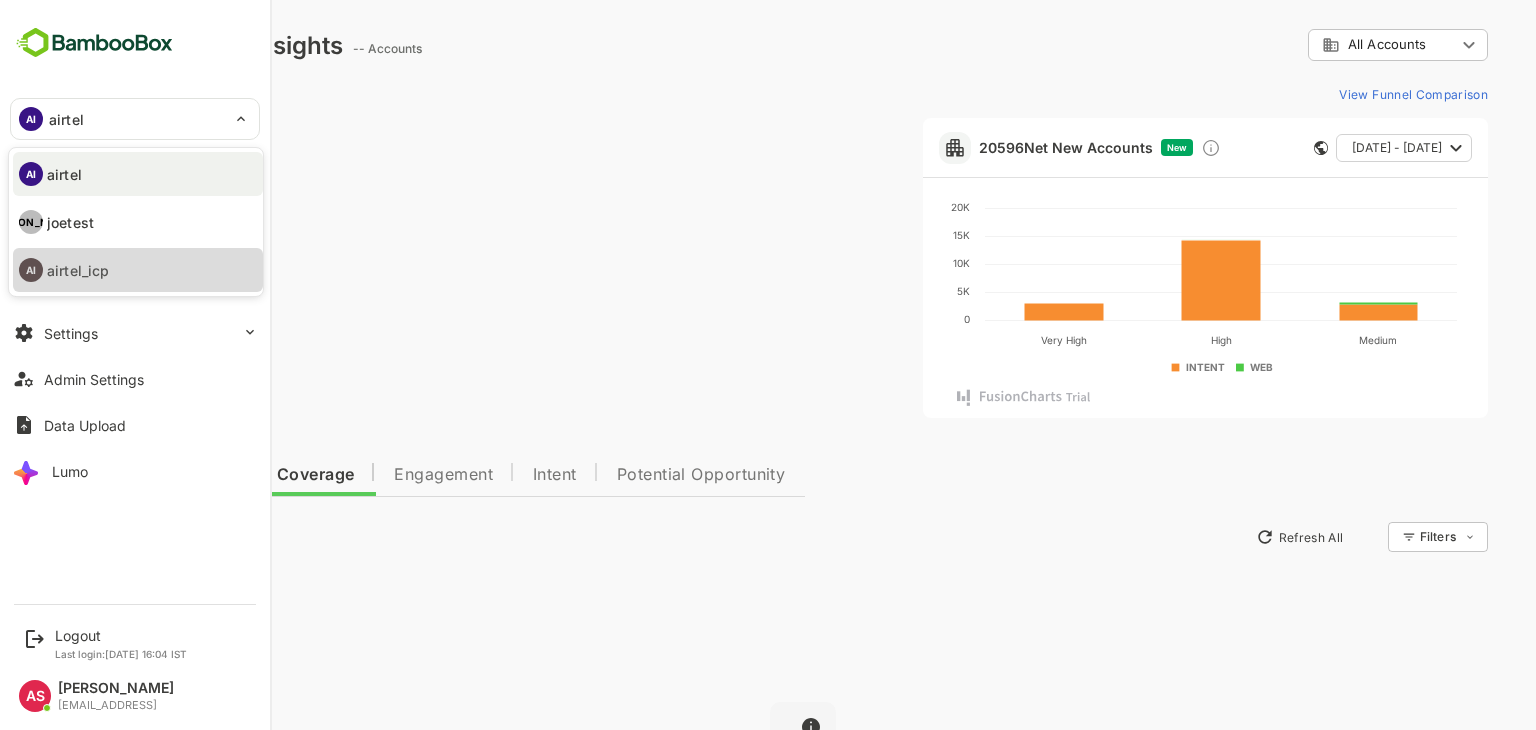 click on "AI airtel_icp" at bounding box center (138, 270) 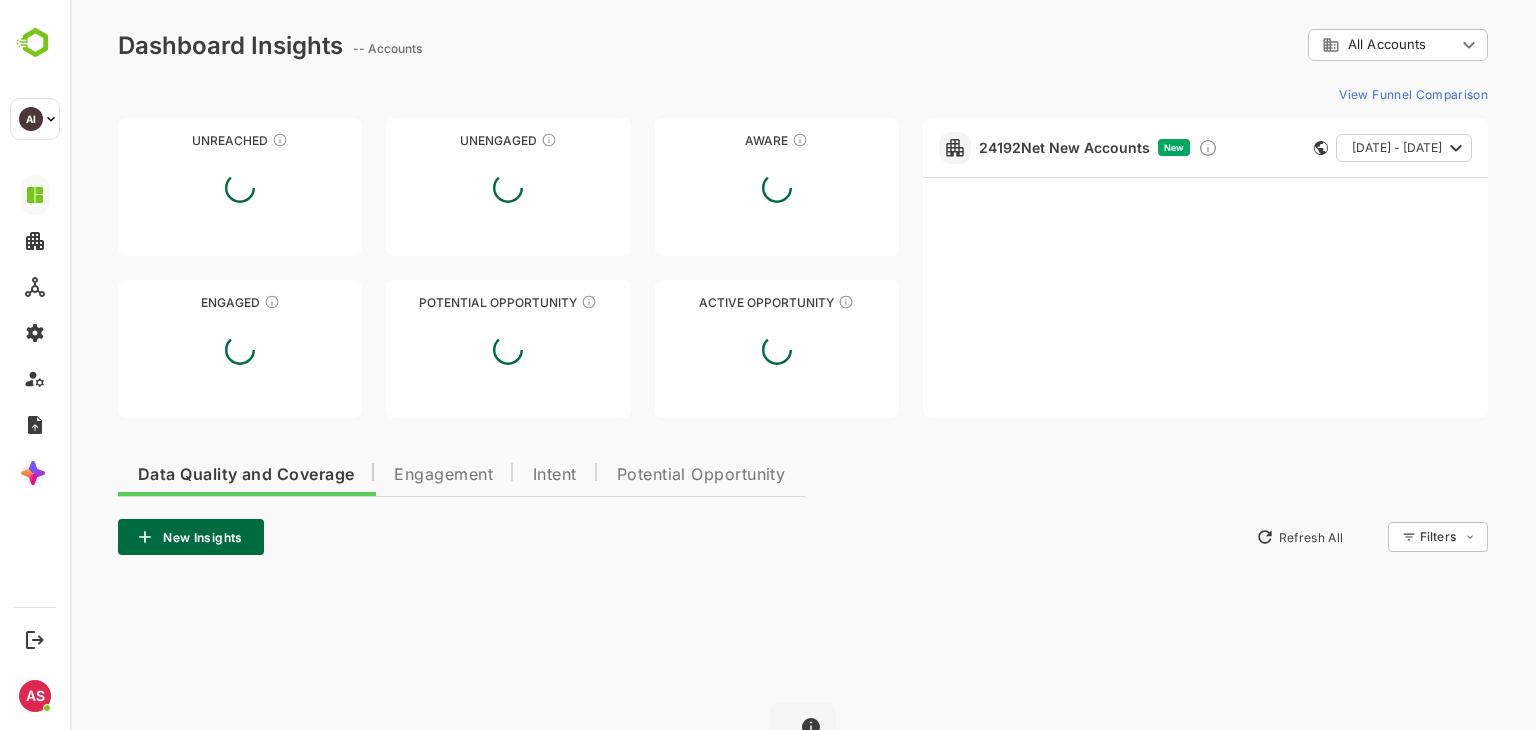 type on "**********" 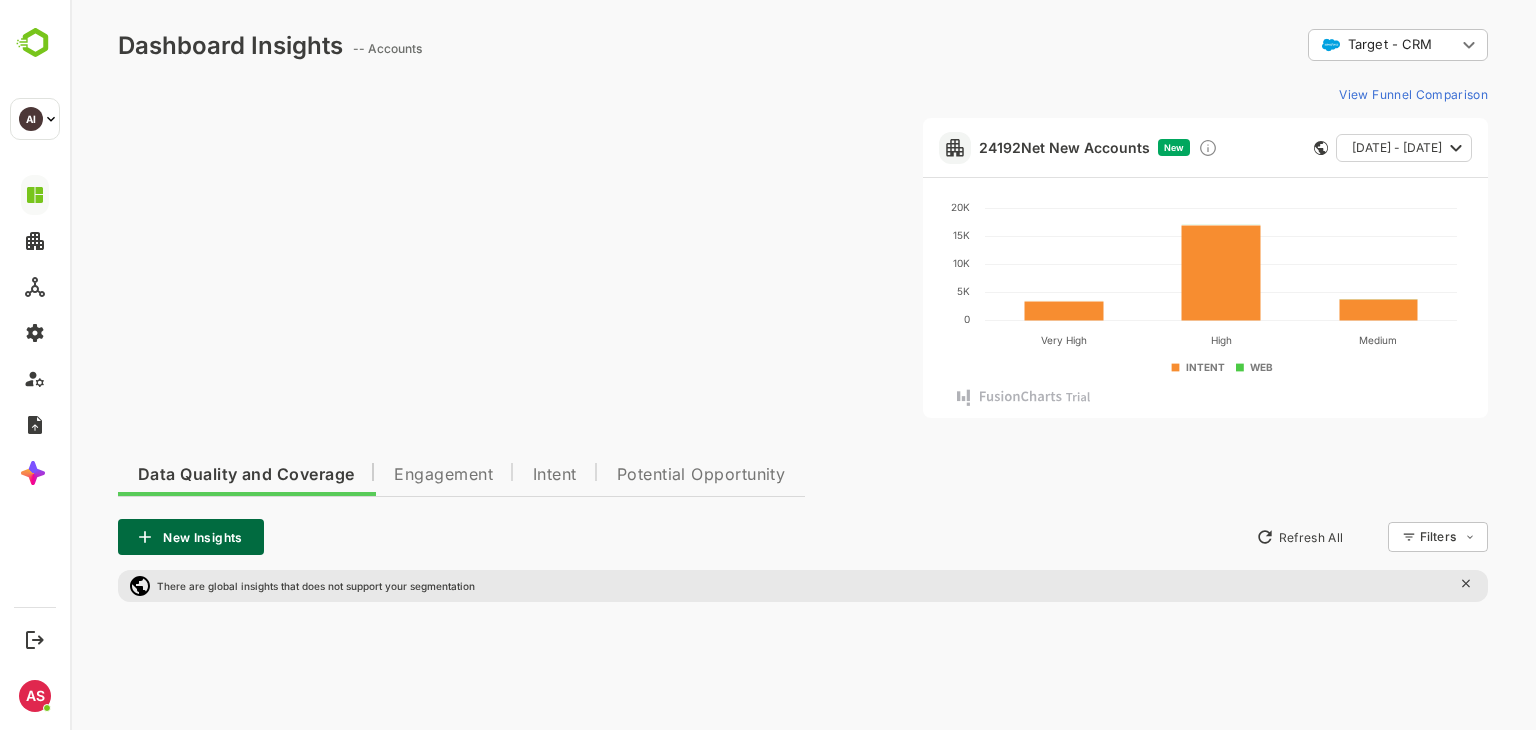 click at bounding box center (508, 268) 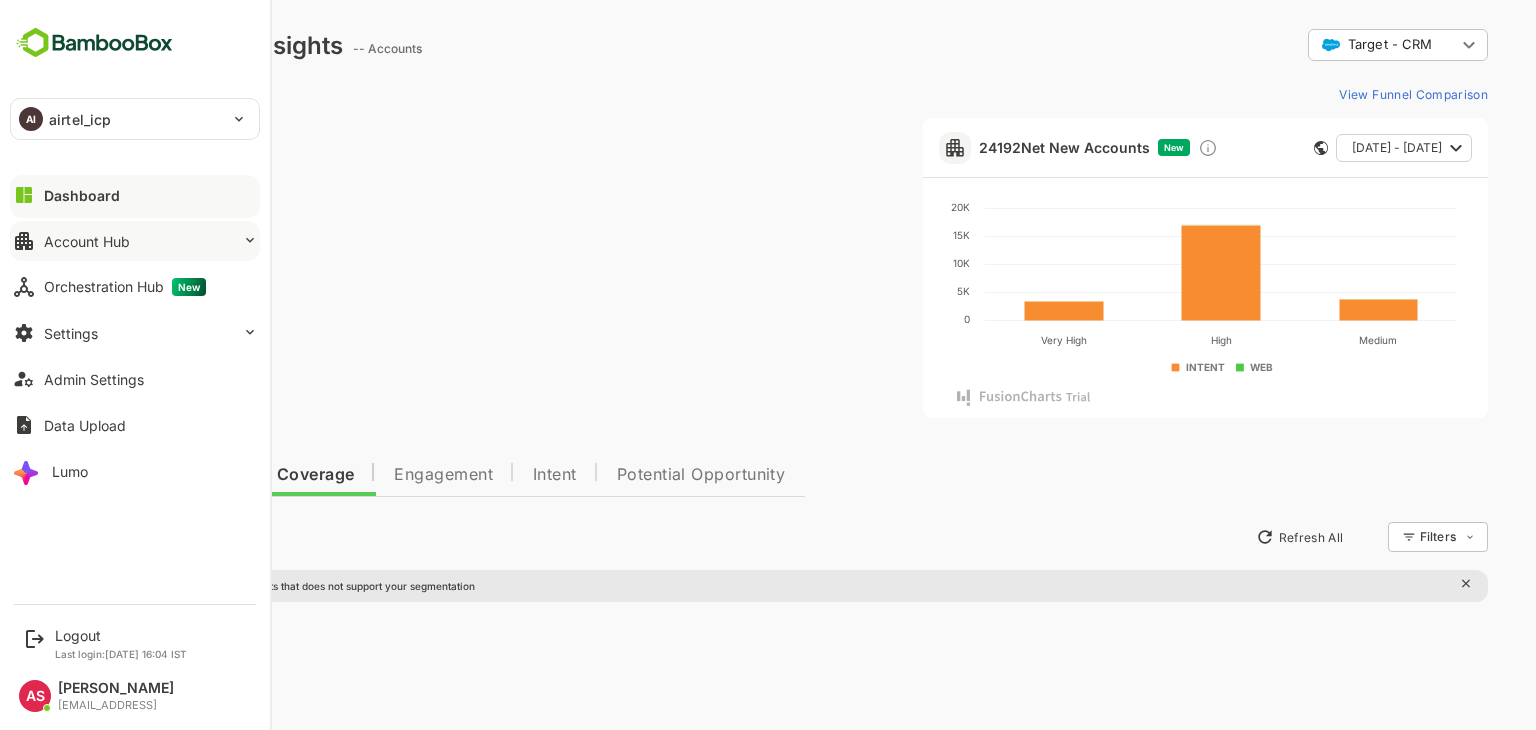 click on "Account Hub" at bounding box center (135, 241) 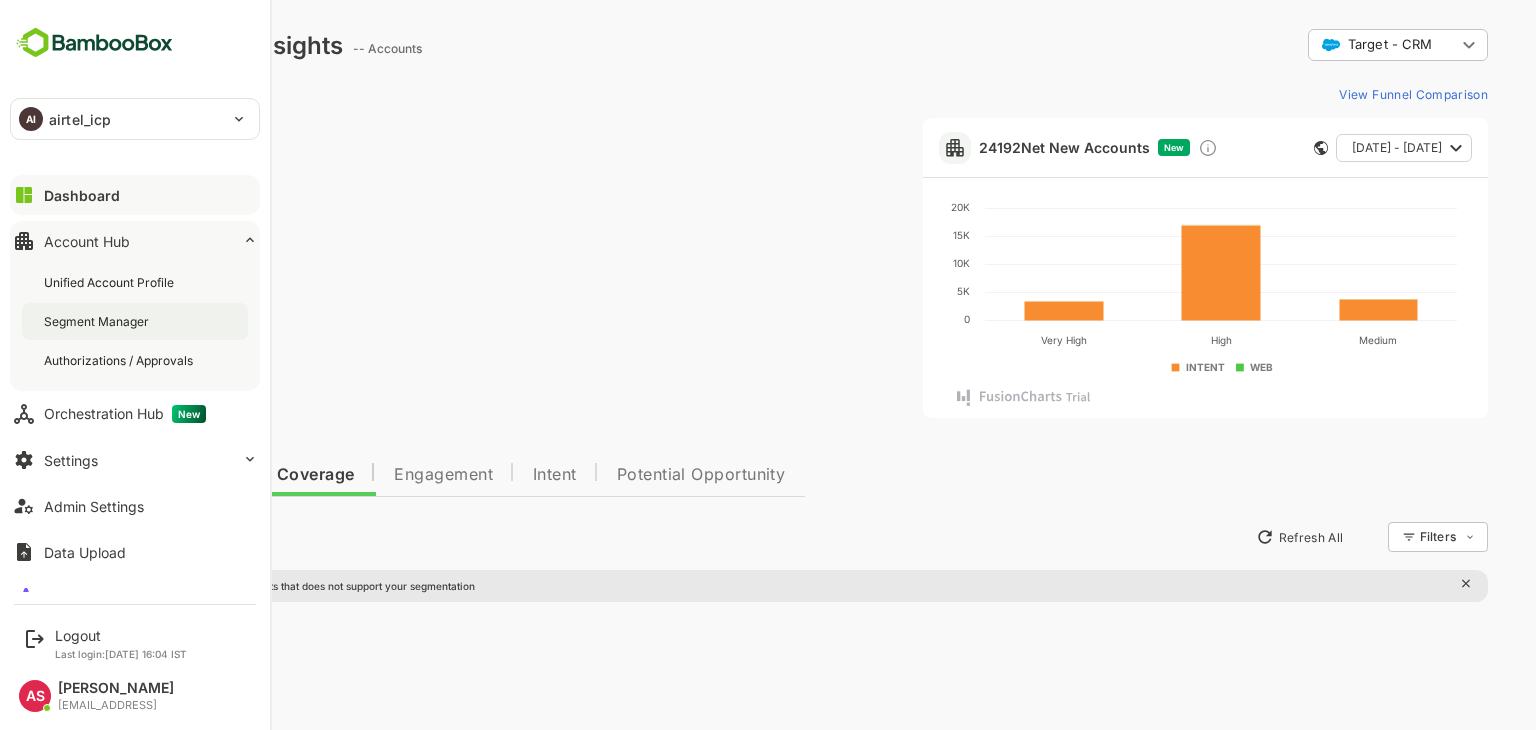 click on "Segment Manager" at bounding box center (135, 321) 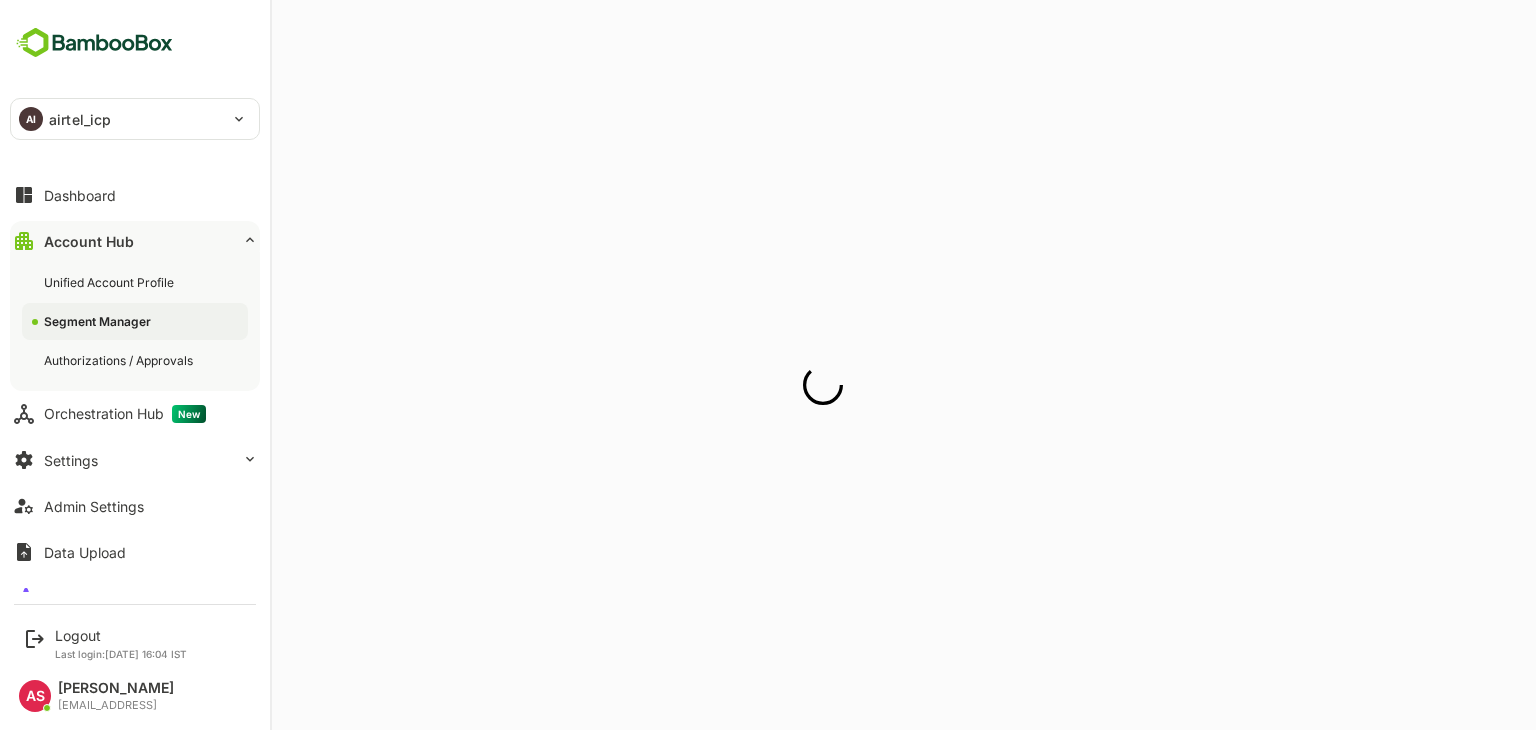 scroll, scrollTop: 0, scrollLeft: 0, axis: both 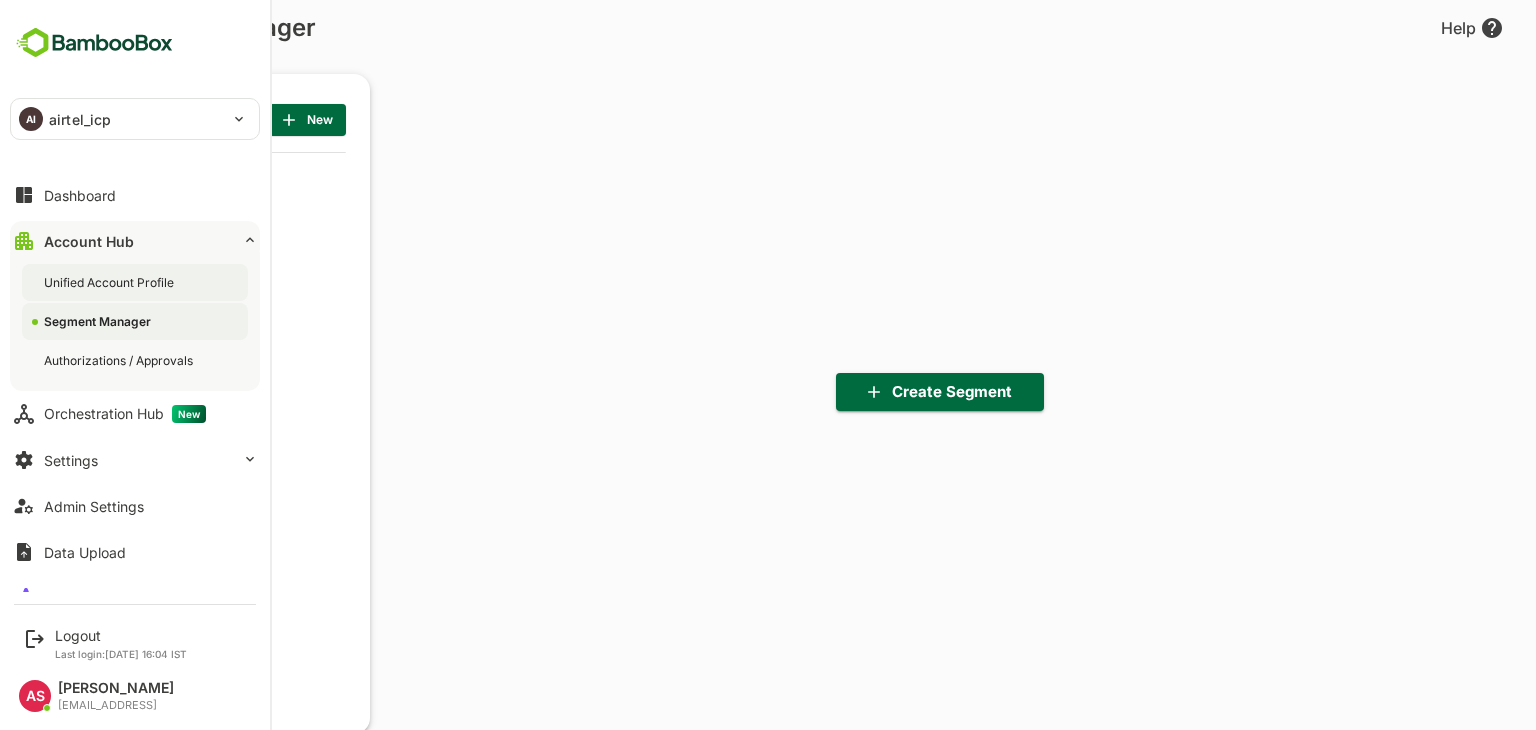 click on "Unified Account Profile" at bounding box center (135, 282) 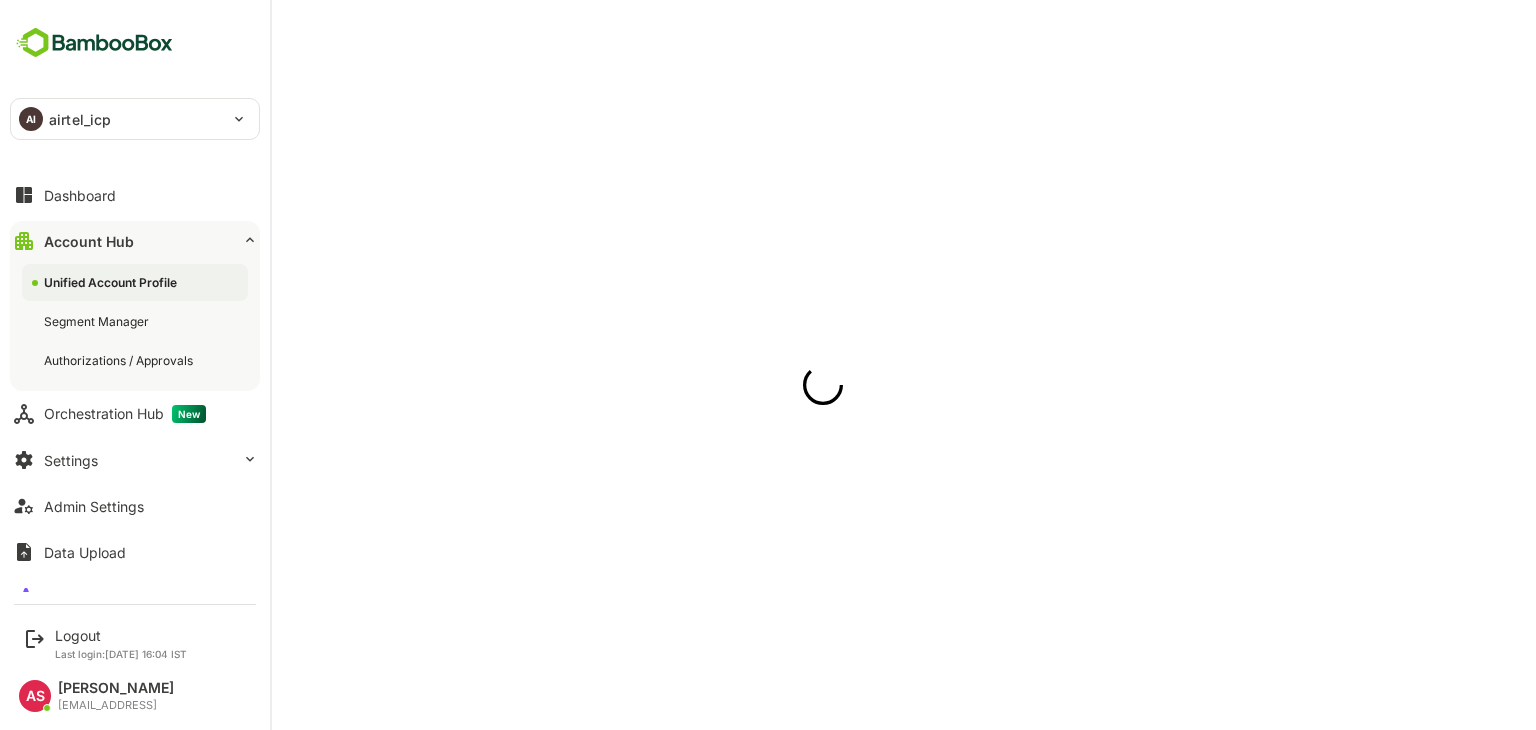 scroll, scrollTop: 0, scrollLeft: 0, axis: both 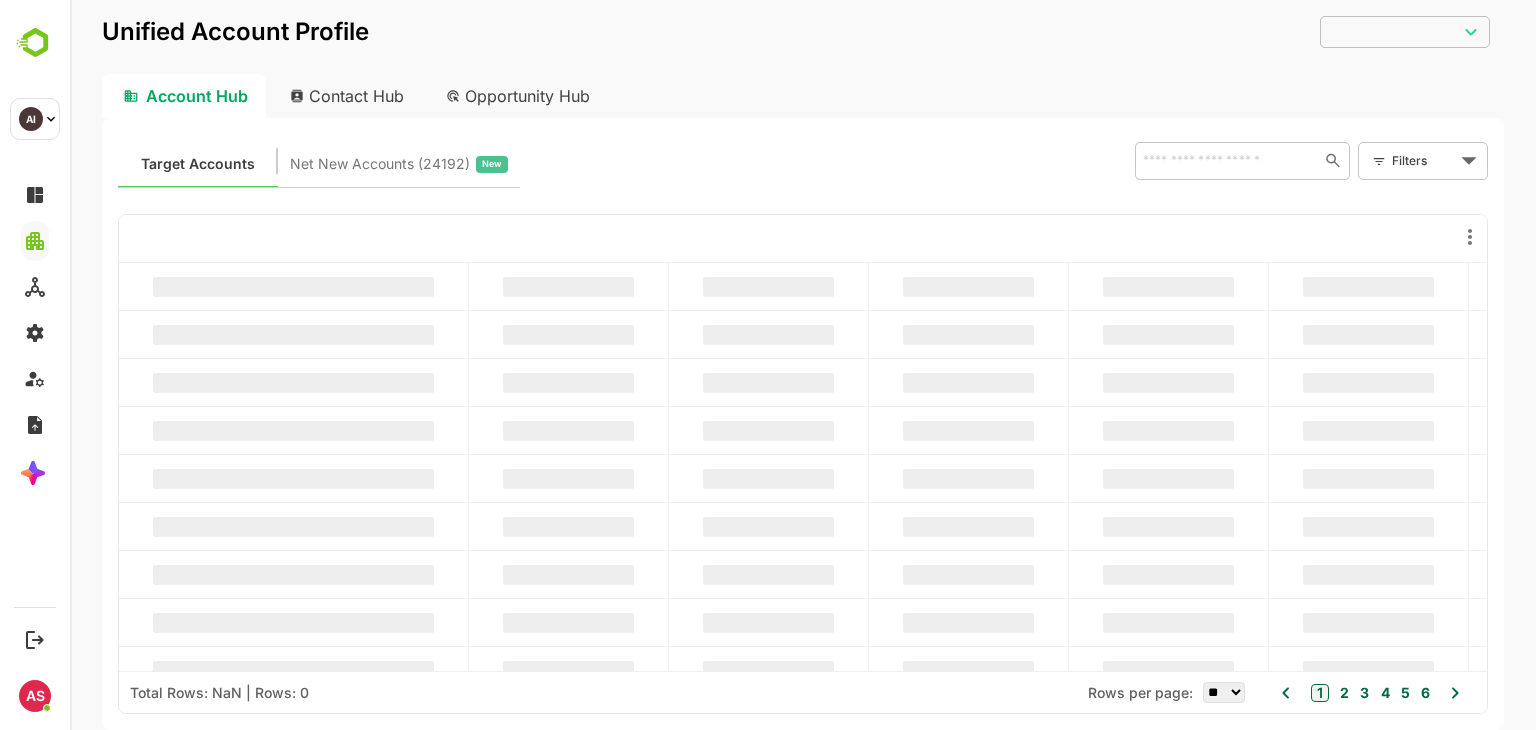 type on "**********" 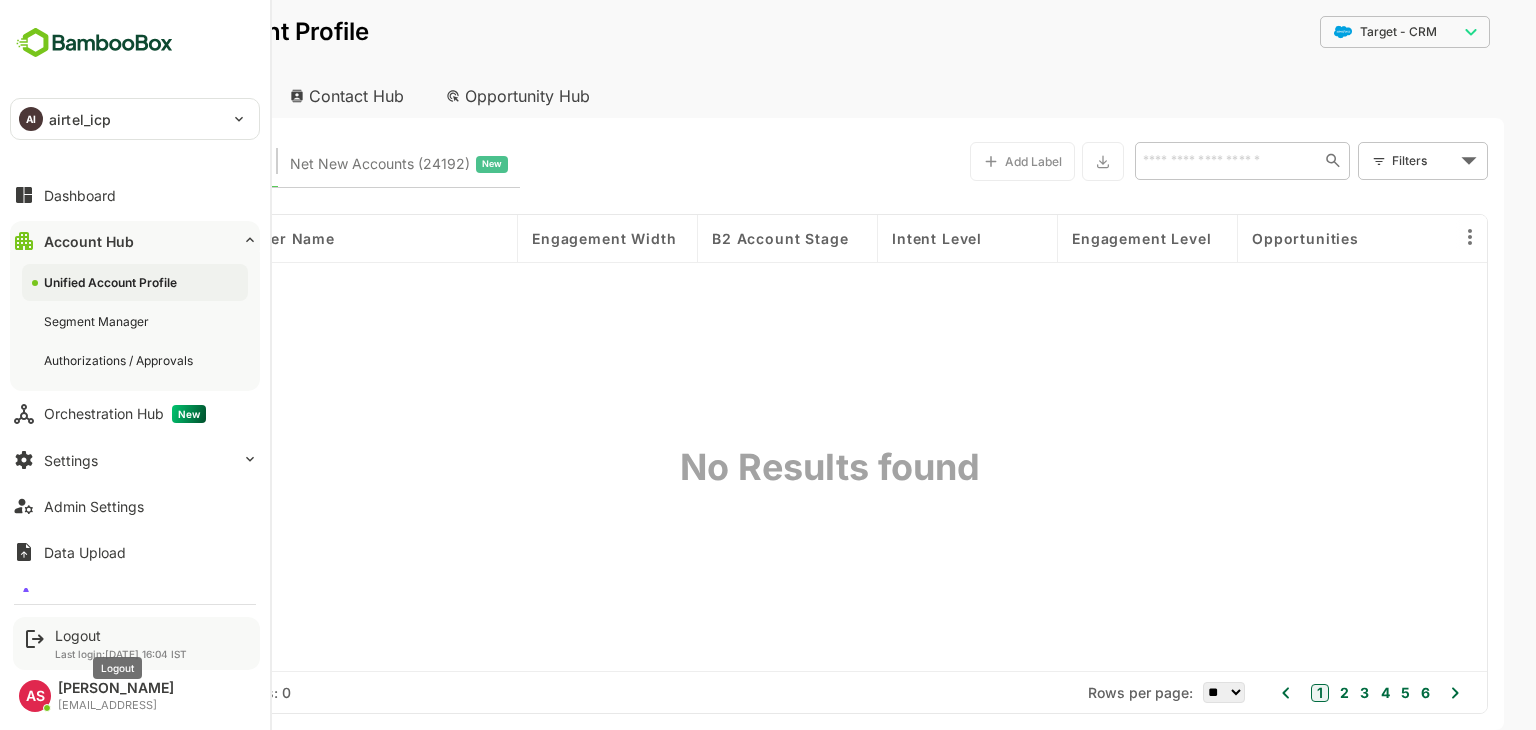 click on "Logout" at bounding box center [121, 635] 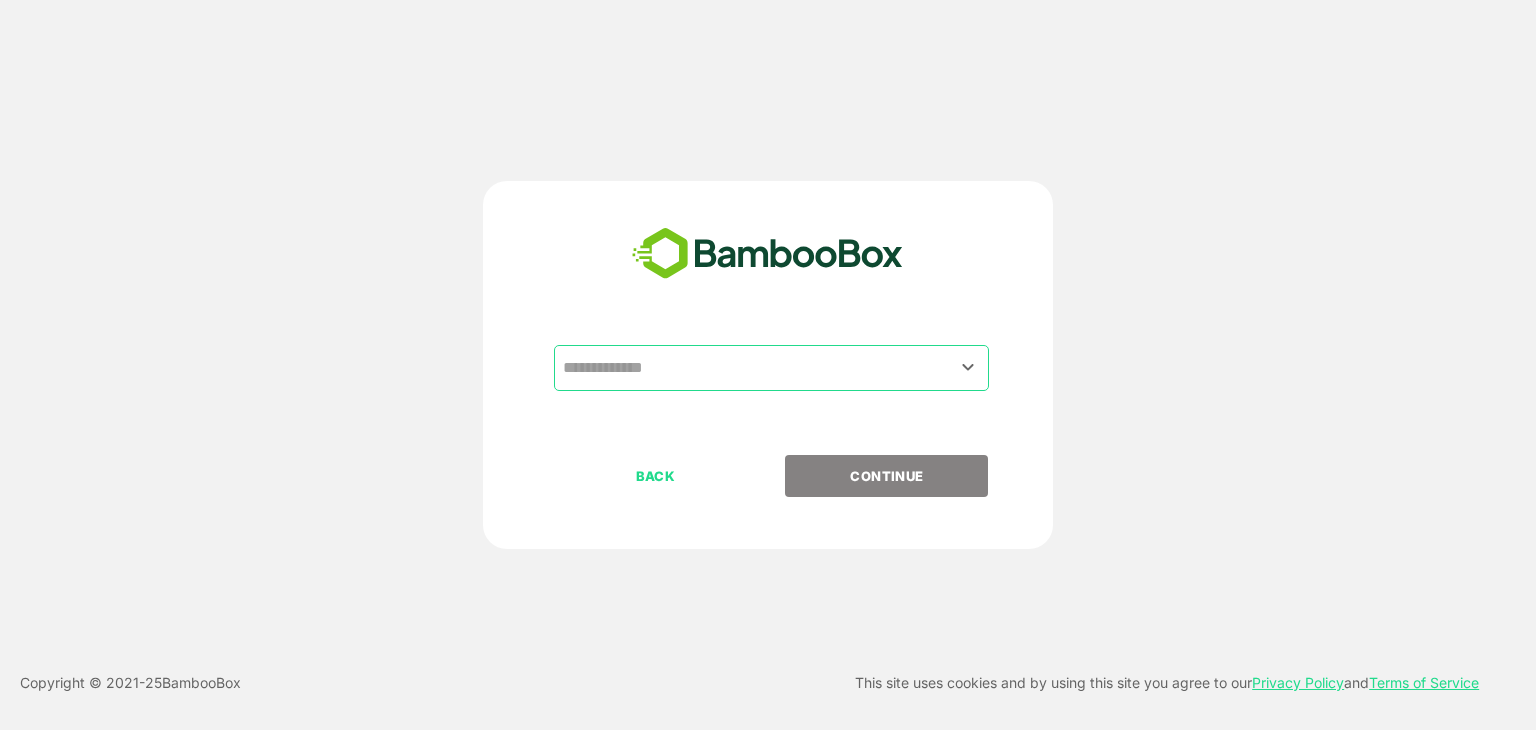 click at bounding box center [771, 368] 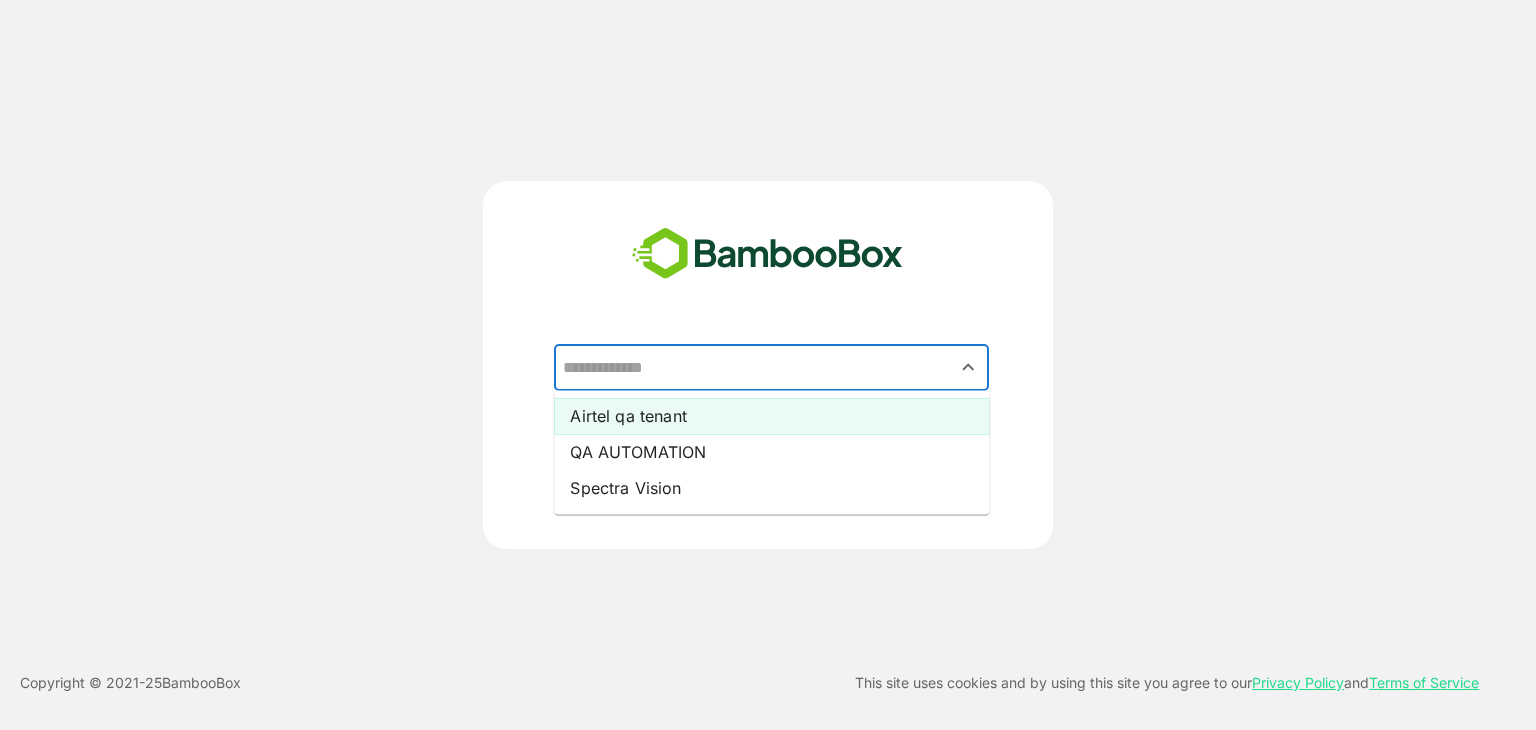 click on "Airtel qa tenant" at bounding box center (771, 416) 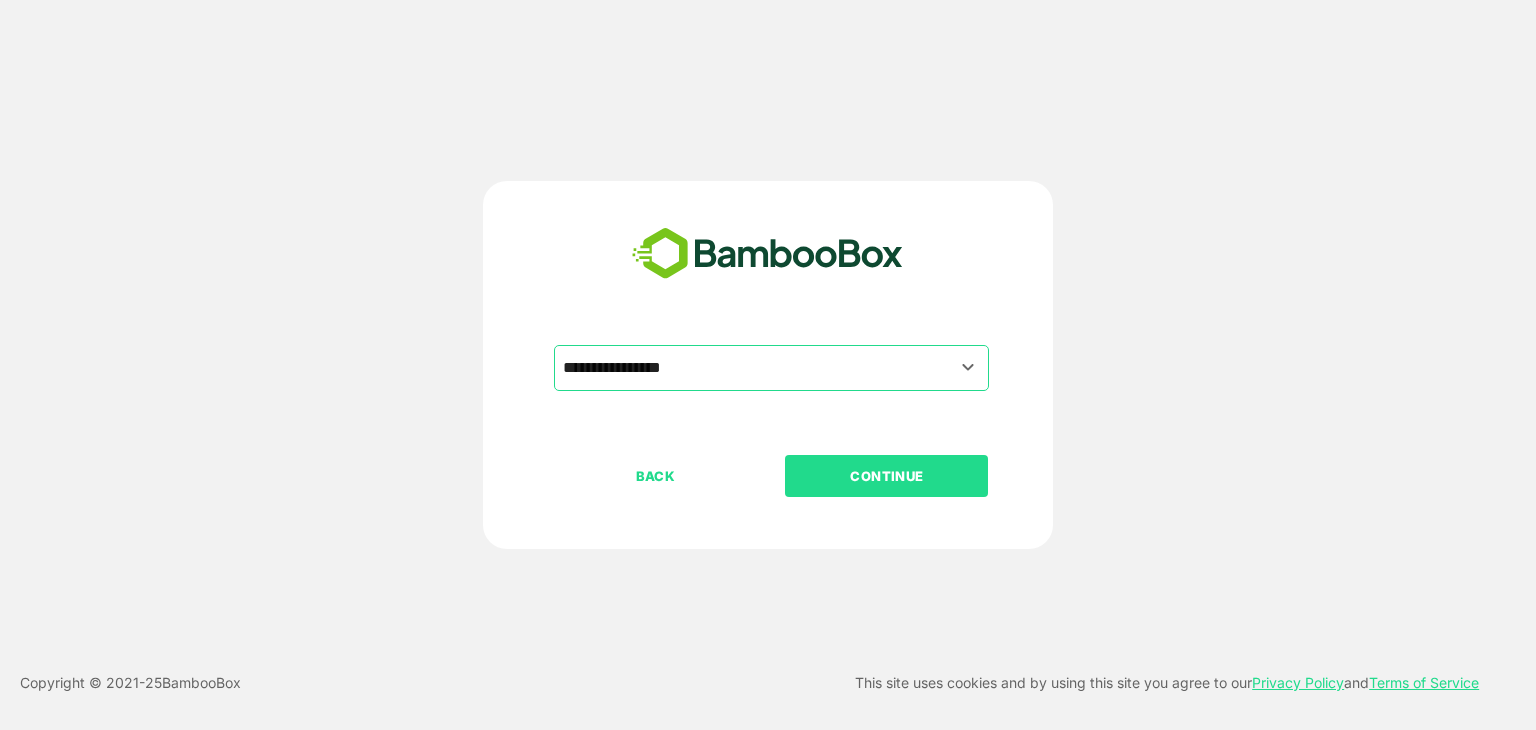 click on "**********" at bounding box center (768, 400) 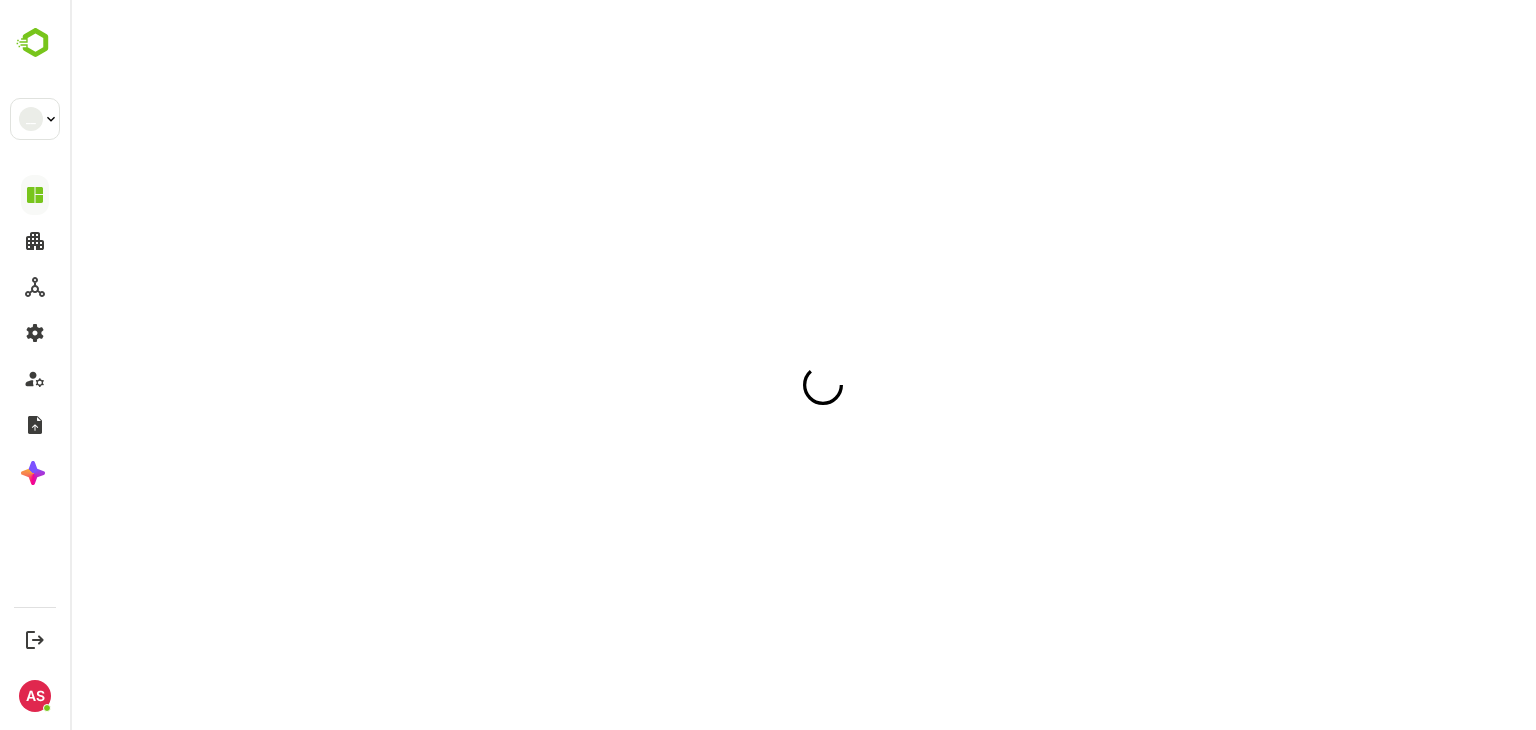 scroll, scrollTop: 0, scrollLeft: 0, axis: both 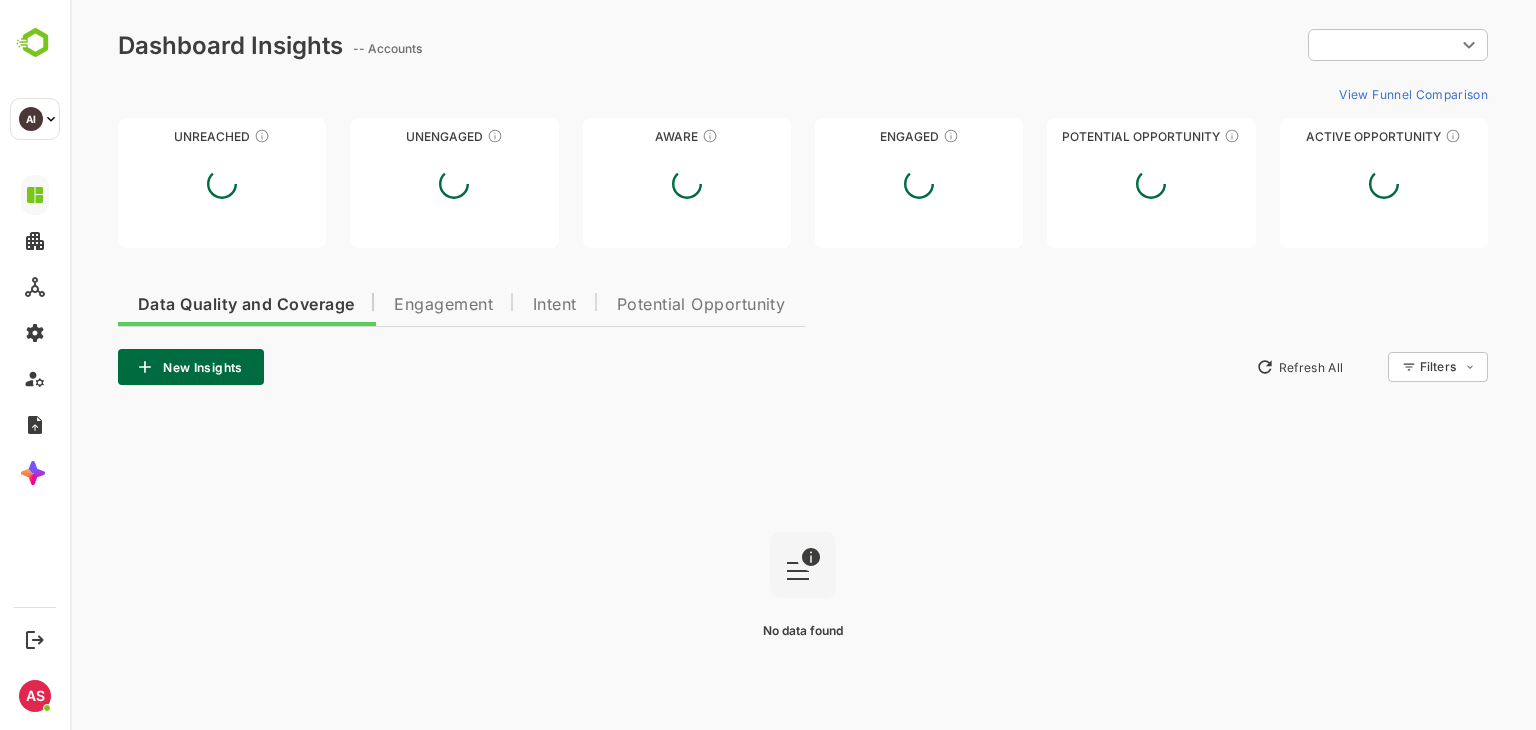 type on "**********" 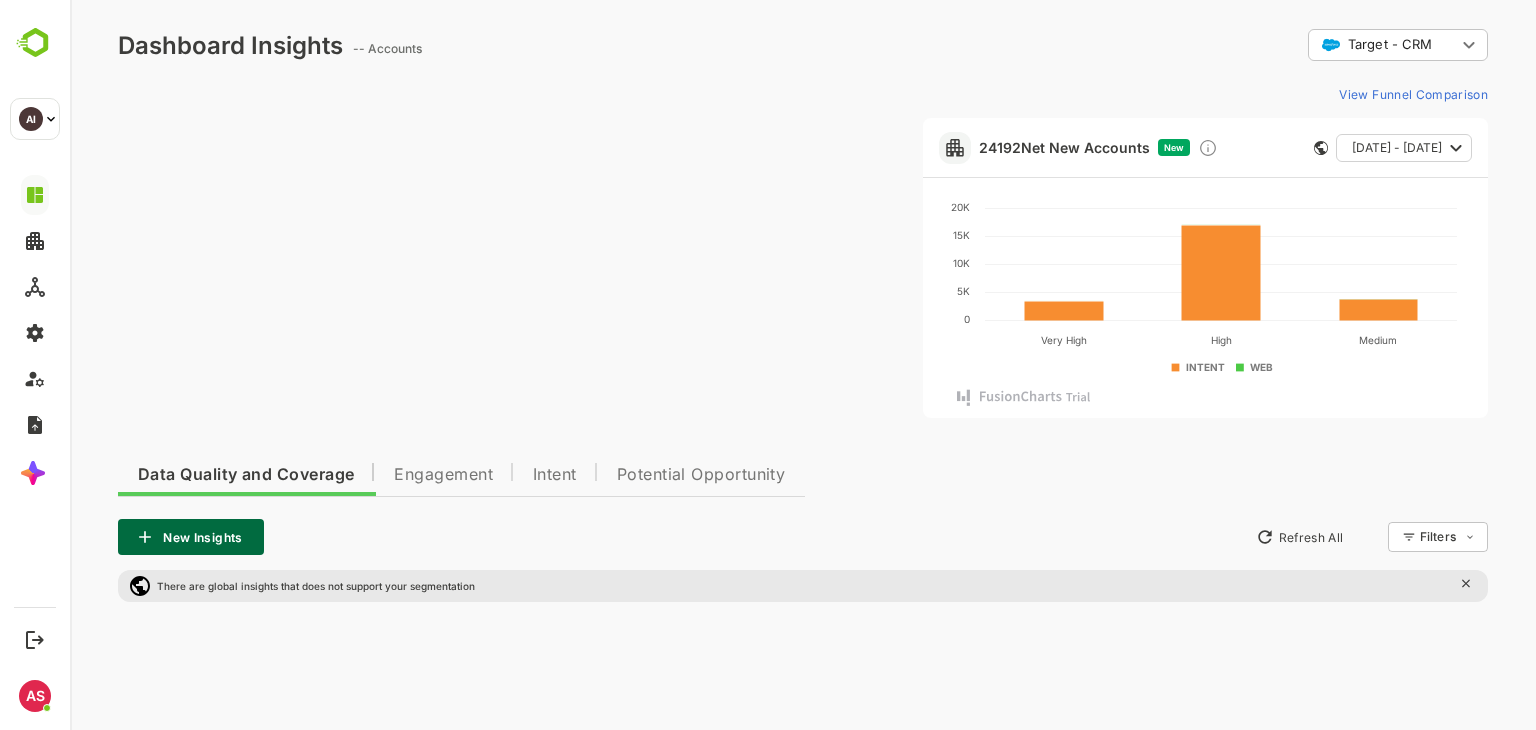 click on "View Funnel Comparison" at bounding box center (803, 94) 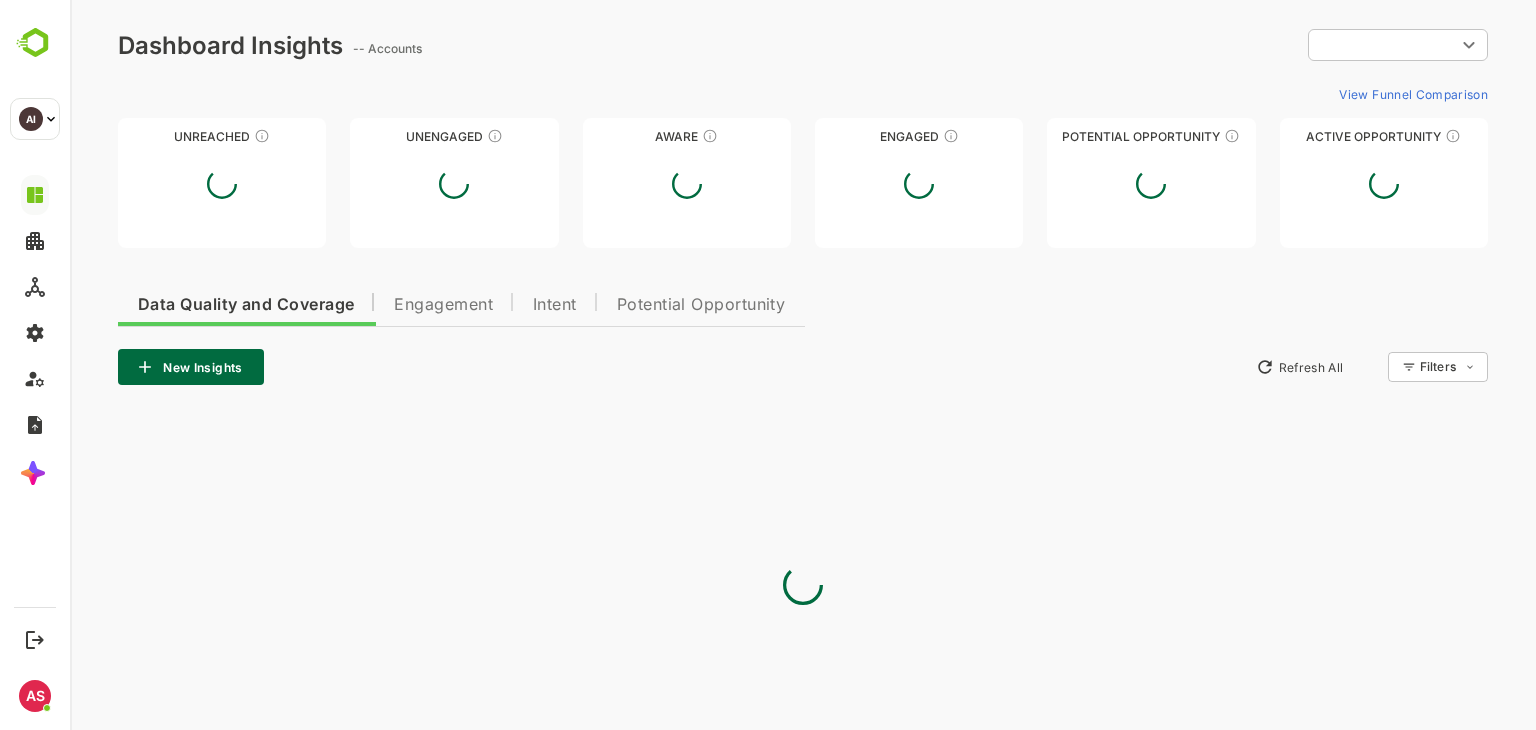 scroll, scrollTop: 0, scrollLeft: 0, axis: both 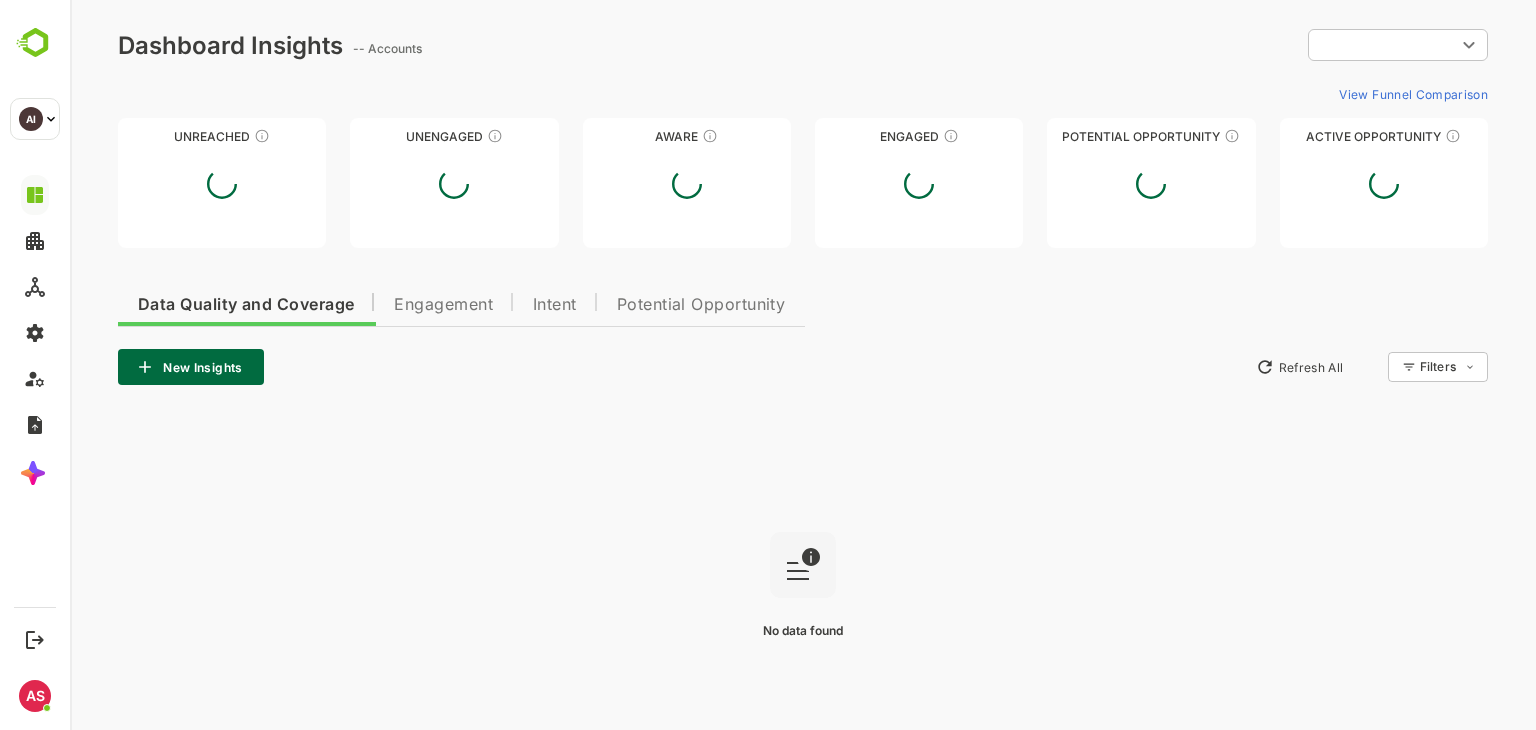 type on "**********" 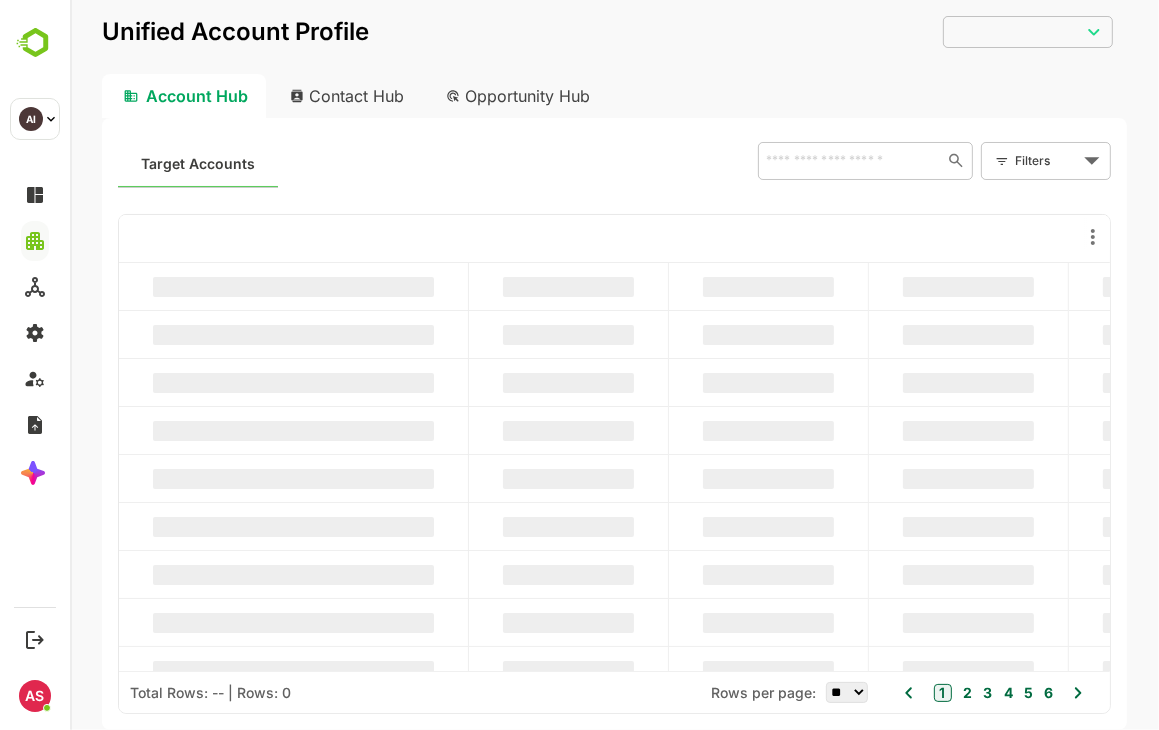 scroll, scrollTop: 0, scrollLeft: 0, axis: both 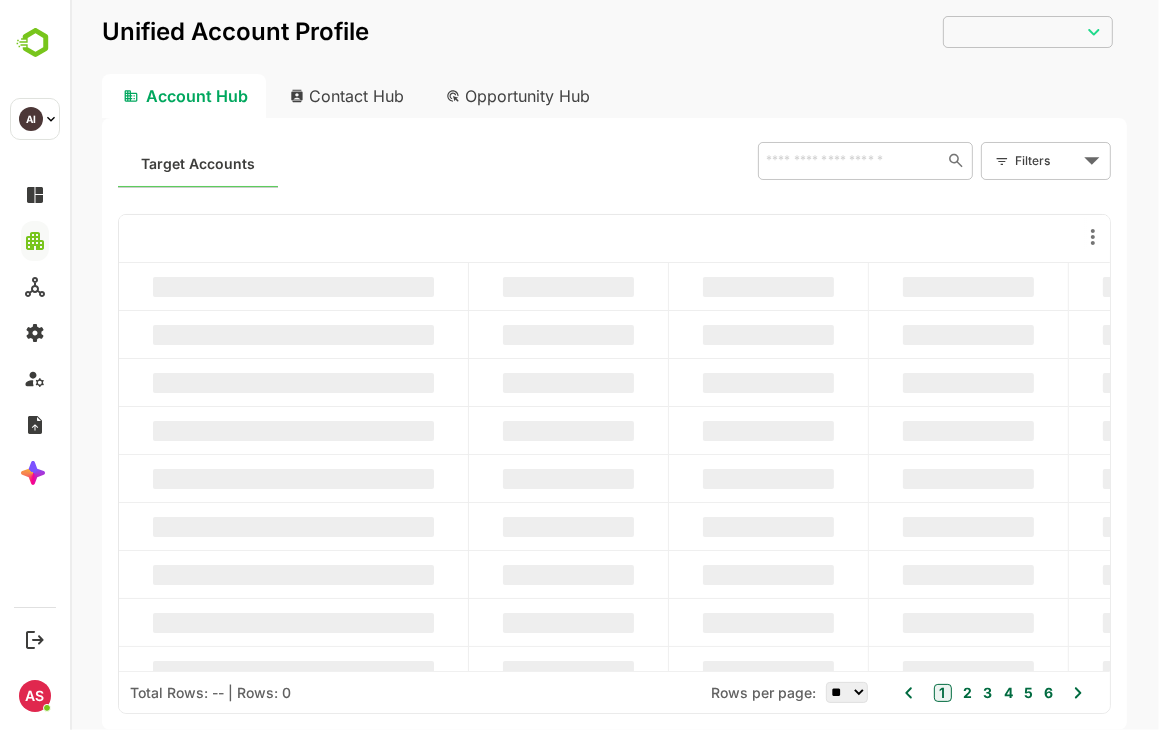 type on "**********" 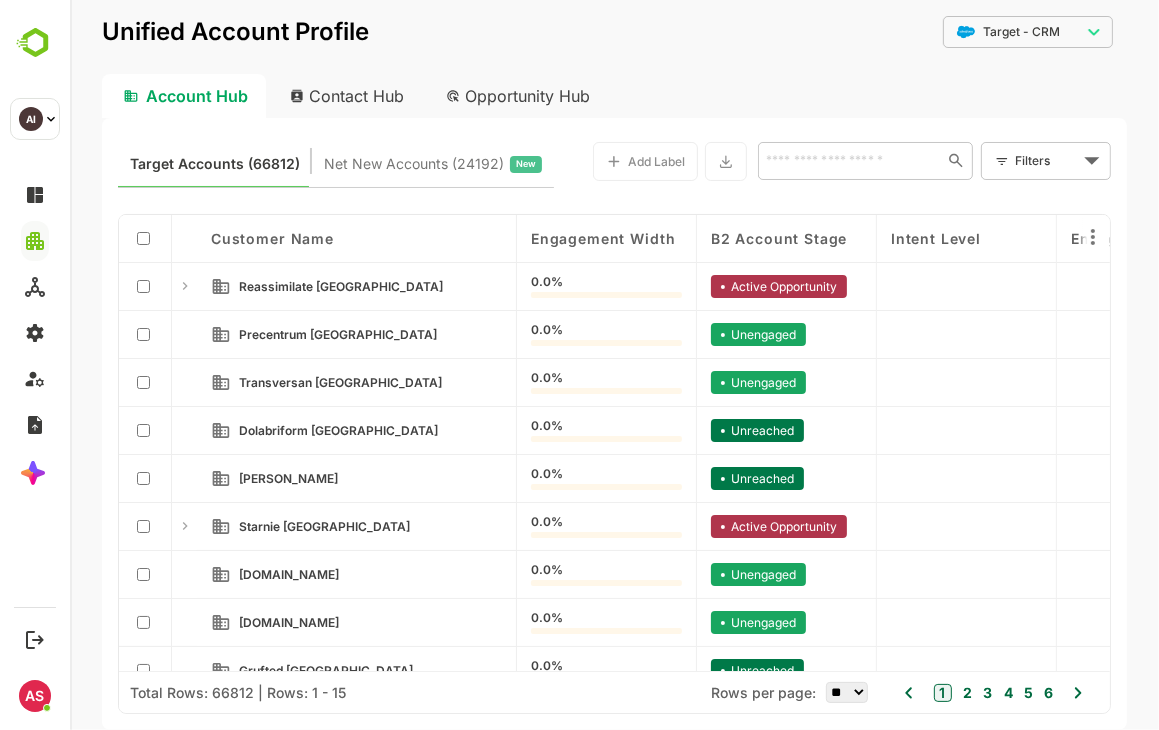 click on "**********" at bounding box center [613, 365] 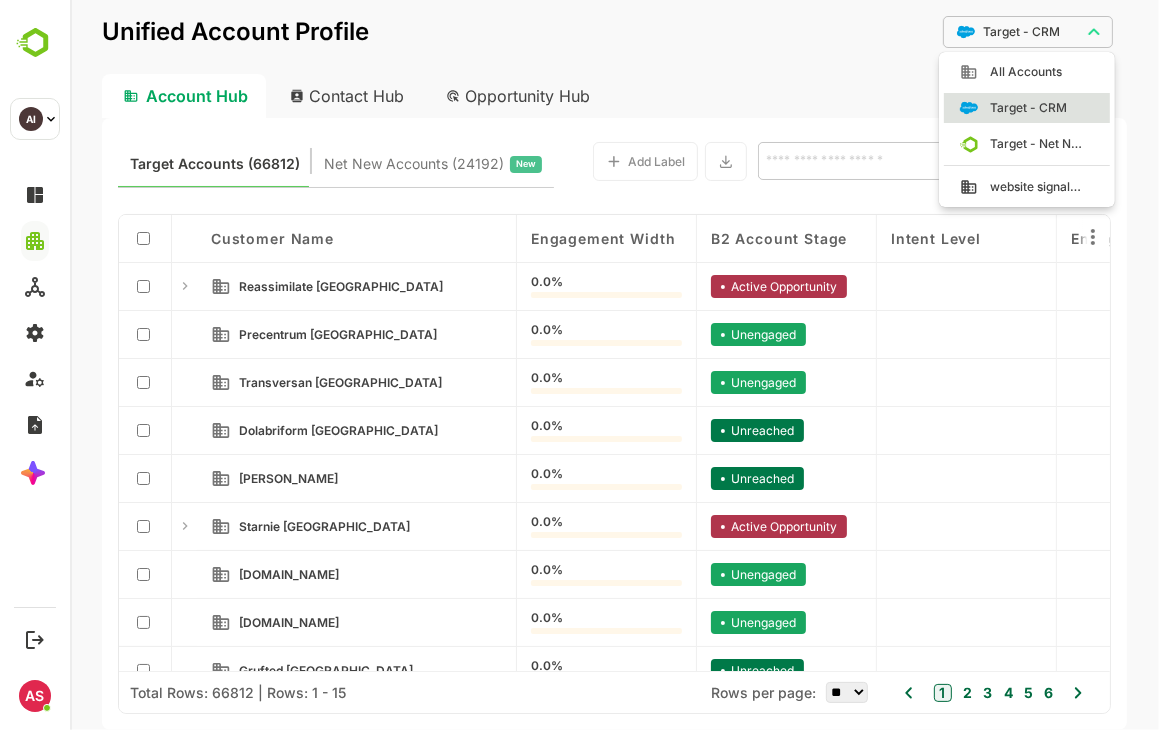 click at bounding box center [613, 365] 